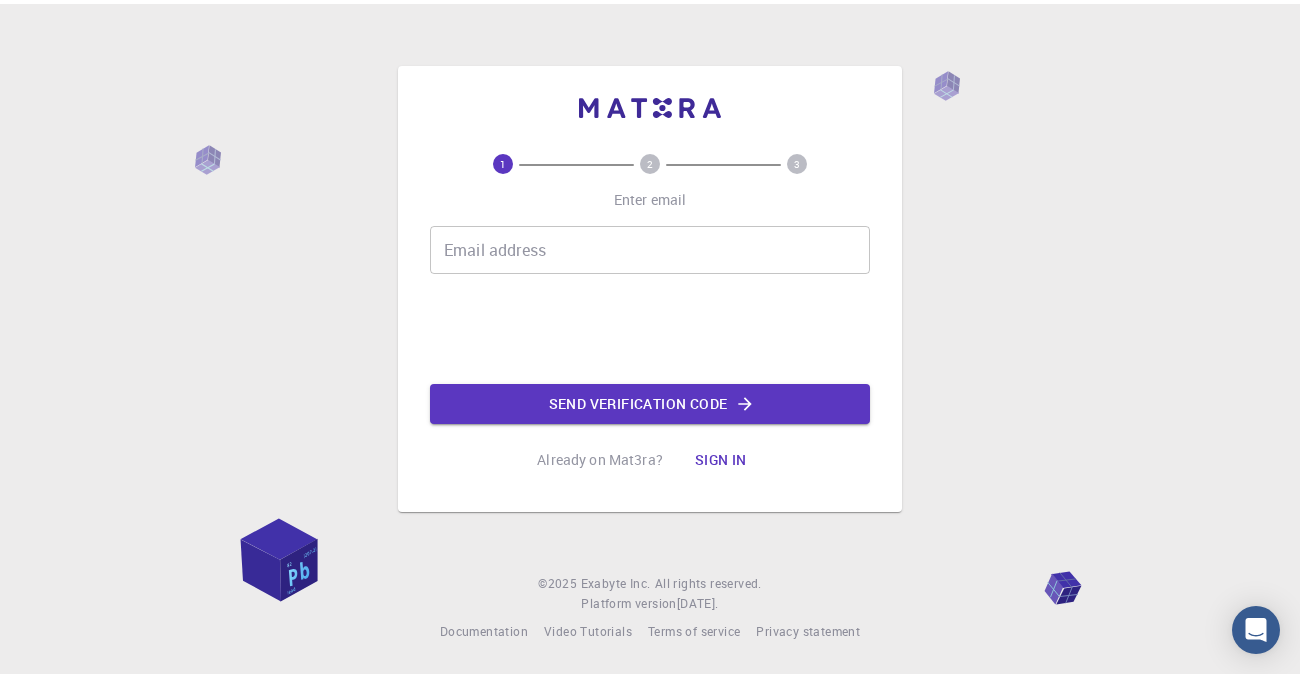 scroll, scrollTop: 0, scrollLeft: 0, axis: both 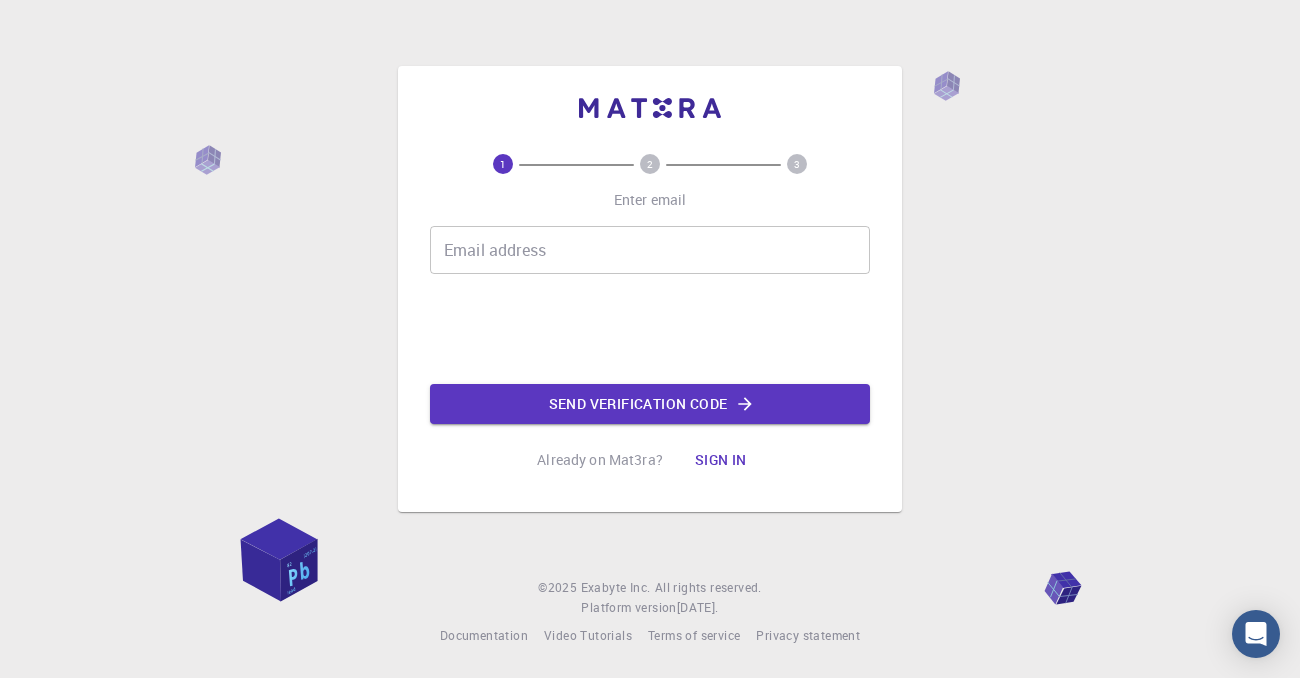 click on "Email address" at bounding box center [650, 250] 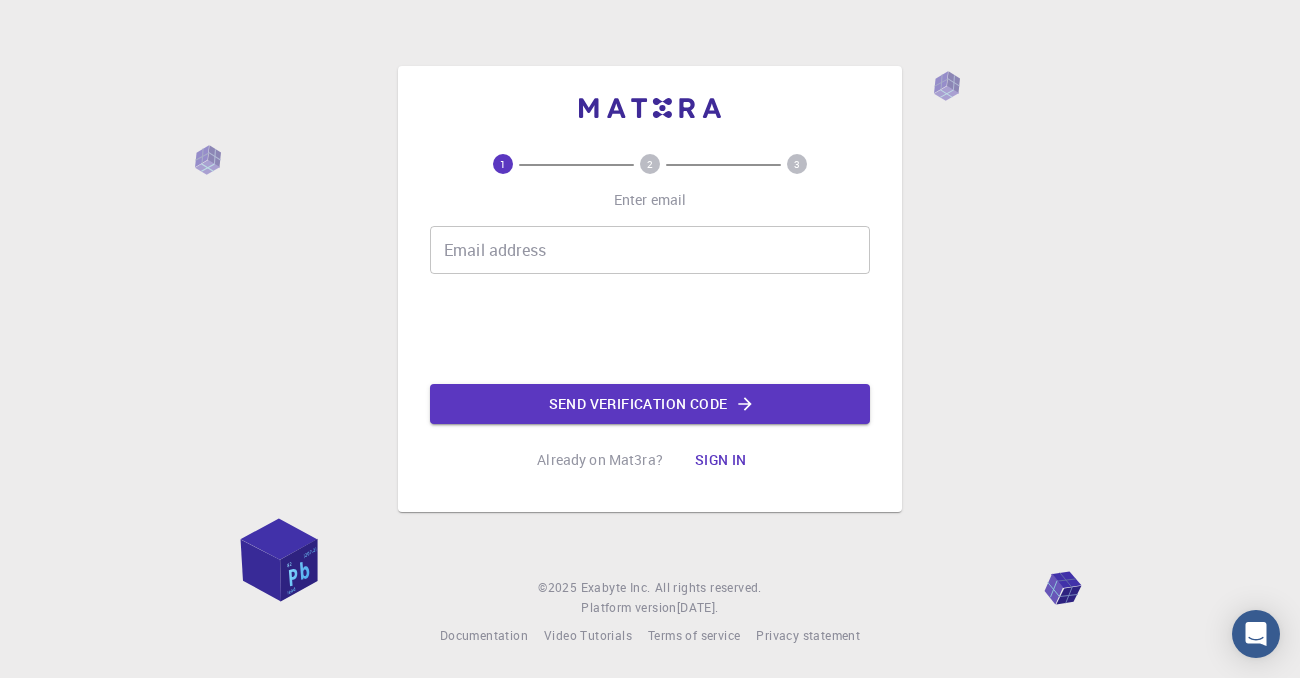 click on "1 2 3 Enter email Email address Email address Send verification code Already on Mat3ra? Sign in ©  2025   Exabyte Inc.   All rights reserved. Platform version  2025.7.24 . Documentation Video Tutorials Terms of service Privacy statement" at bounding box center (650, 339) 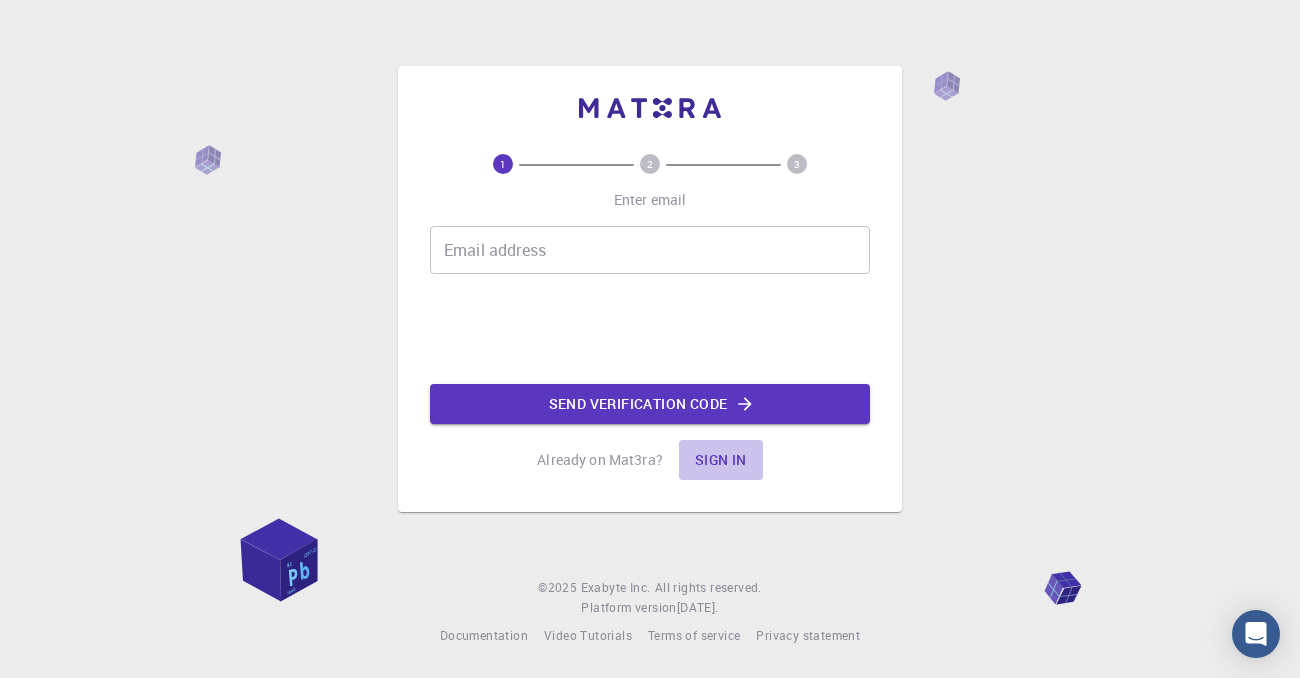 click on "Sign in" at bounding box center (721, 460) 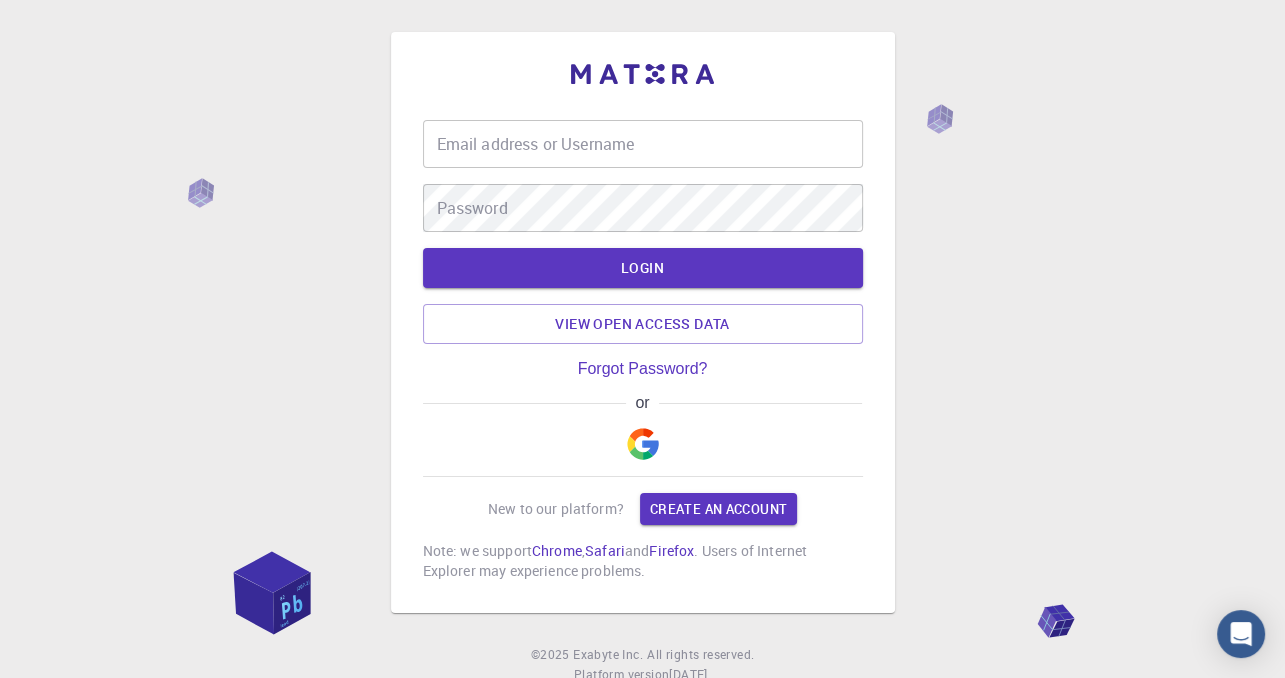 click on "Email address or Username" at bounding box center (643, 144) 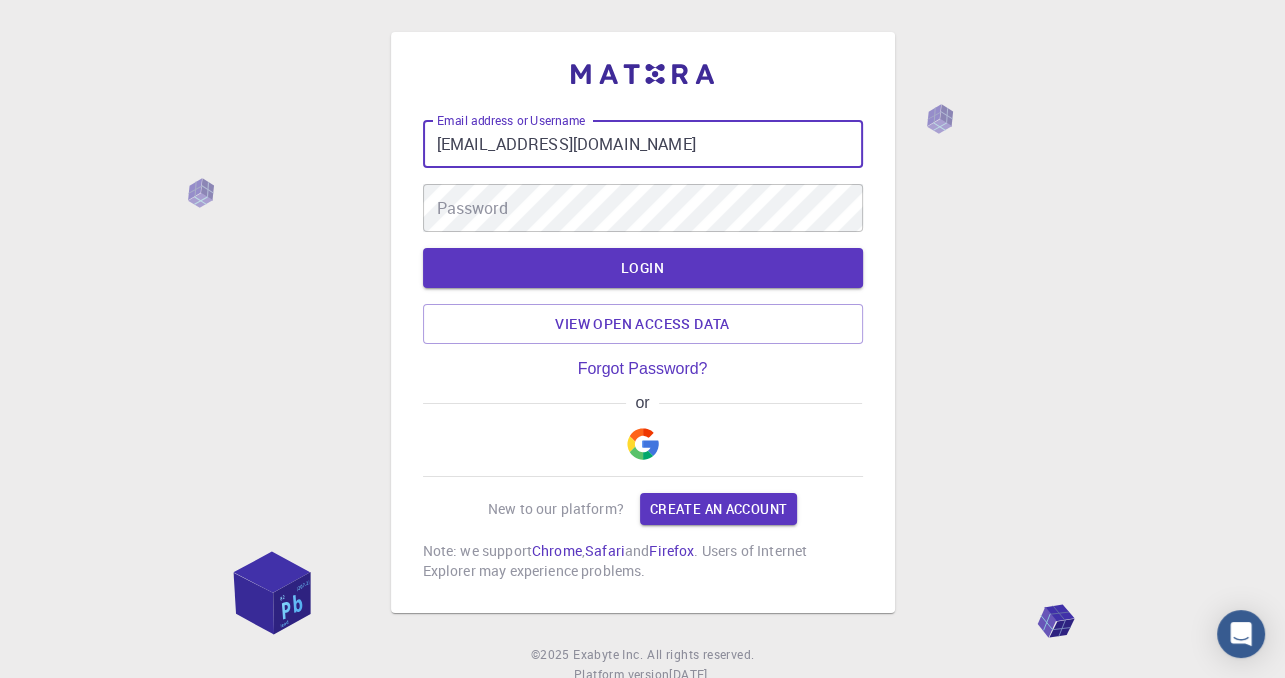 type on "chapuck028@gmail.com" 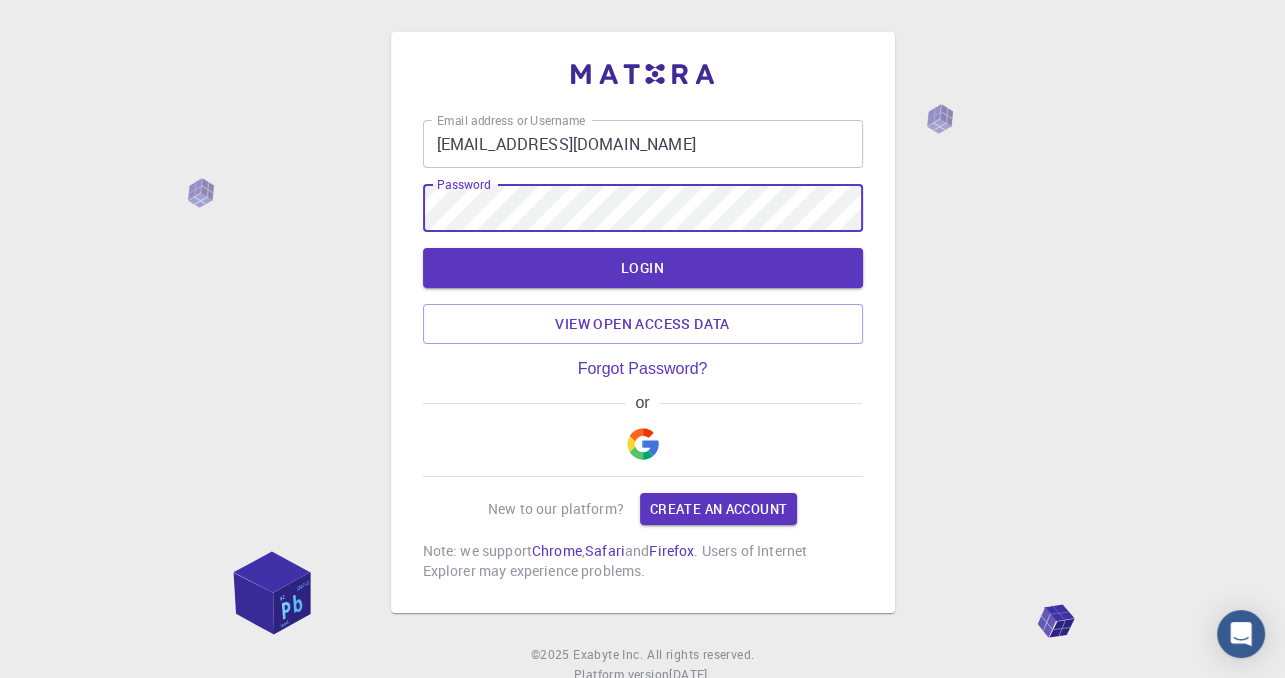 click on "LOGIN" at bounding box center [643, 268] 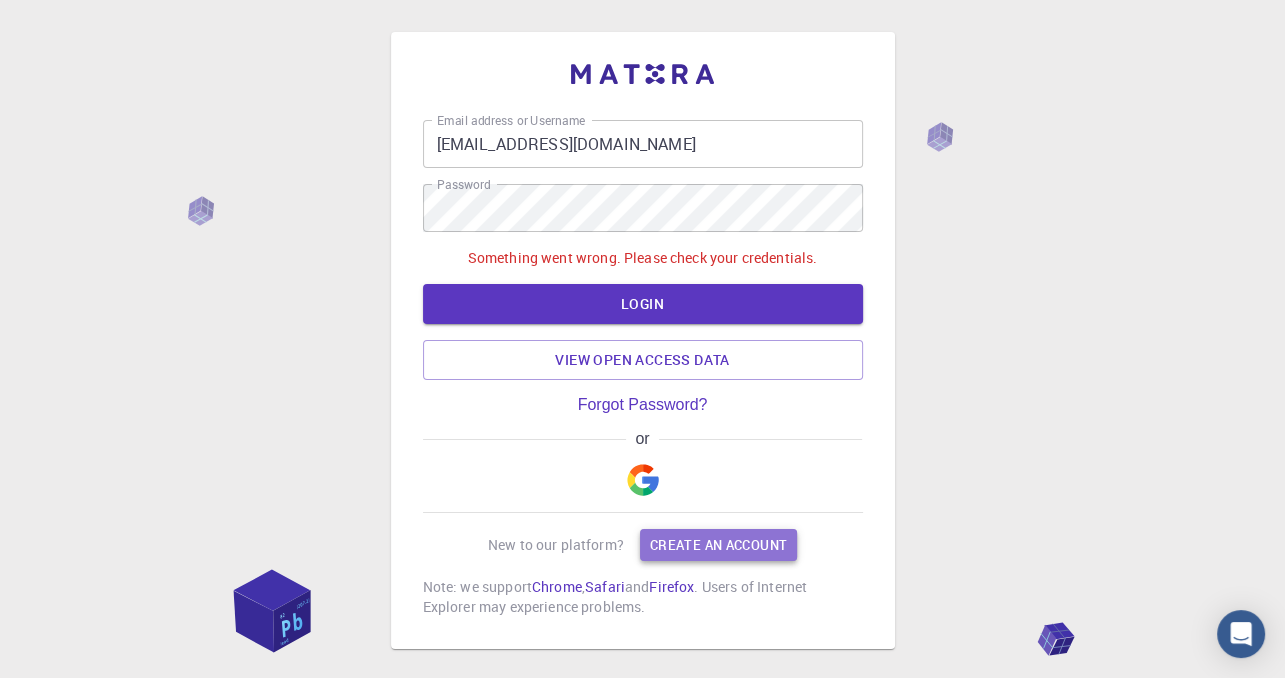 click on "Create an account" at bounding box center [718, 545] 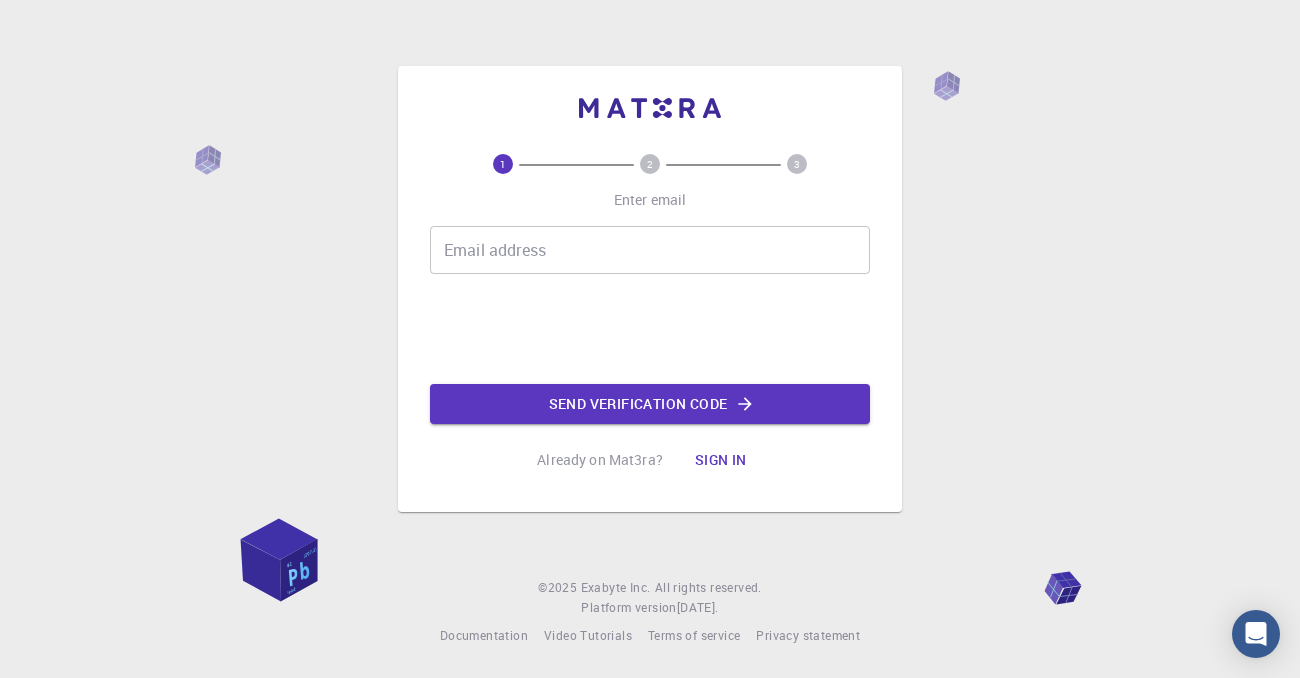 click on "Email address" at bounding box center [650, 250] 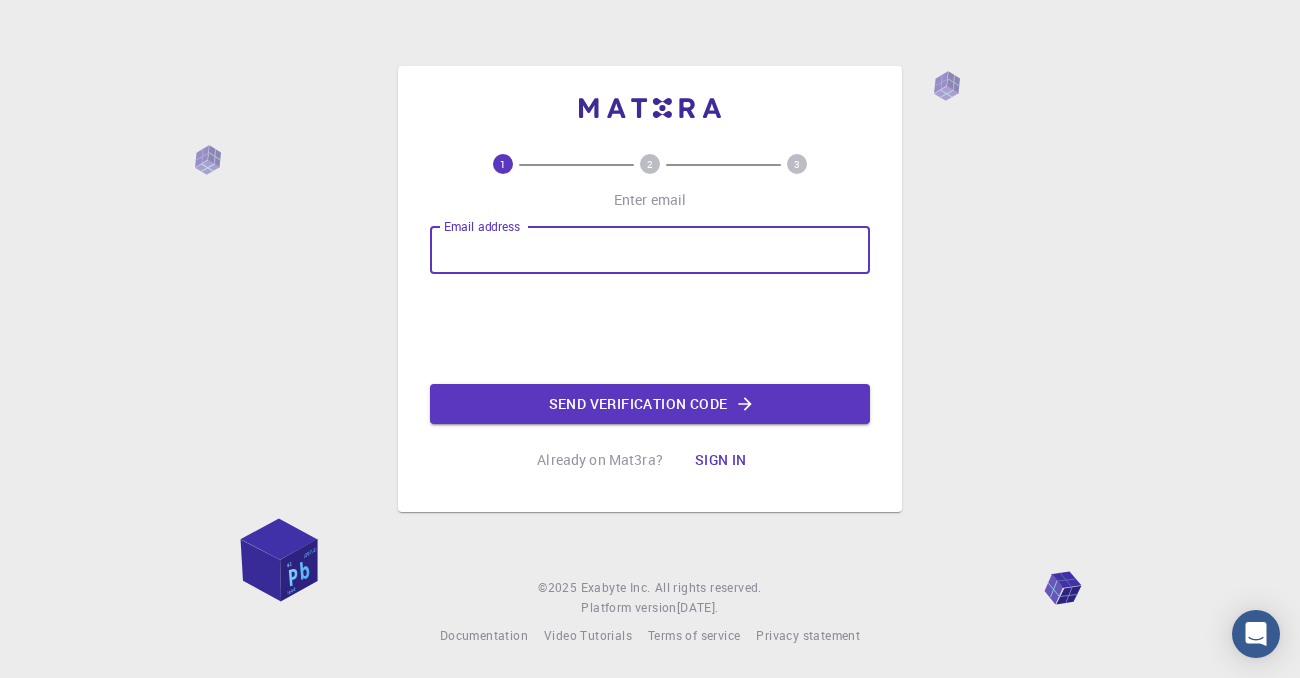 type on "chapuck028@gmail.com" 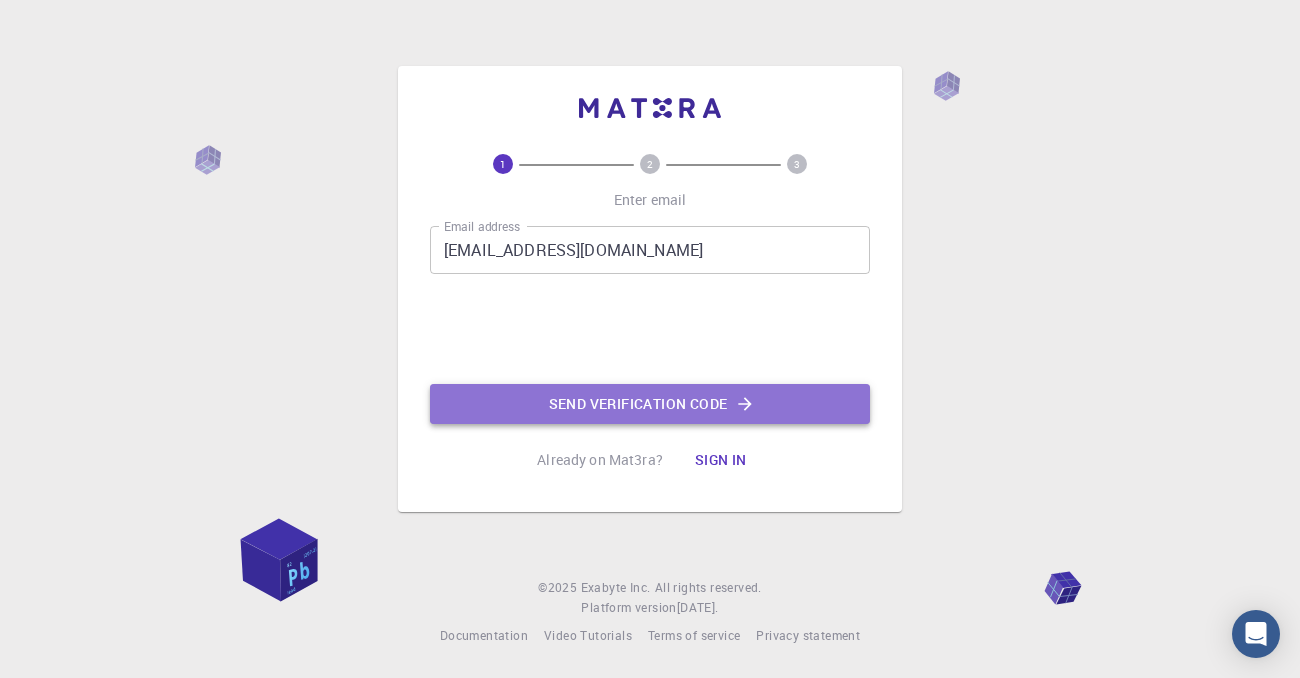 click on "Send verification code" 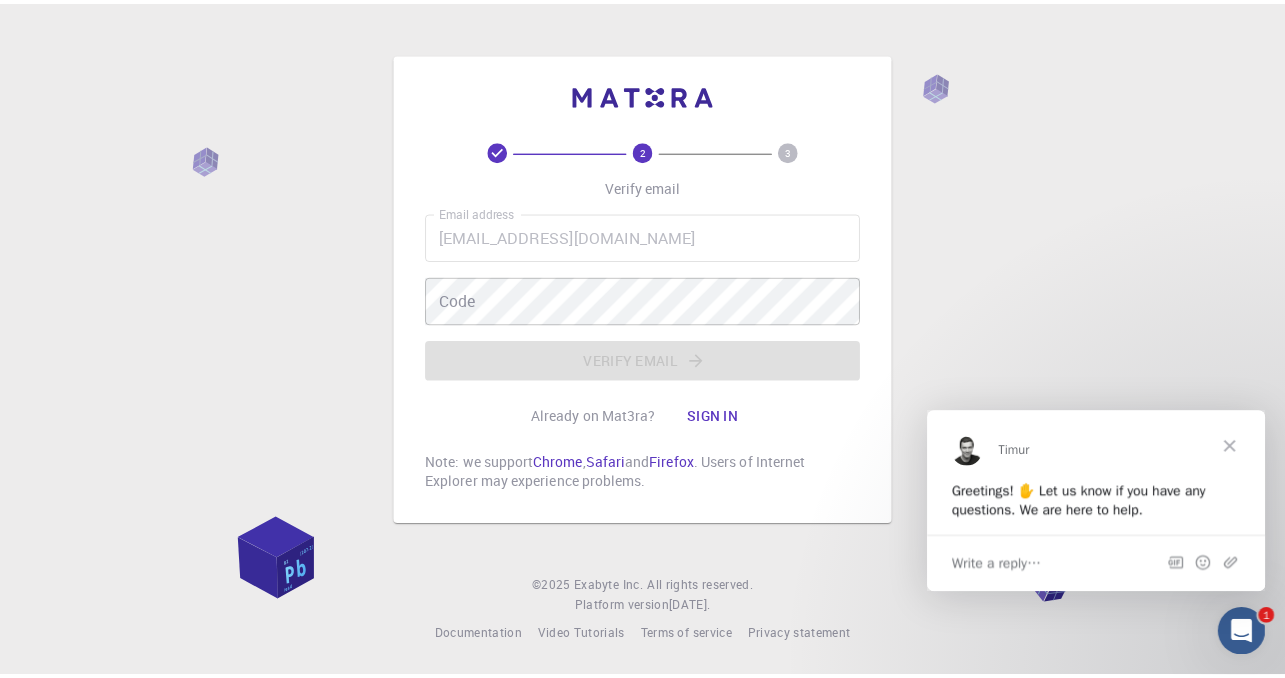scroll, scrollTop: 0, scrollLeft: 0, axis: both 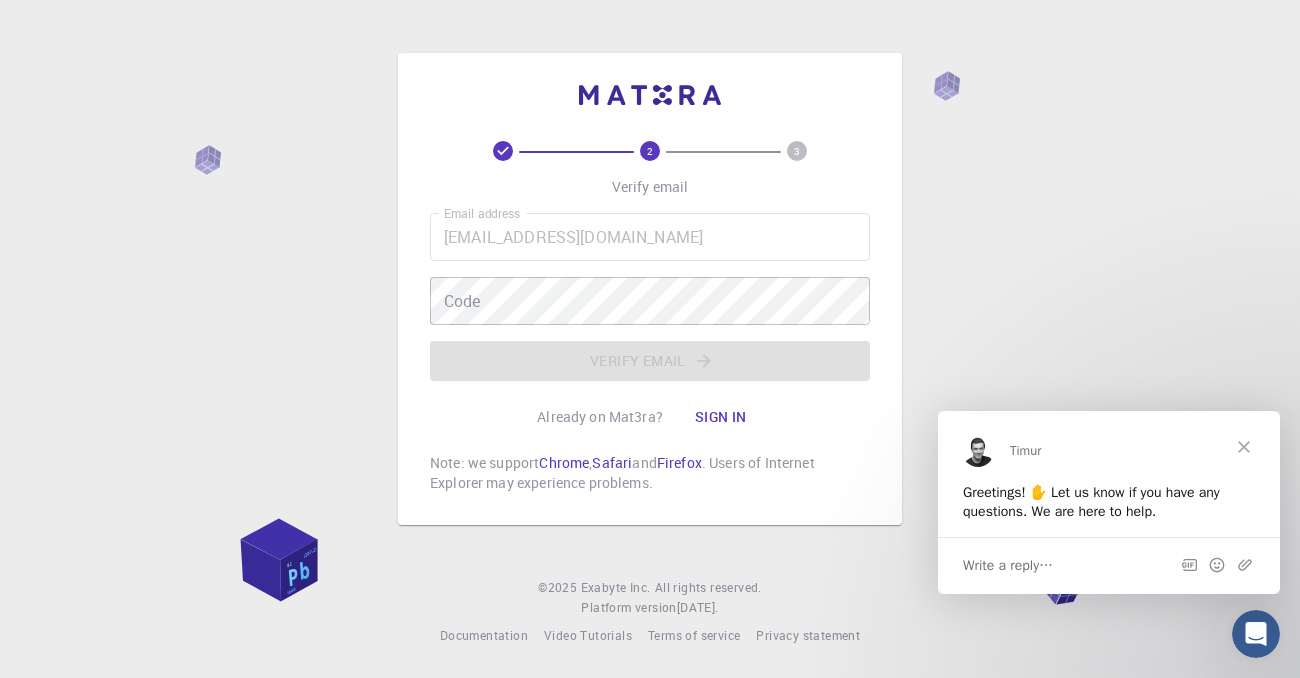 click at bounding box center (1244, 446) 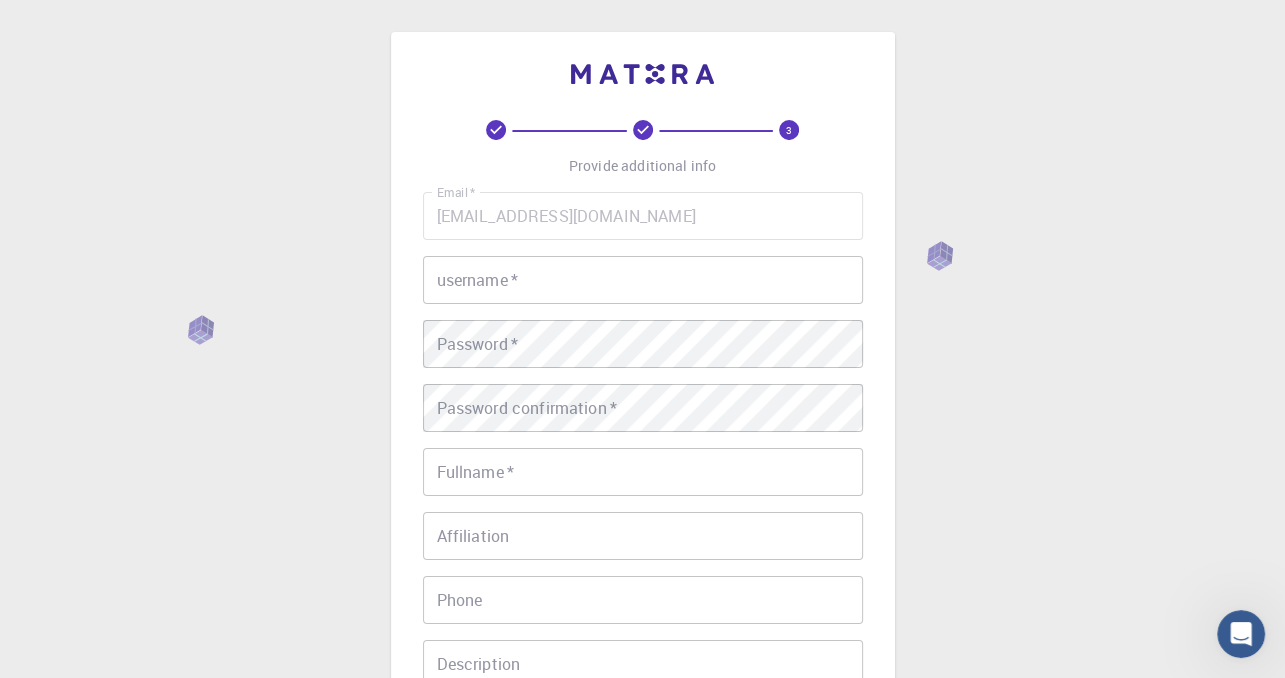 click on "username   *" at bounding box center [643, 280] 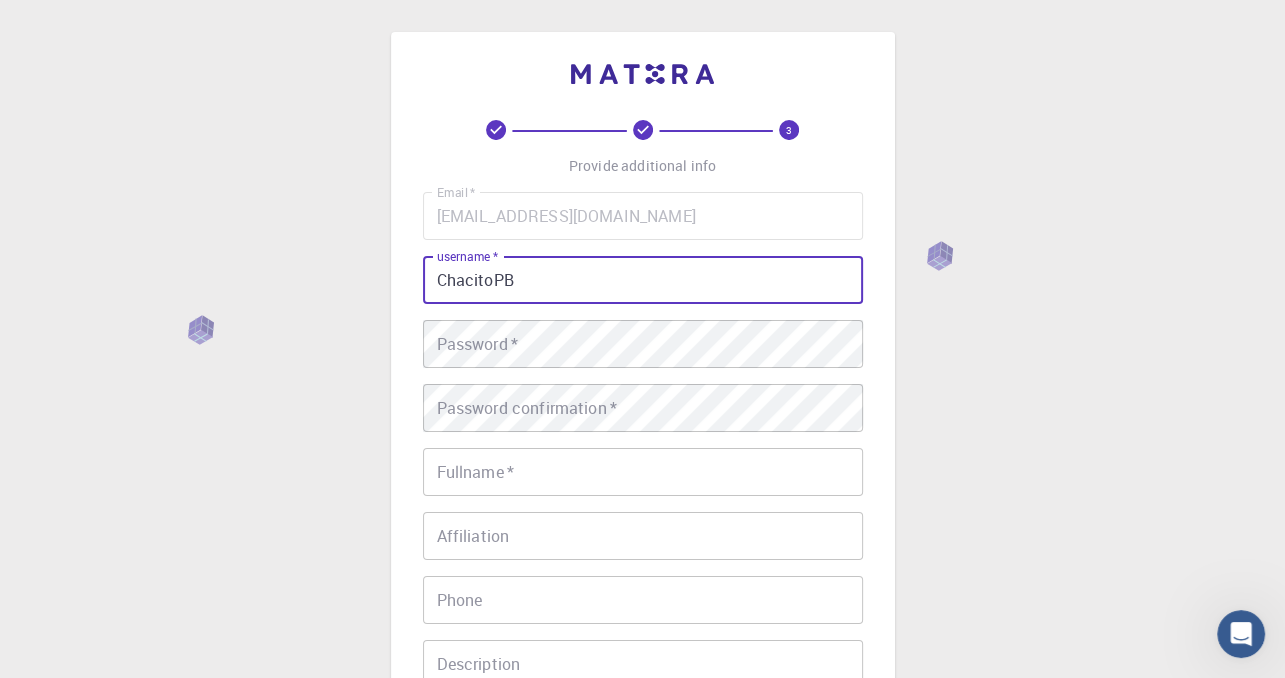 type on "ChacitoPB" 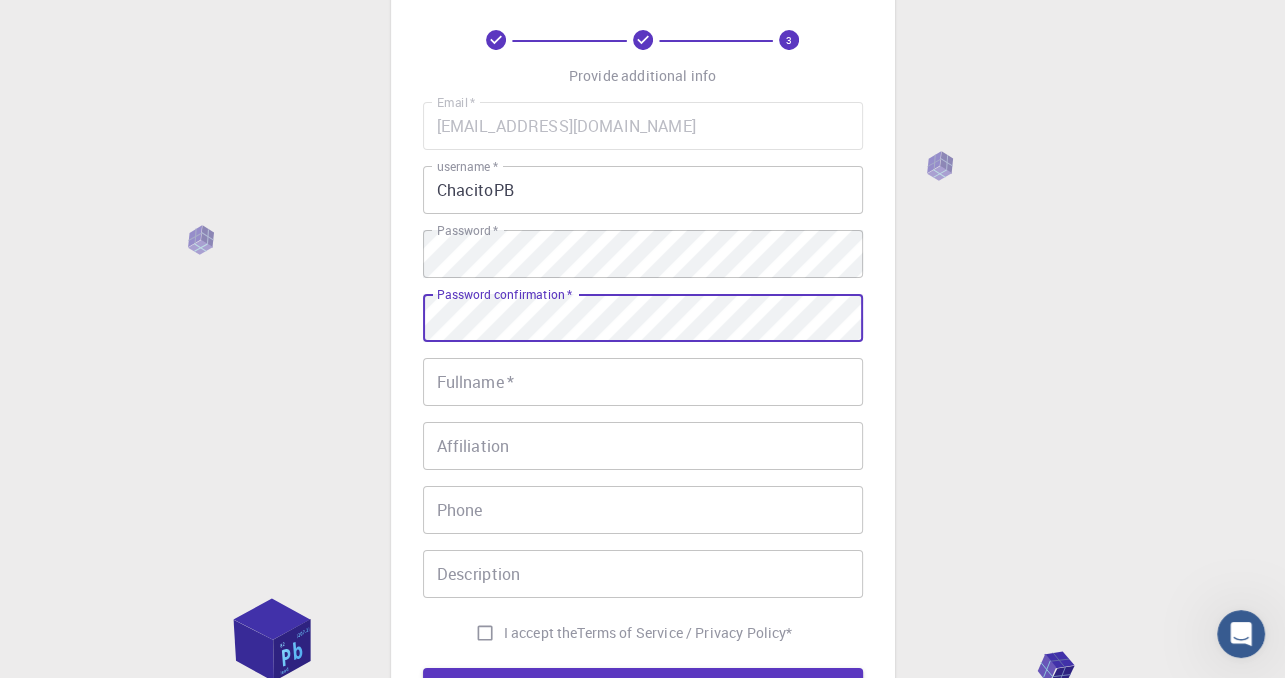 scroll, scrollTop: 146, scrollLeft: 0, axis: vertical 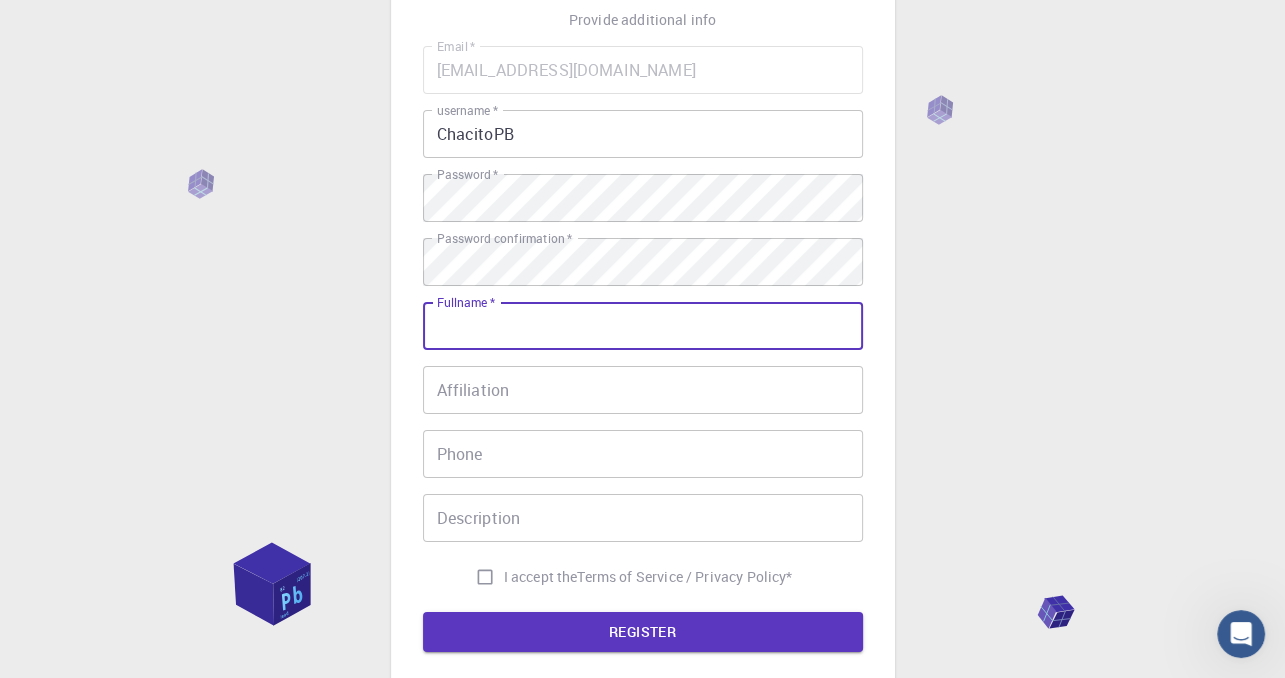 click on "Fullname   *" at bounding box center [643, 326] 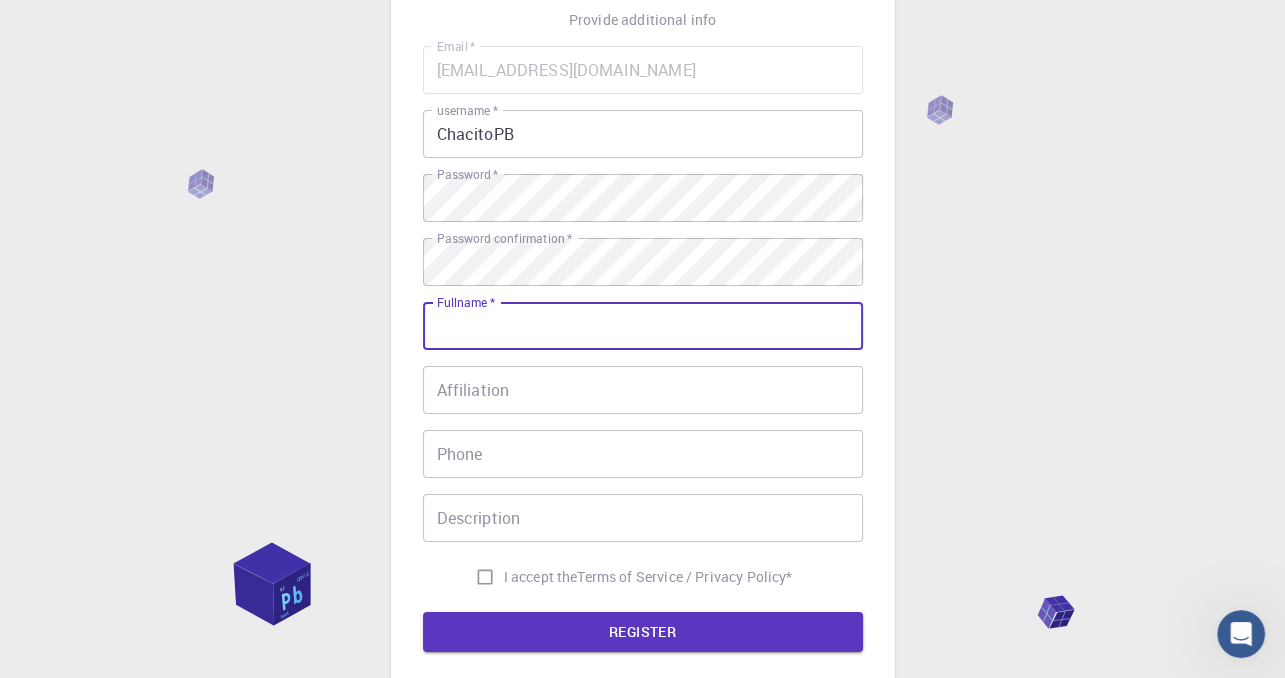 type on "[PERSON_NAME] [PERSON_NAME]" 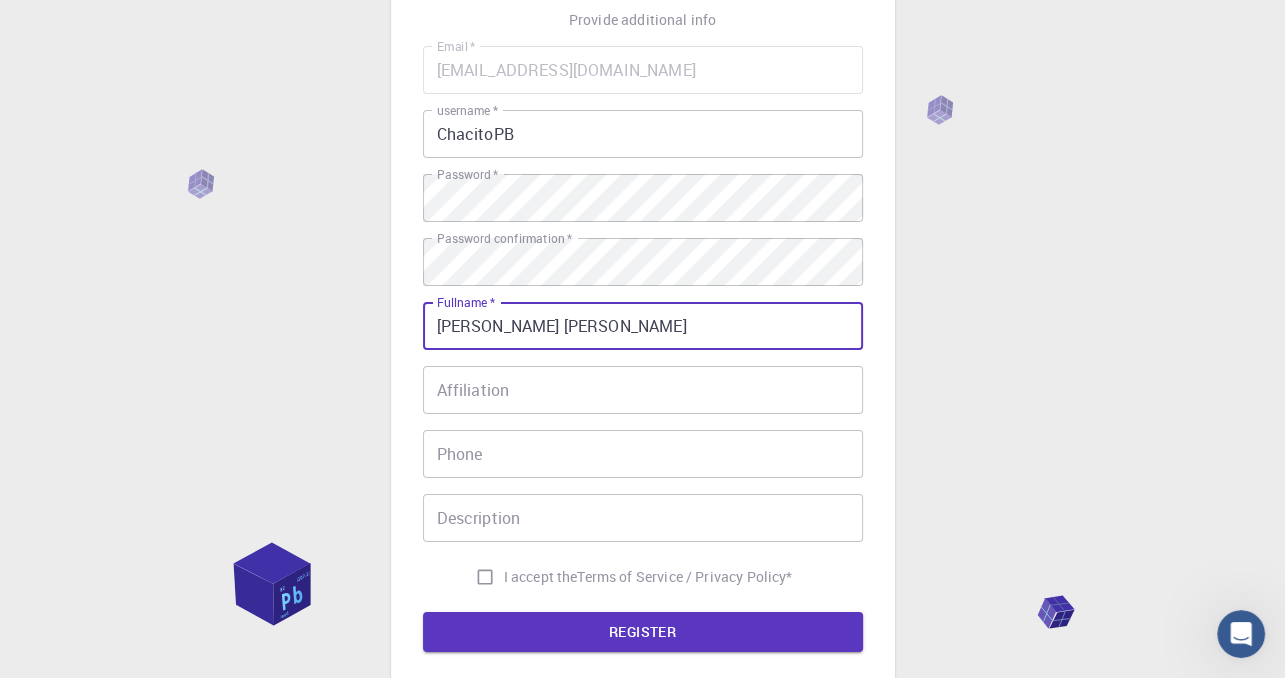 type on "9511656418" 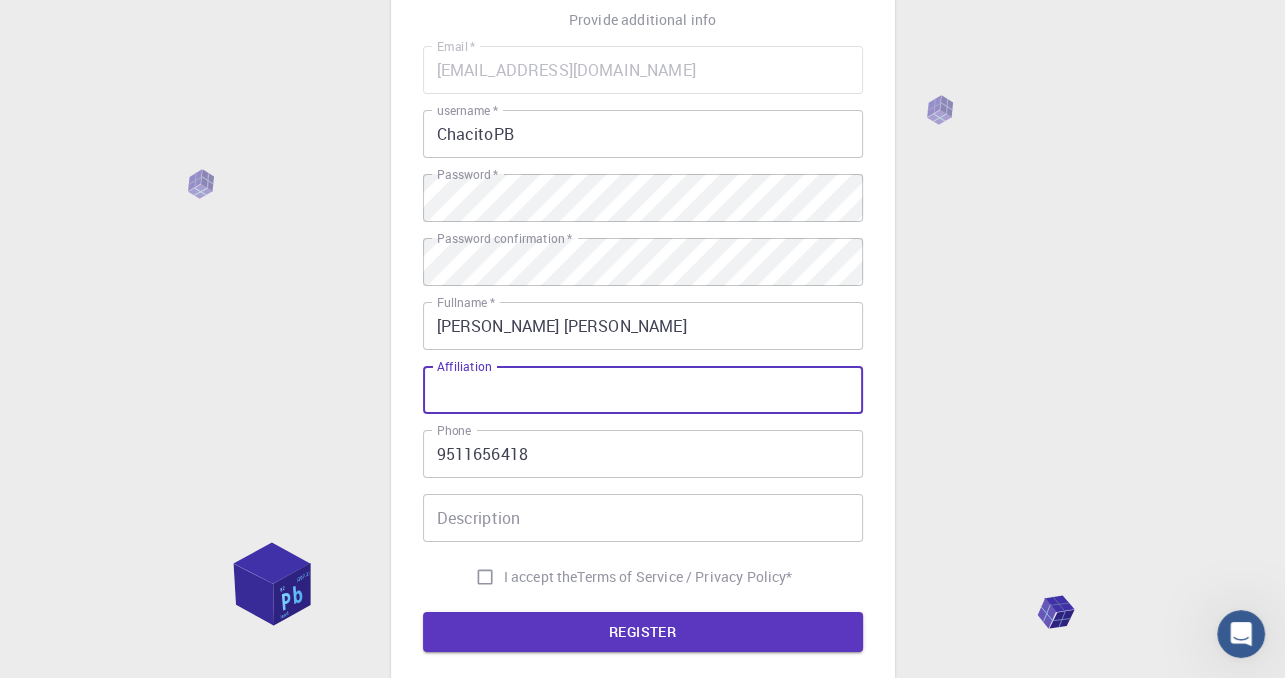 click on "Affiliation" at bounding box center (643, 390) 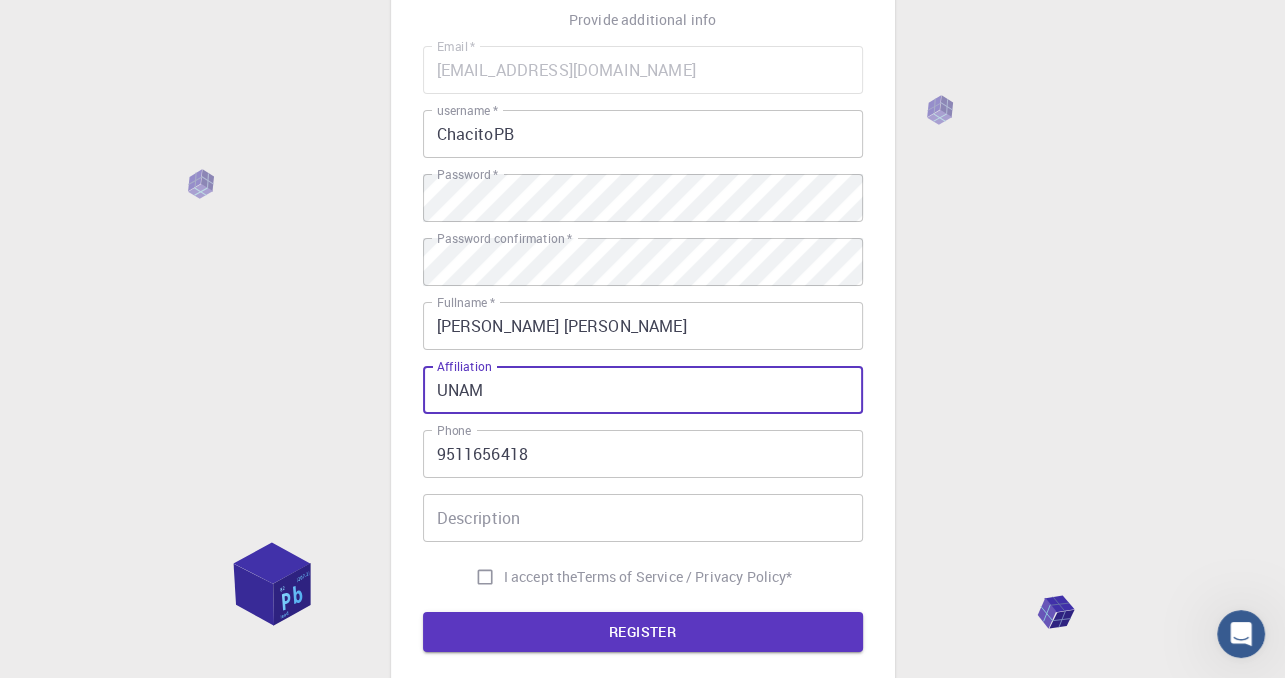 type on "UNAM" 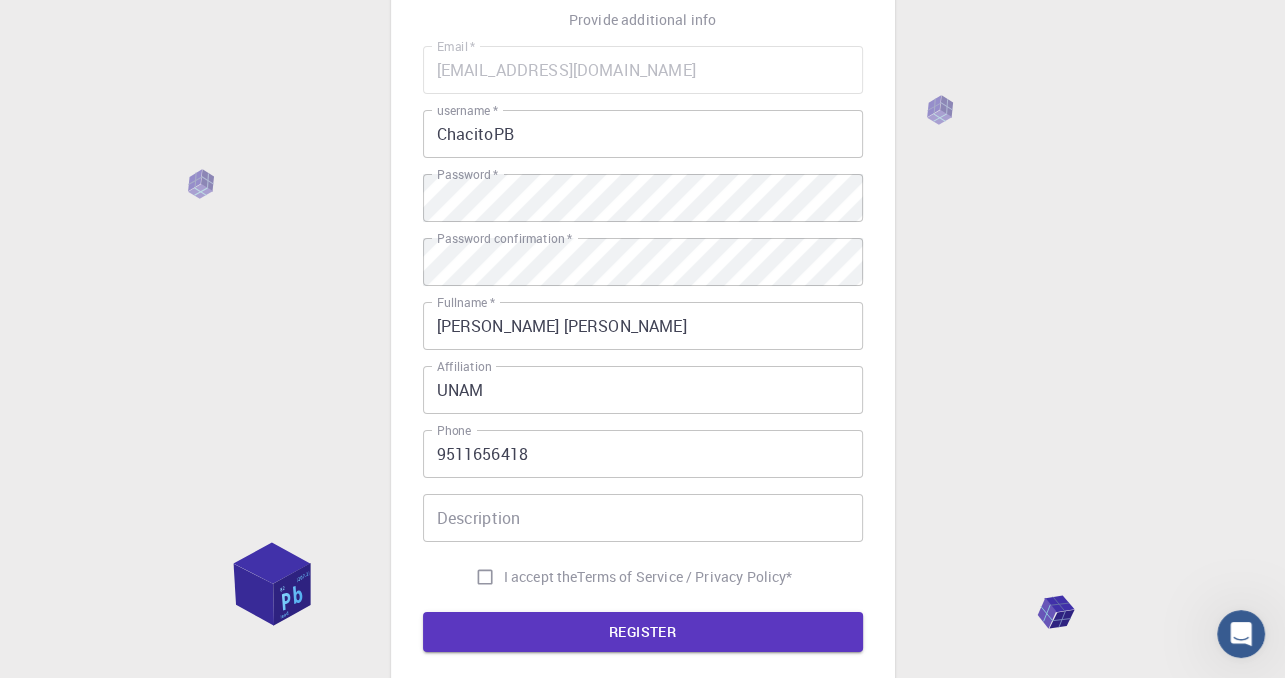 click on "Email   * chapuck028@gmail.com Email   * username   * ChacitoPB username   * Password   * Password   * Password confirmation   * Password confirmation   * Fullname   * Carlos Emiliano Pérez Barroso Fullname   * Affiliation UNAM Affiliation Phone 9511656418 Phone Description Description I accept the  Terms of Service / Privacy Policy  *" at bounding box center (643, 321) 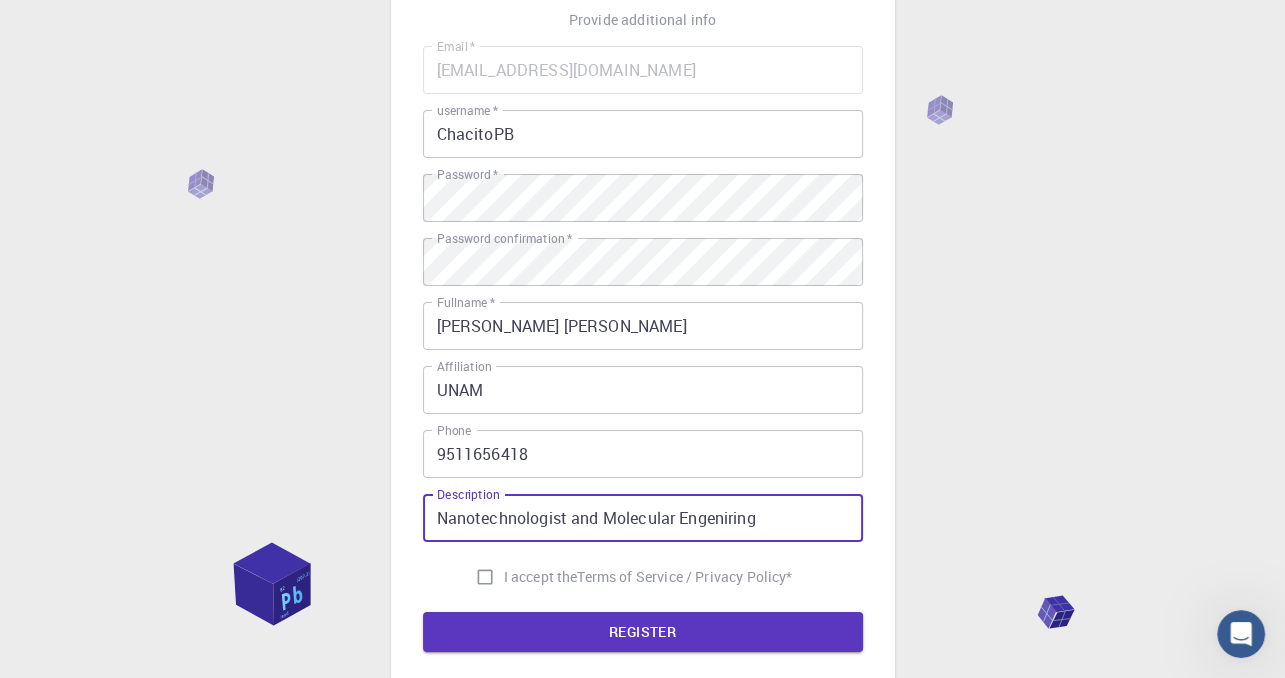 click on "Nanotechnologist and Molecular Engeniring" at bounding box center (643, 518) 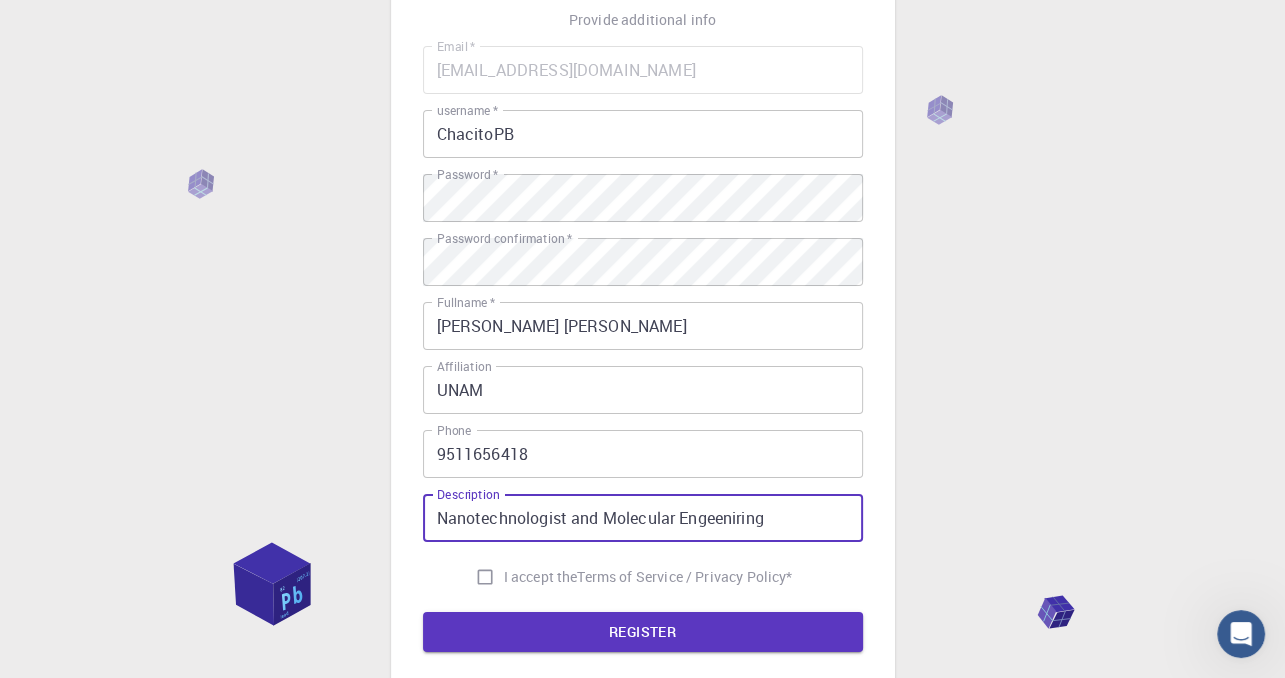 type on "Nanotechnologist and Molecular Engeeniring" 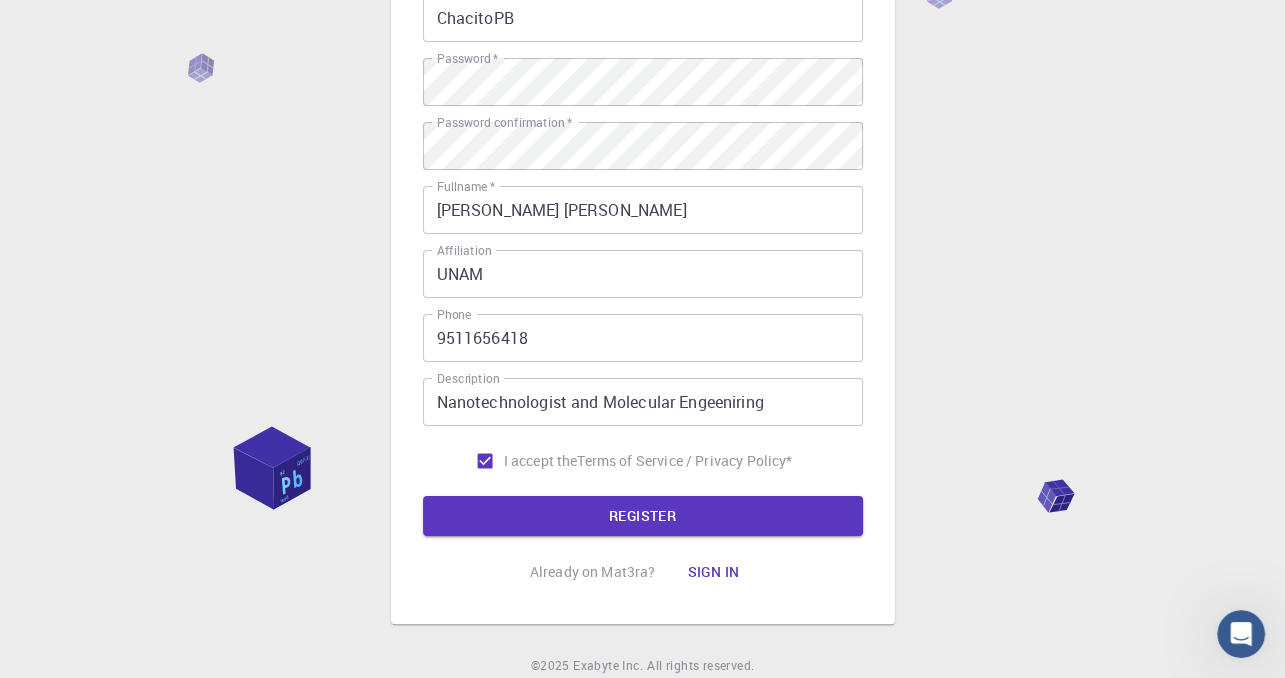 scroll, scrollTop: 263, scrollLeft: 0, axis: vertical 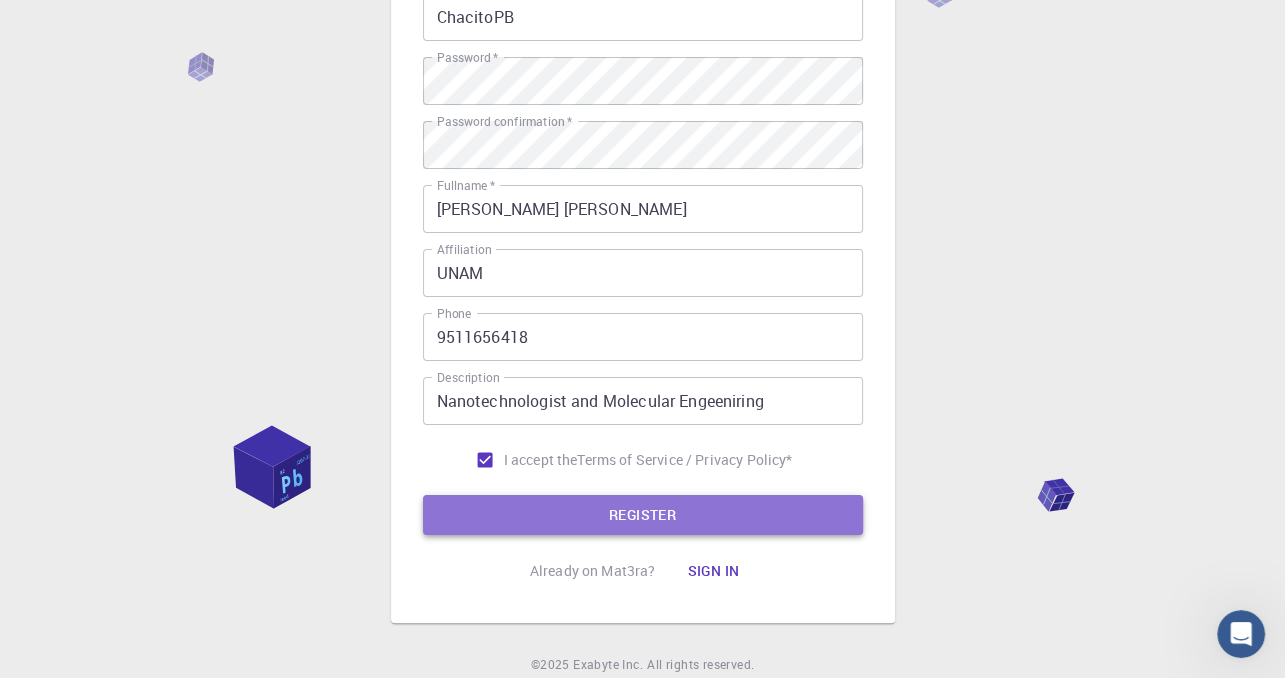 click on "REGISTER" at bounding box center [643, 515] 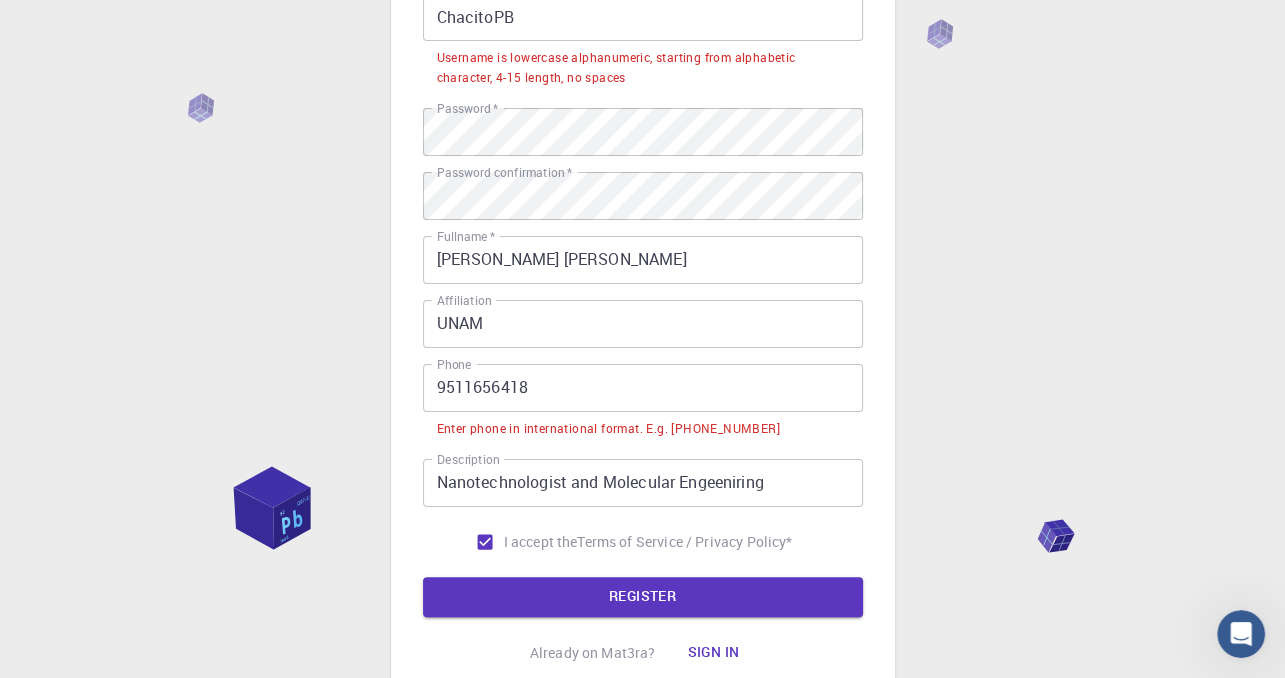 click on "9511656418" at bounding box center [643, 388] 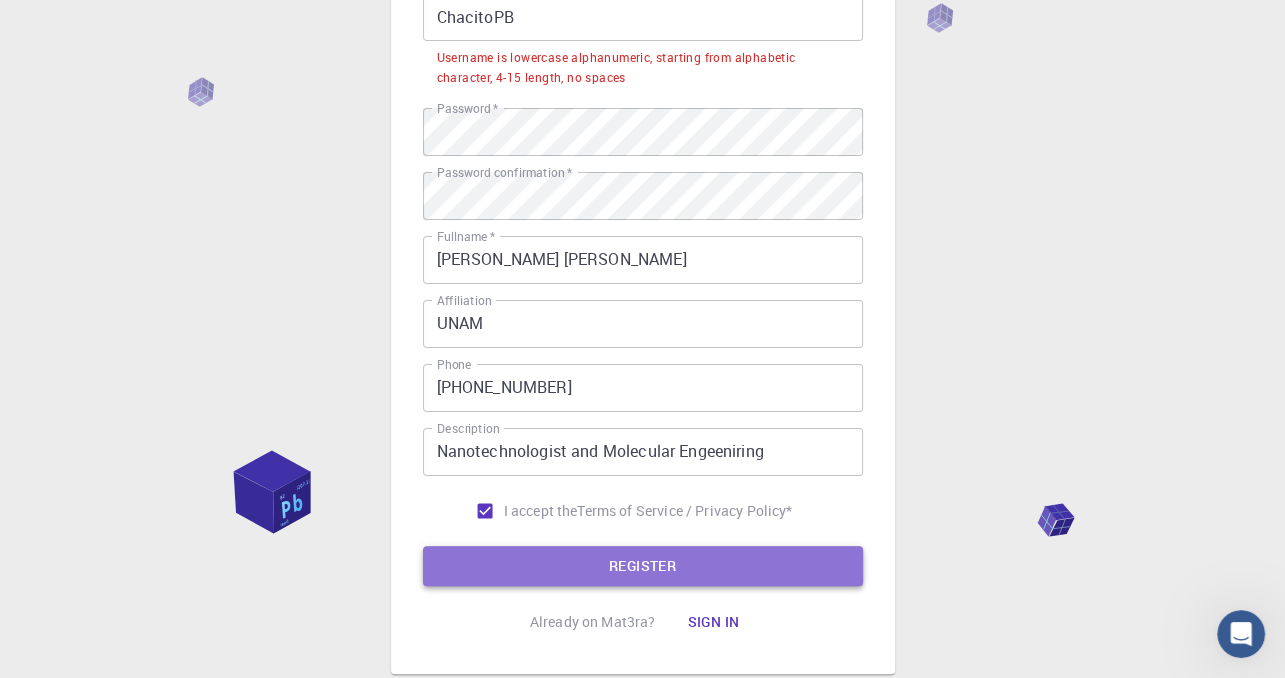 click on "REGISTER" at bounding box center (643, 566) 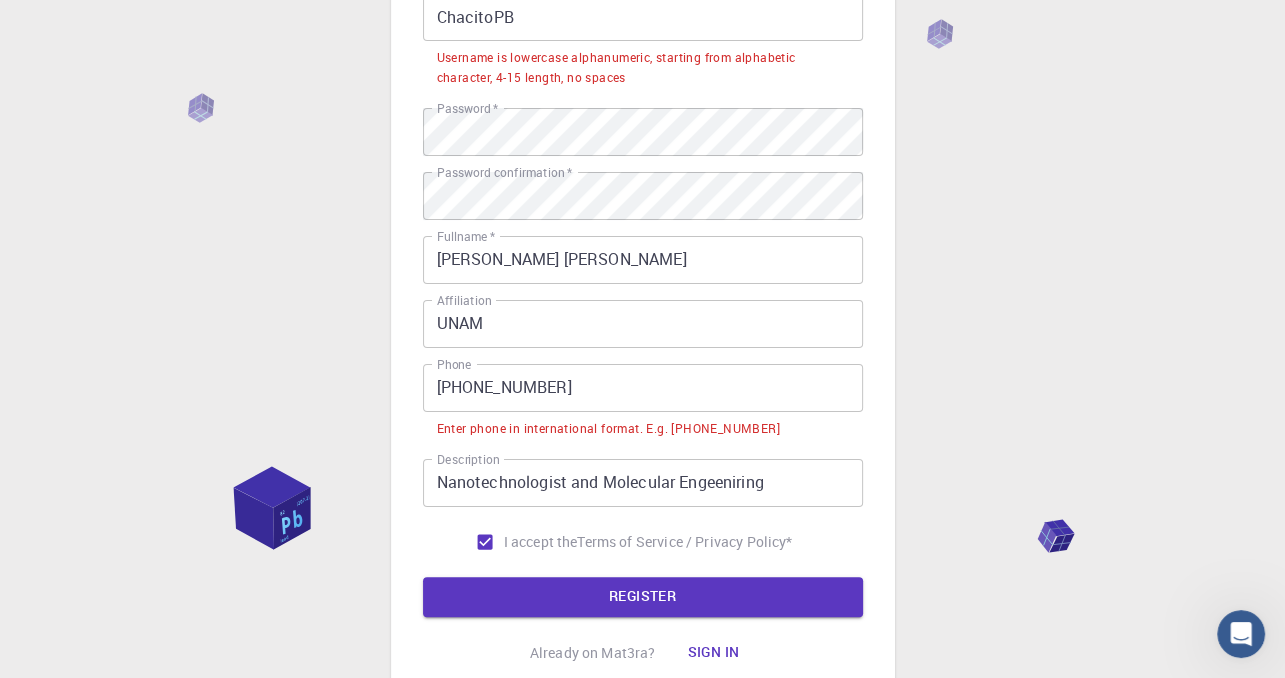 click on "+55 9511656418" at bounding box center [643, 388] 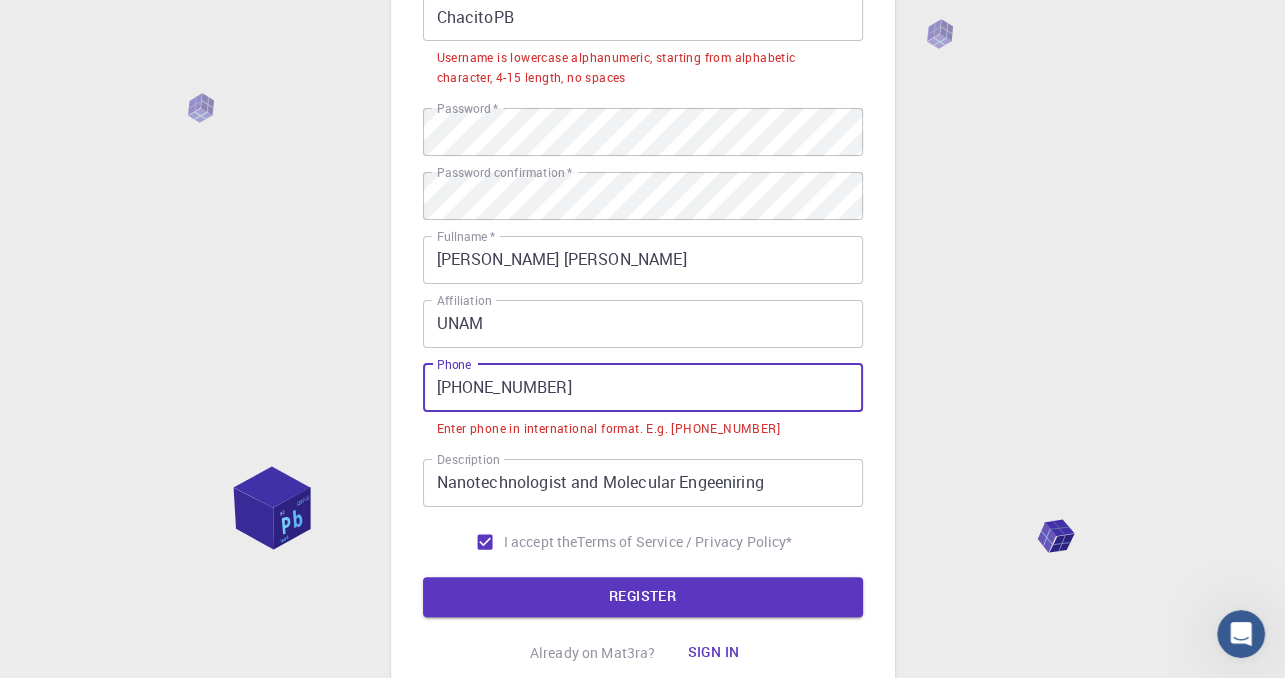 click on "+55 9511656418" at bounding box center [643, 388] 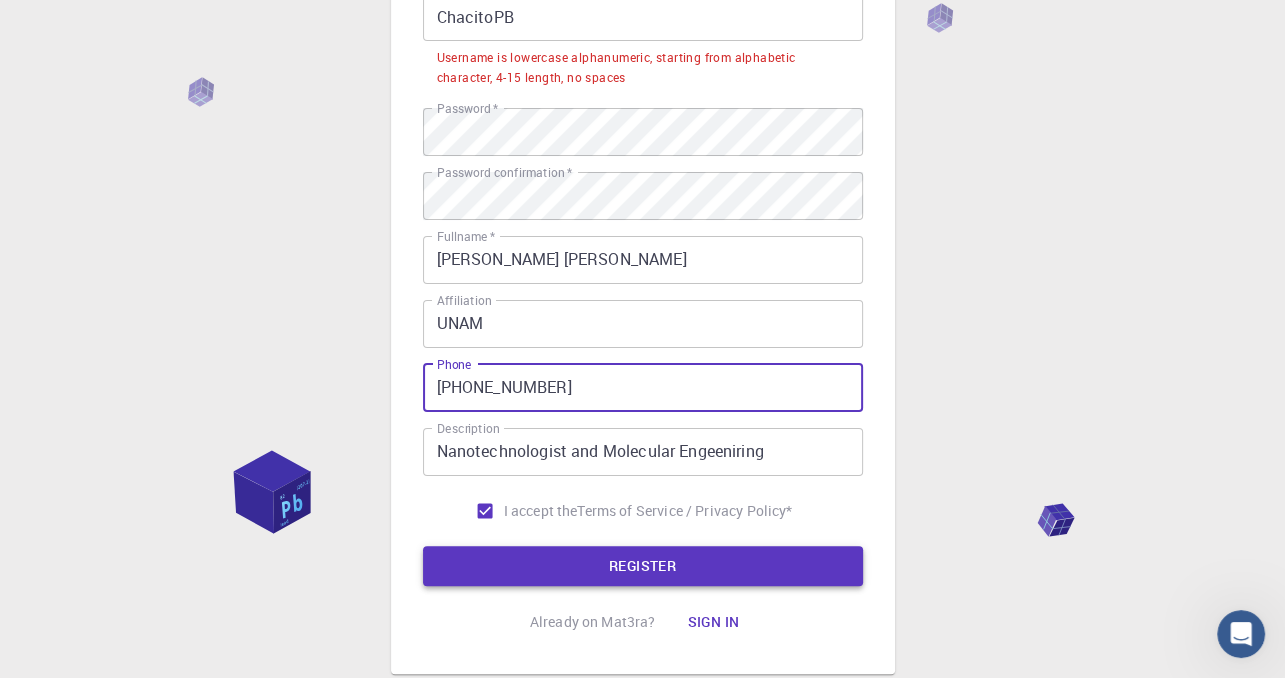 type on "+559511656418" 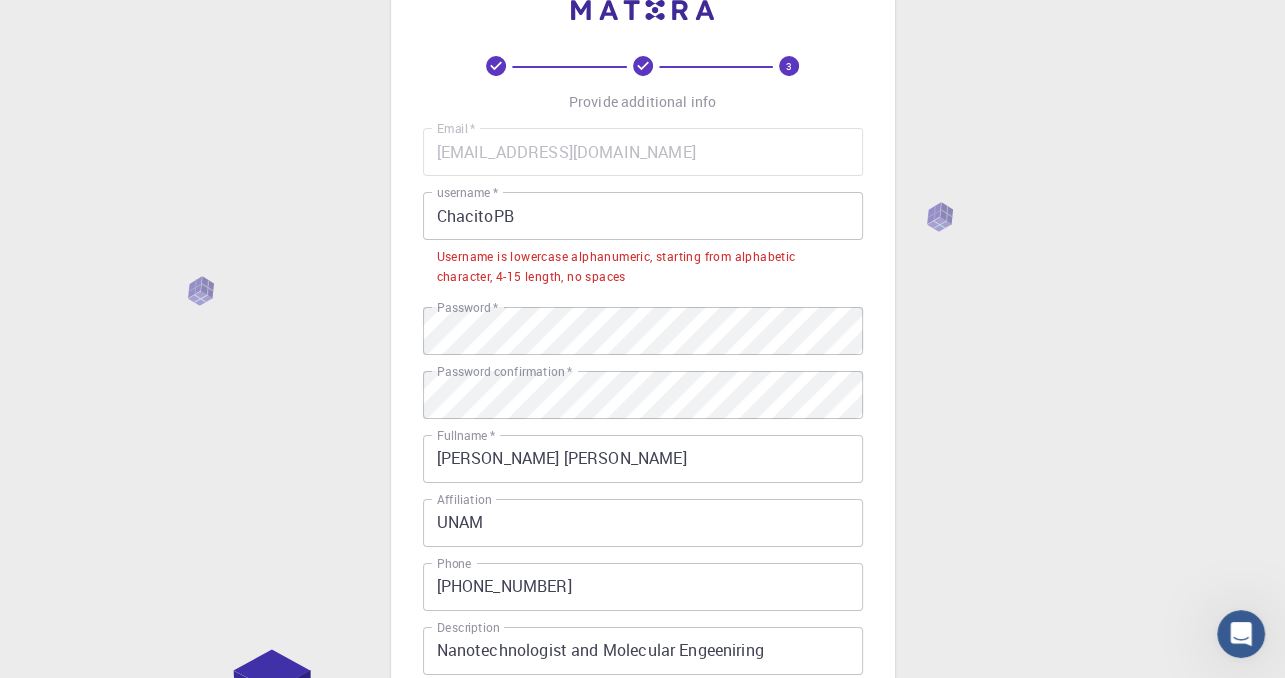 scroll, scrollTop: 58, scrollLeft: 0, axis: vertical 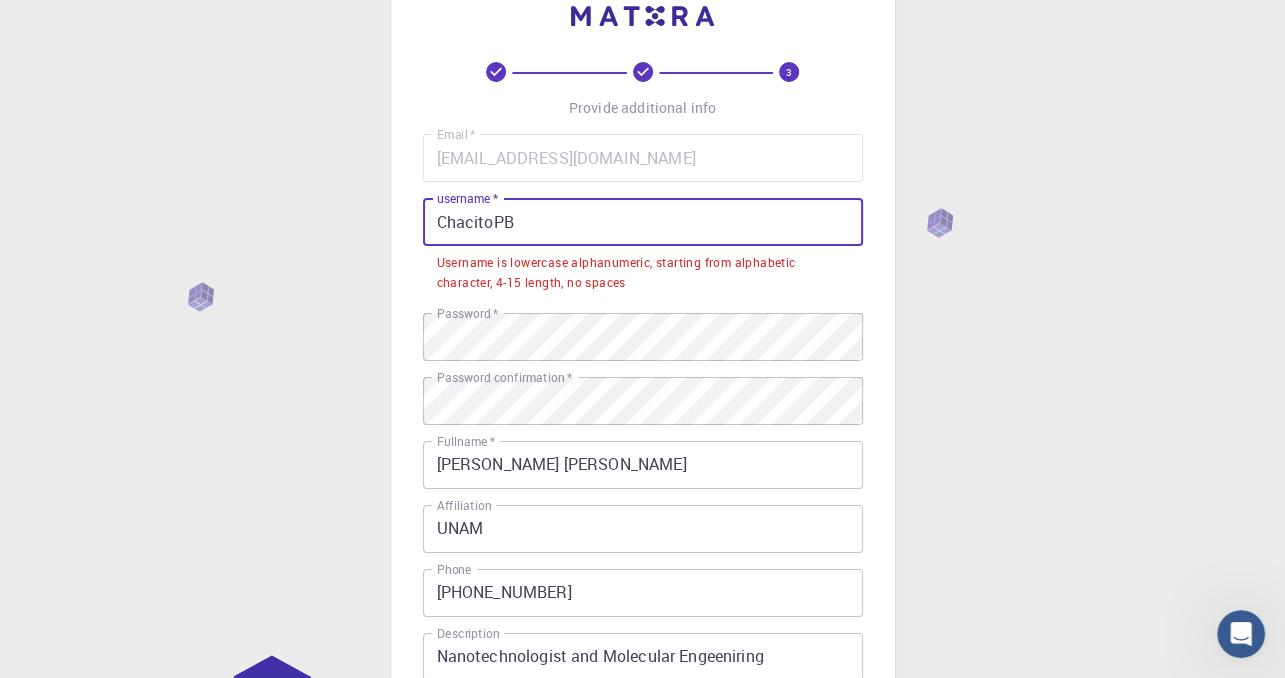 drag, startPoint x: 568, startPoint y: 233, endPoint x: 541, endPoint y: 229, distance: 27.294687 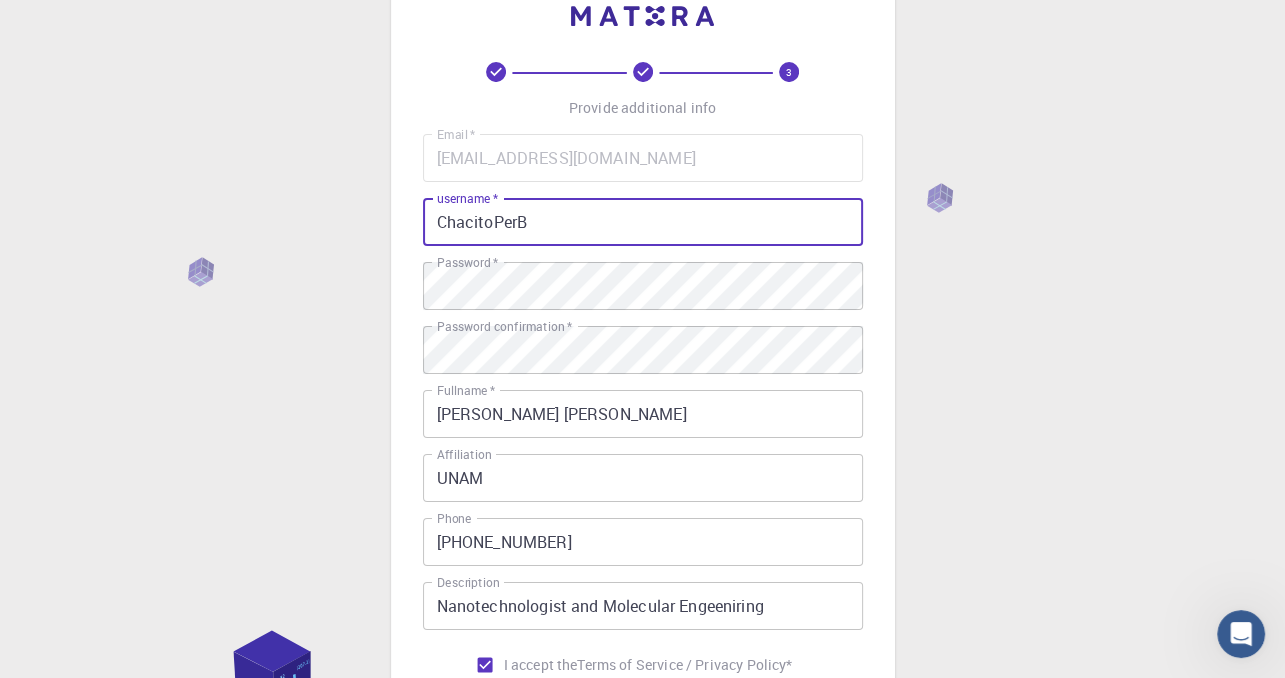 click on "ChacitoPerB" at bounding box center [643, 222] 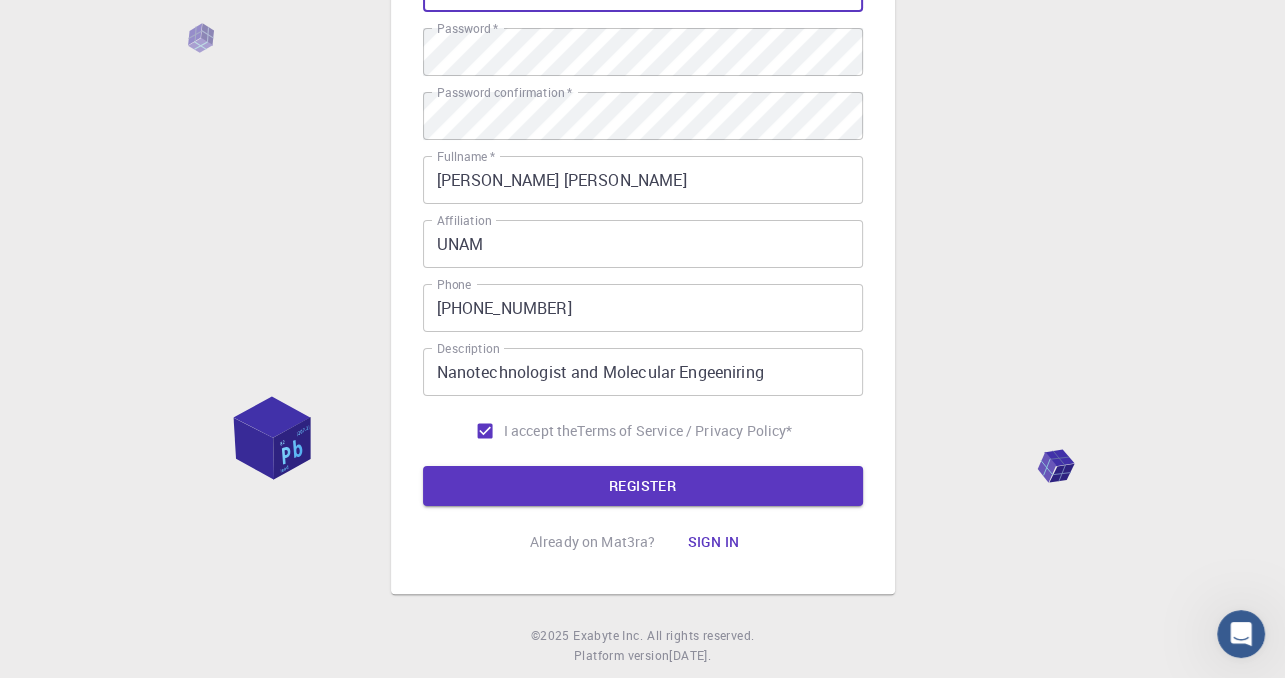 scroll, scrollTop: 294, scrollLeft: 0, axis: vertical 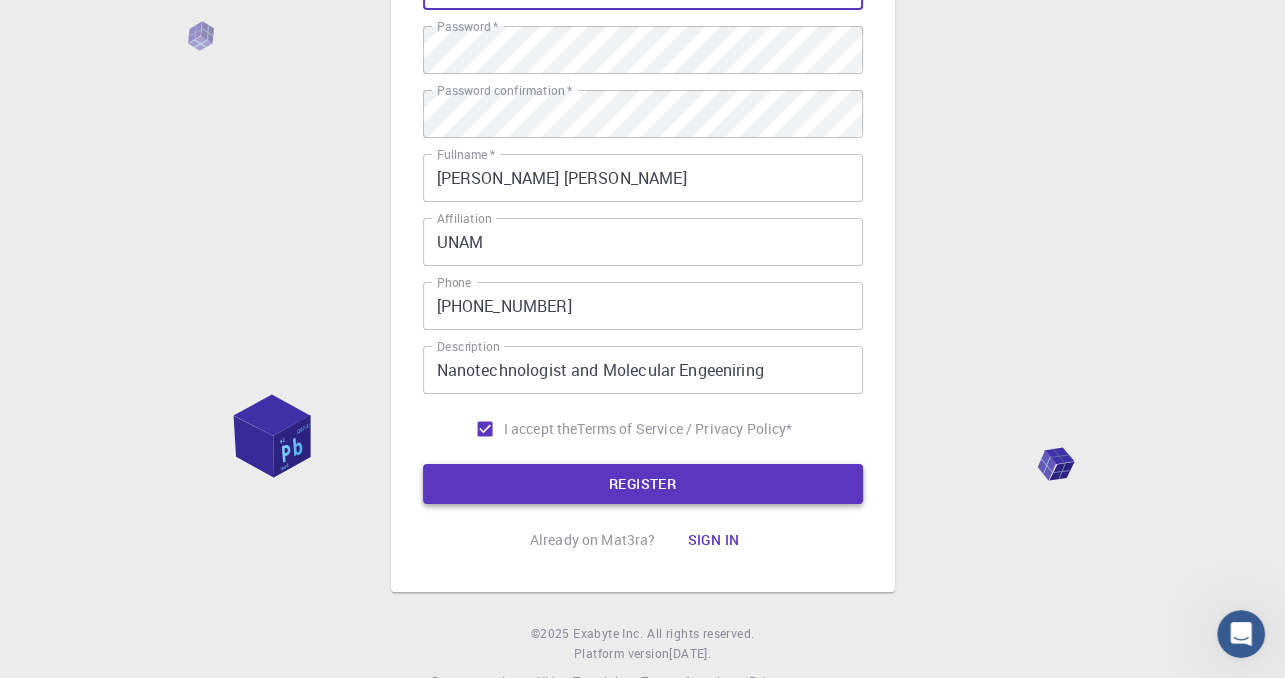 click on "REGISTER" at bounding box center (643, 484) 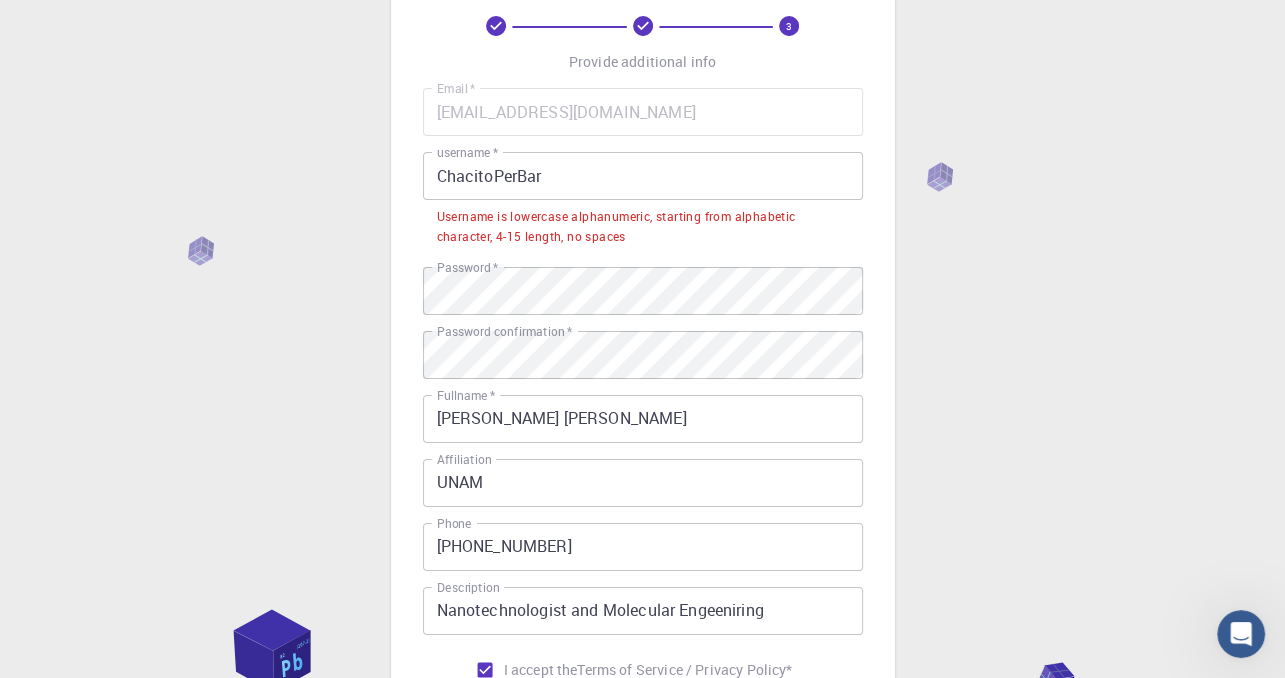 scroll, scrollTop: 100, scrollLeft: 0, axis: vertical 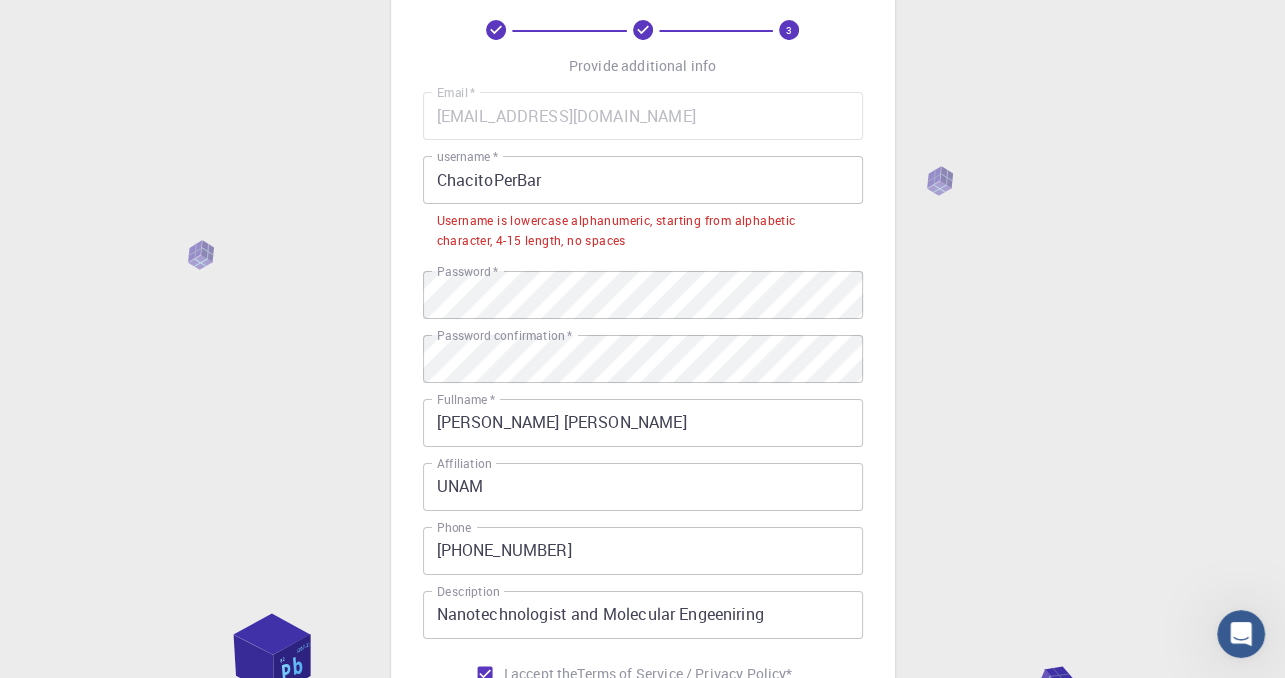 click on "Username is lowercase alphanumeric, starting from alphabetic character, 4-15 length, no spaces" at bounding box center [643, 231] 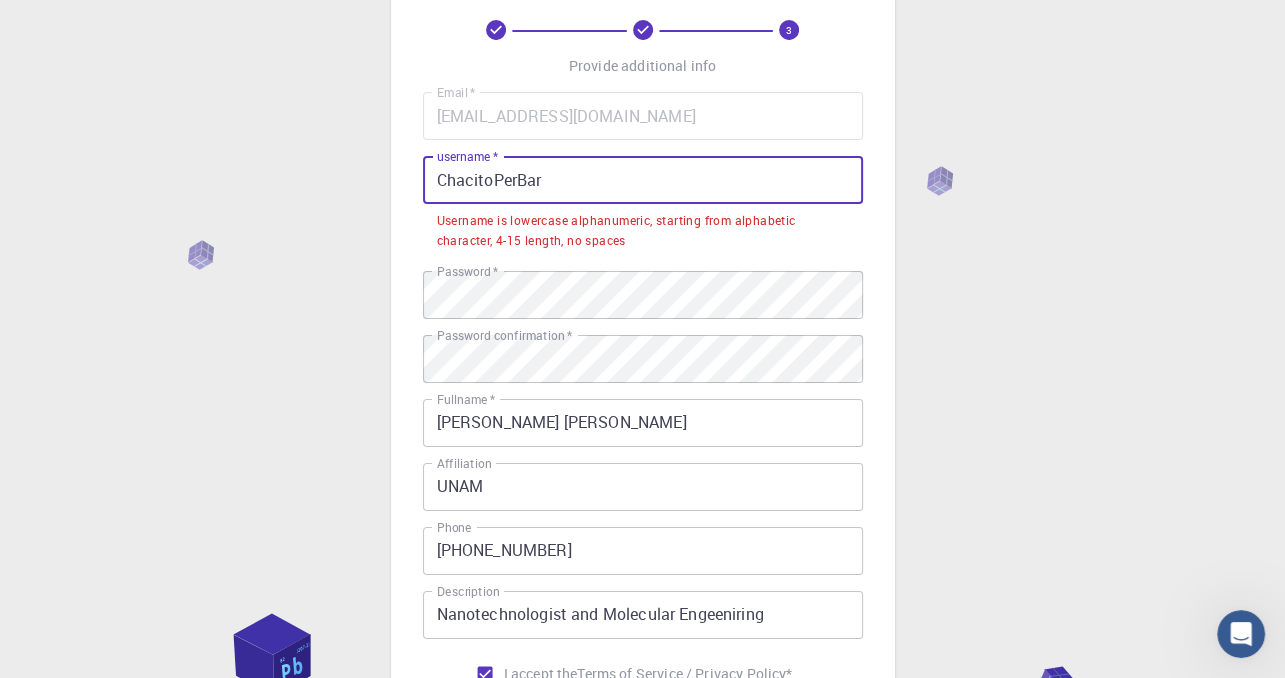 click on "ChacitoPerBar" at bounding box center [643, 180] 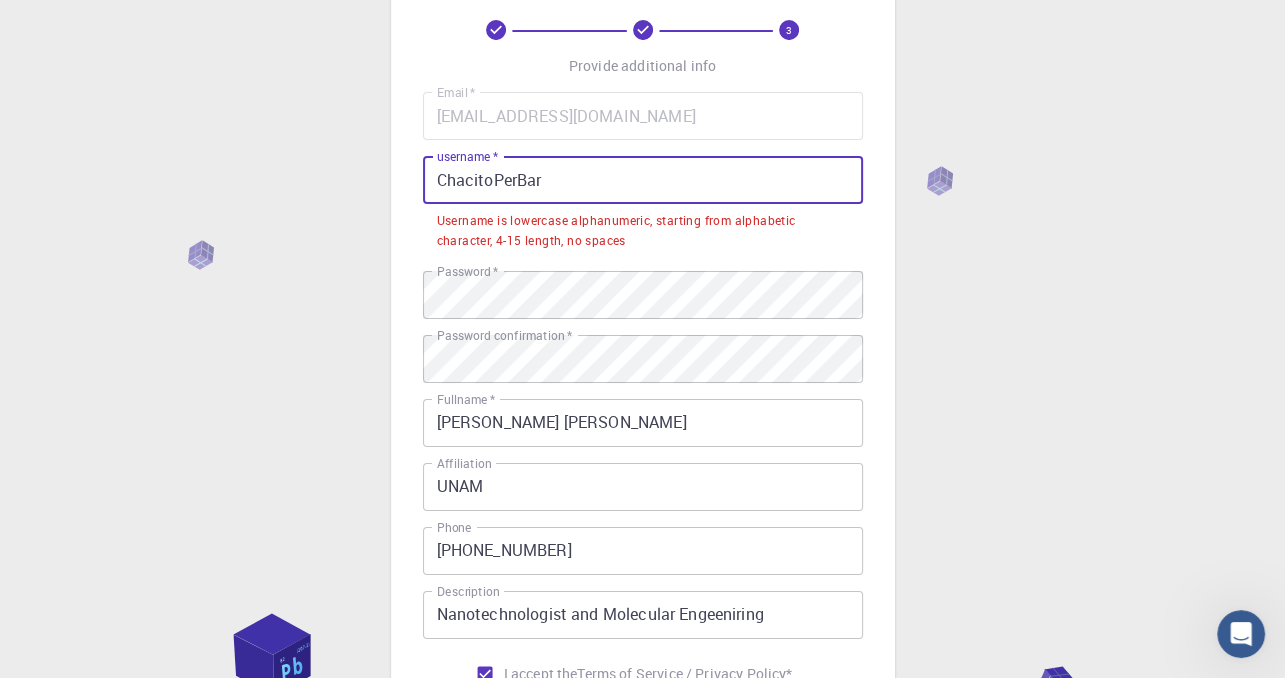 click on "ChacitoPerBar" at bounding box center [643, 180] 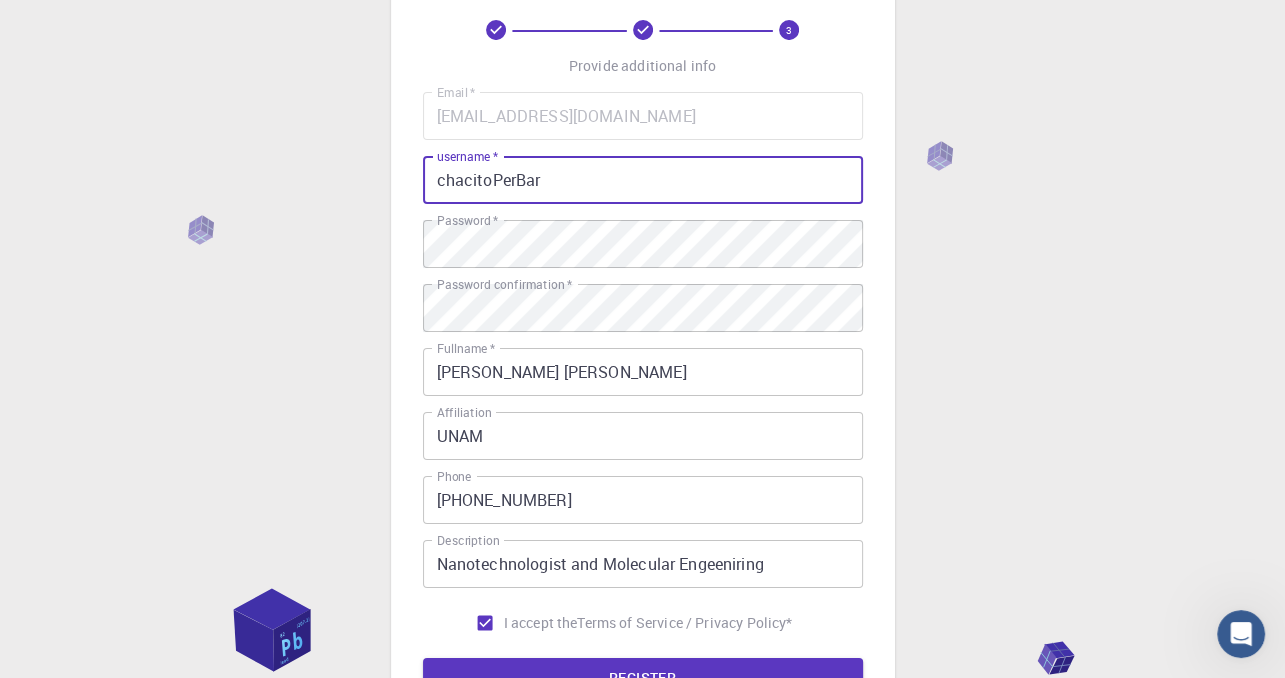click on "chacitoPerBar" at bounding box center (643, 180) 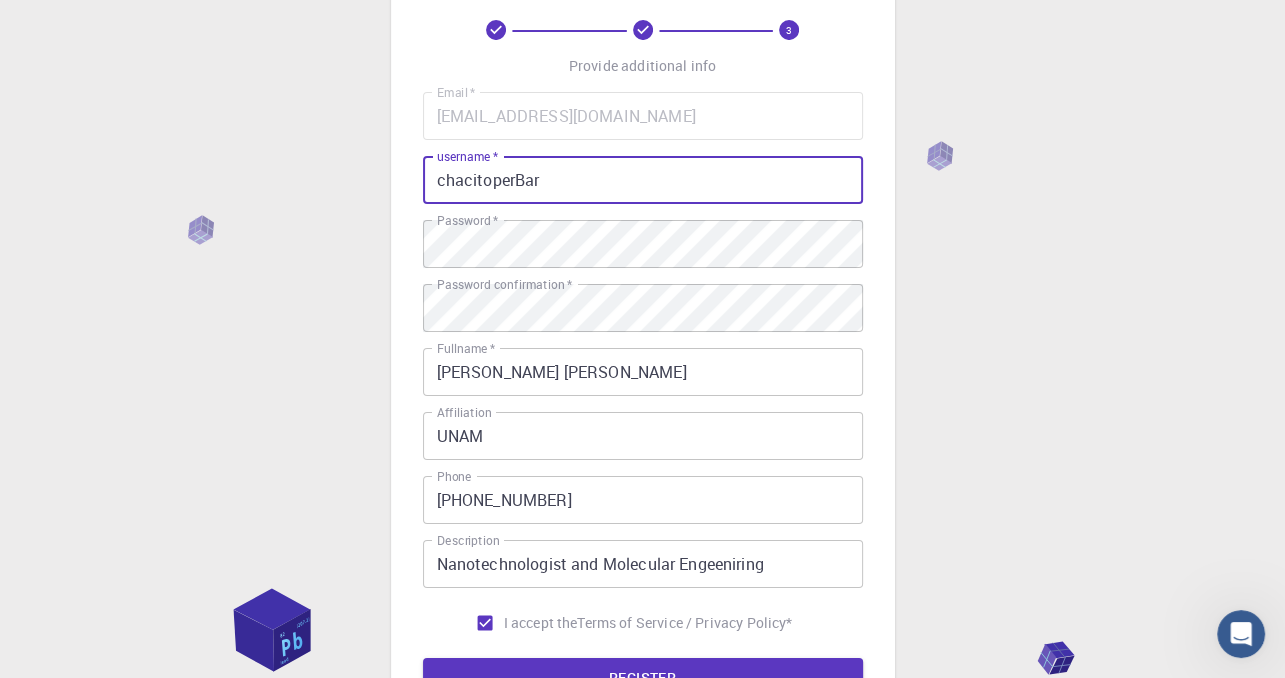 click on "chacitoperBar" at bounding box center (643, 180) 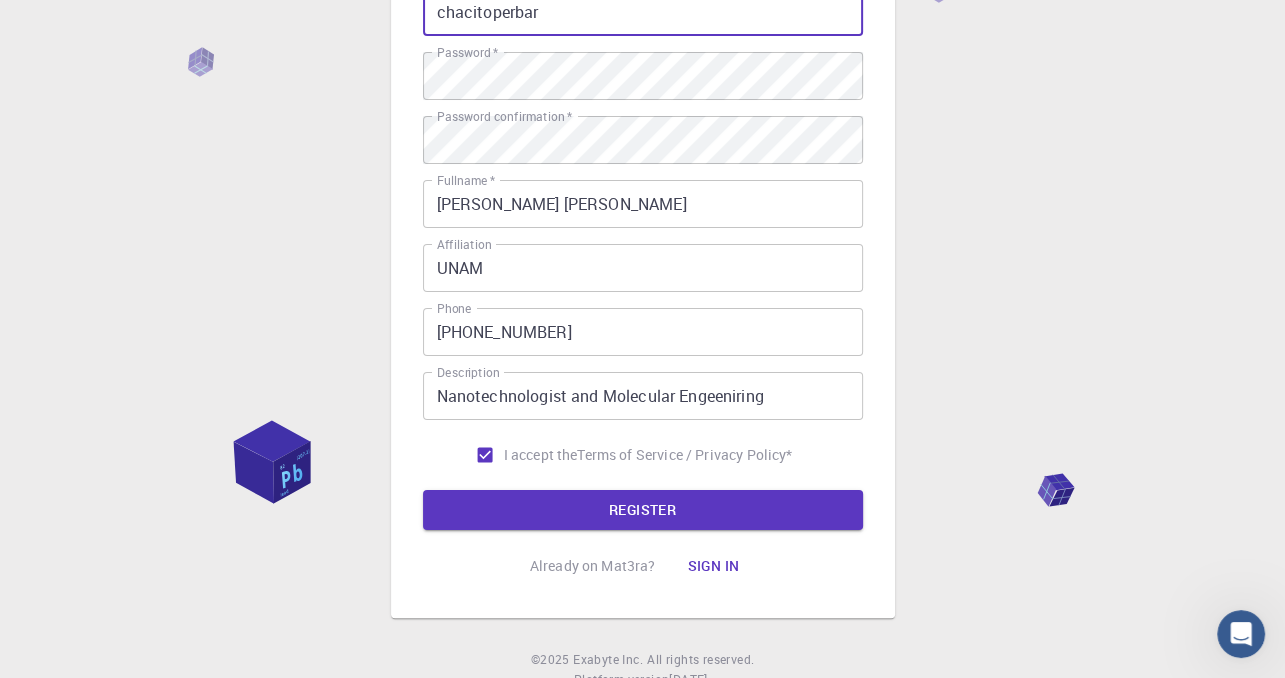 scroll, scrollTop: 340, scrollLeft: 0, axis: vertical 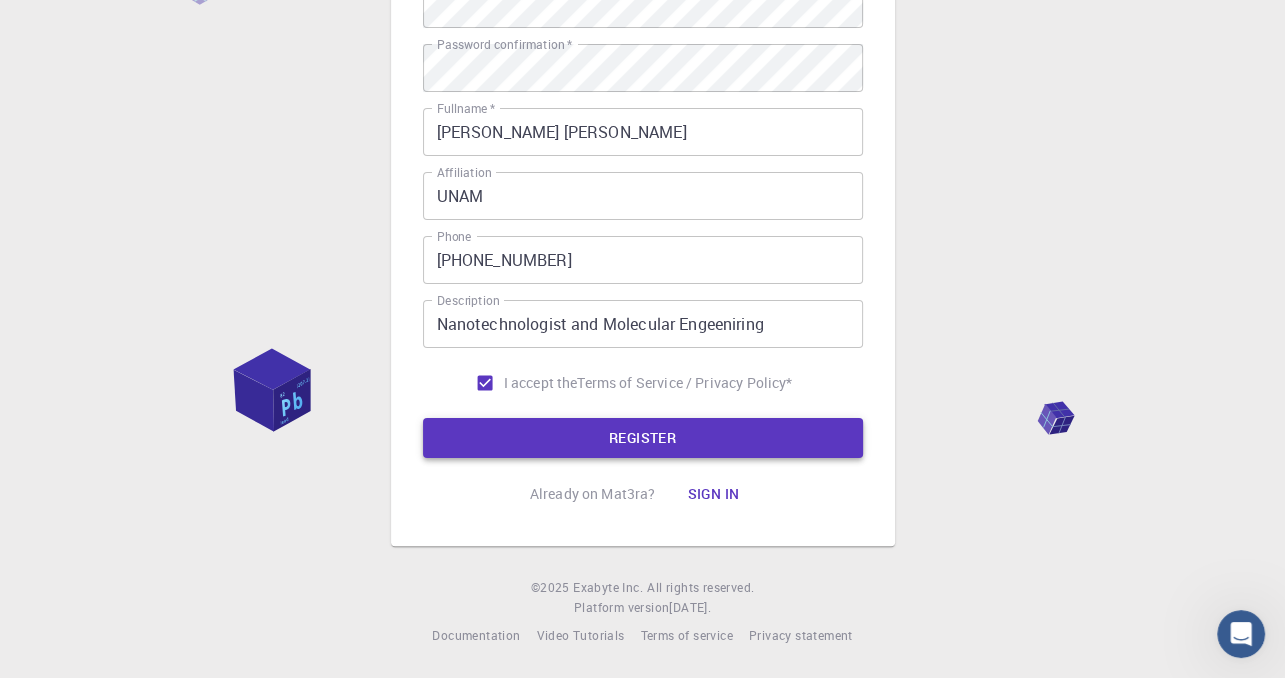 type on "chacitoperbar" 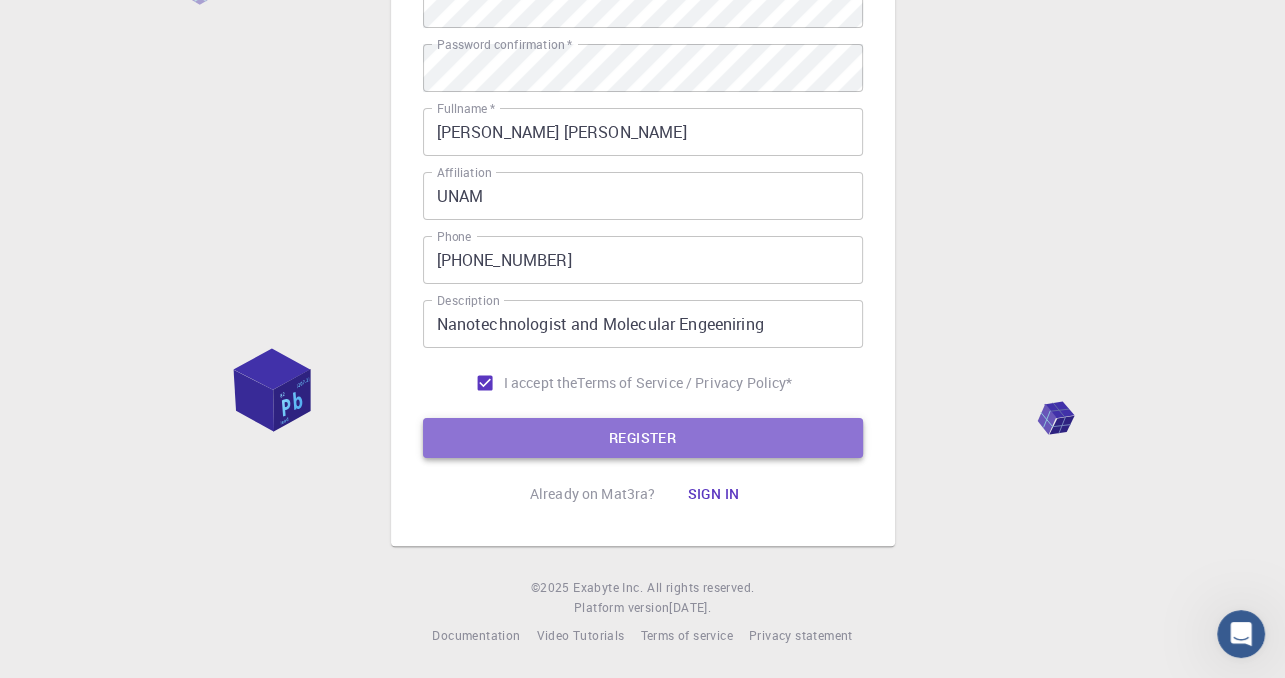 click on "REGISTER" at bounding box center [643, 438] 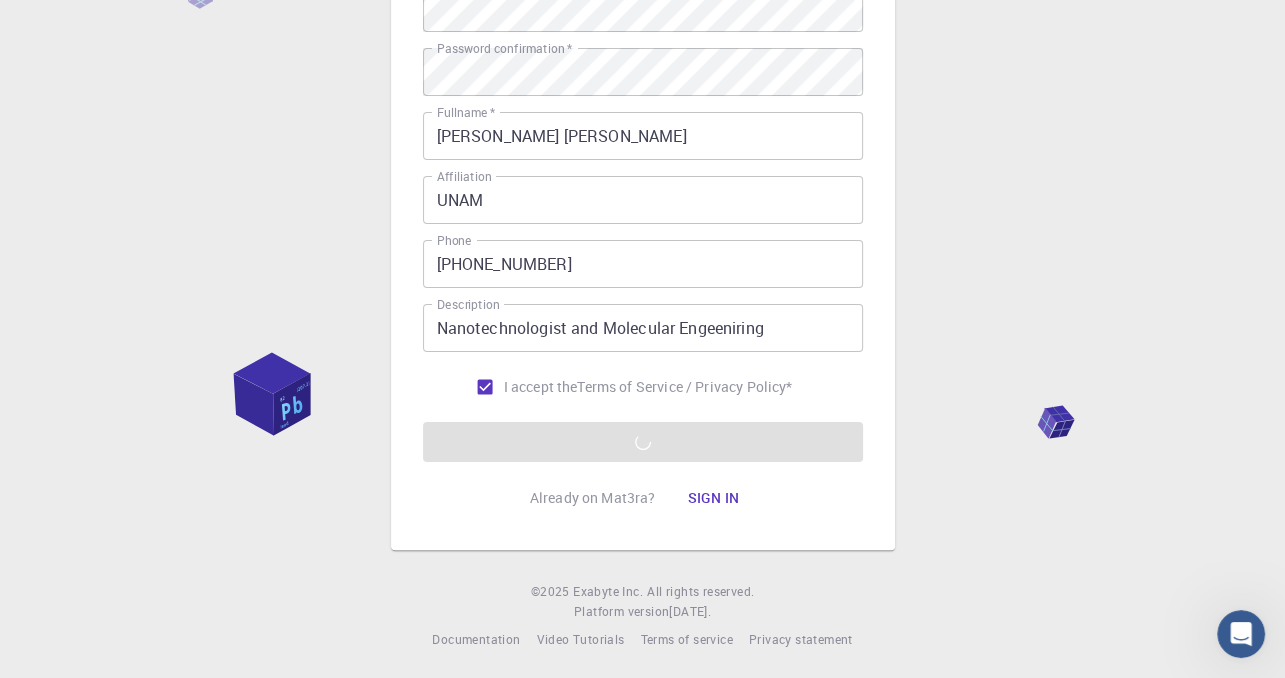 scroll, scrollTop: 340, scrollLeft: 0, axis: vertical 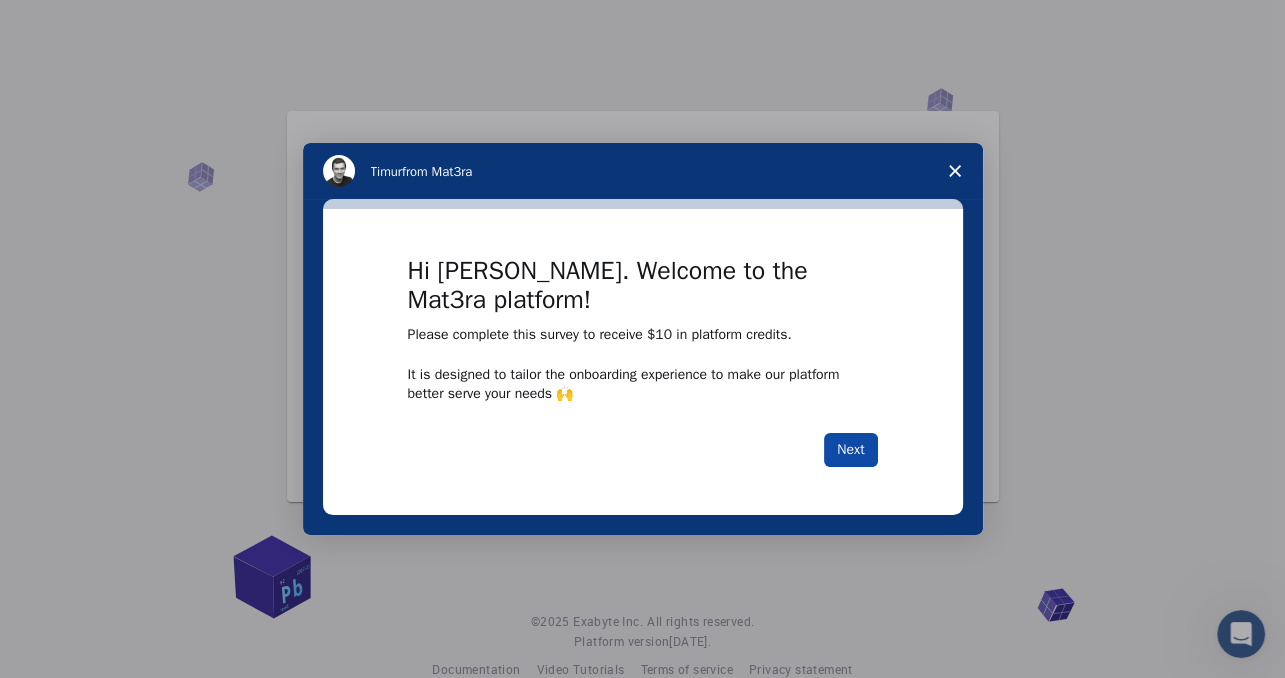 click on "Next" at bounding box center (850, 450) 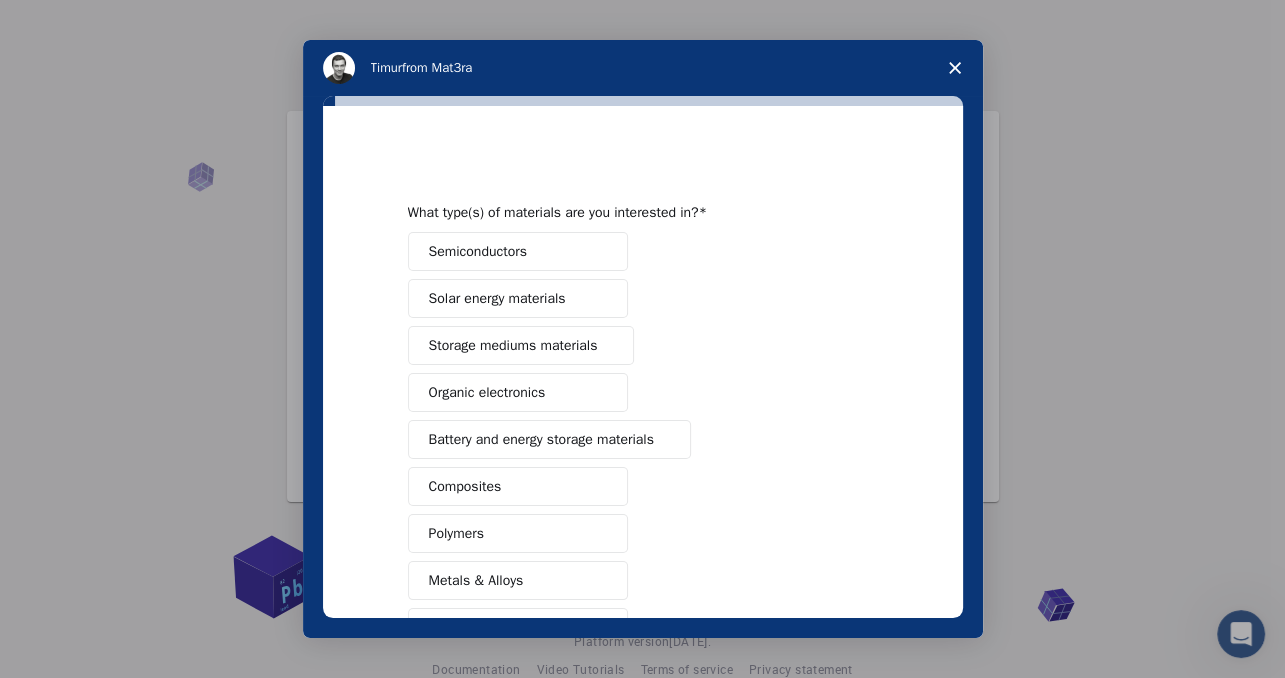 click on "Solar energy materials" at bounding box center [497, 298] 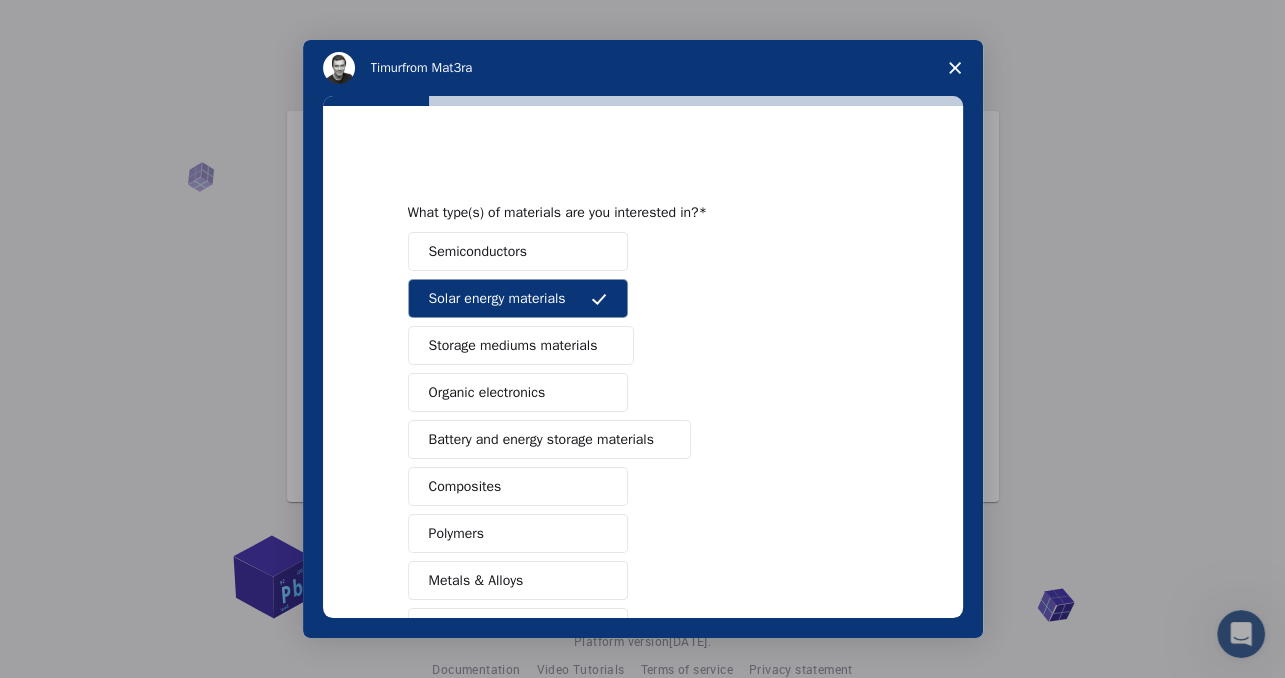 click on "Storage mediums materials" at bounding box center (513, 345) 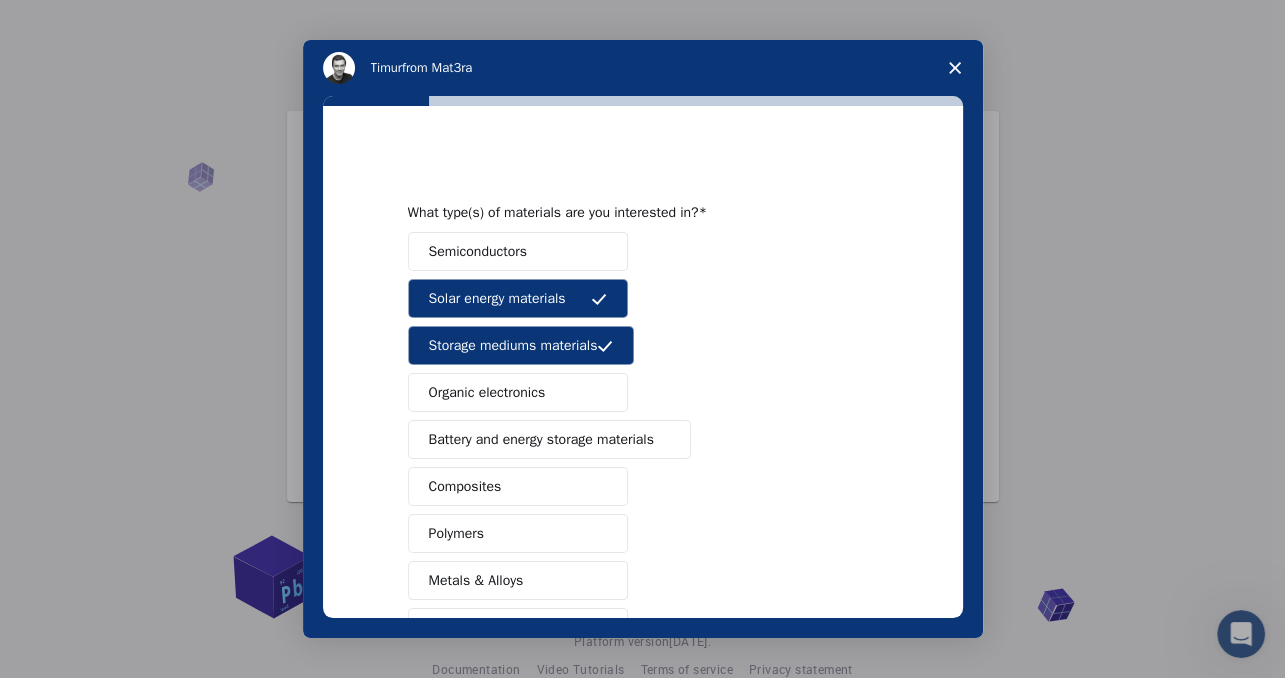 click on "Battery and energy storage materials" at bounding box center [541, 439] 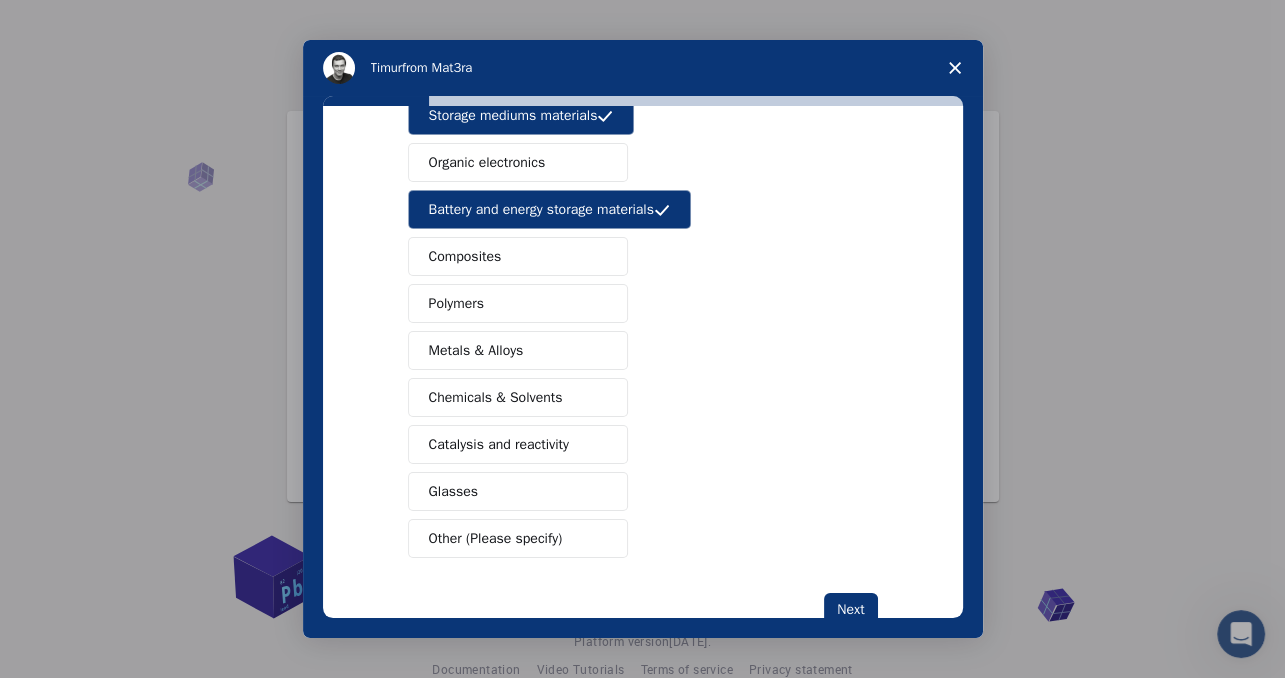 scroll, scrollTop: 282, scrollLeft: 0, axis: vertical 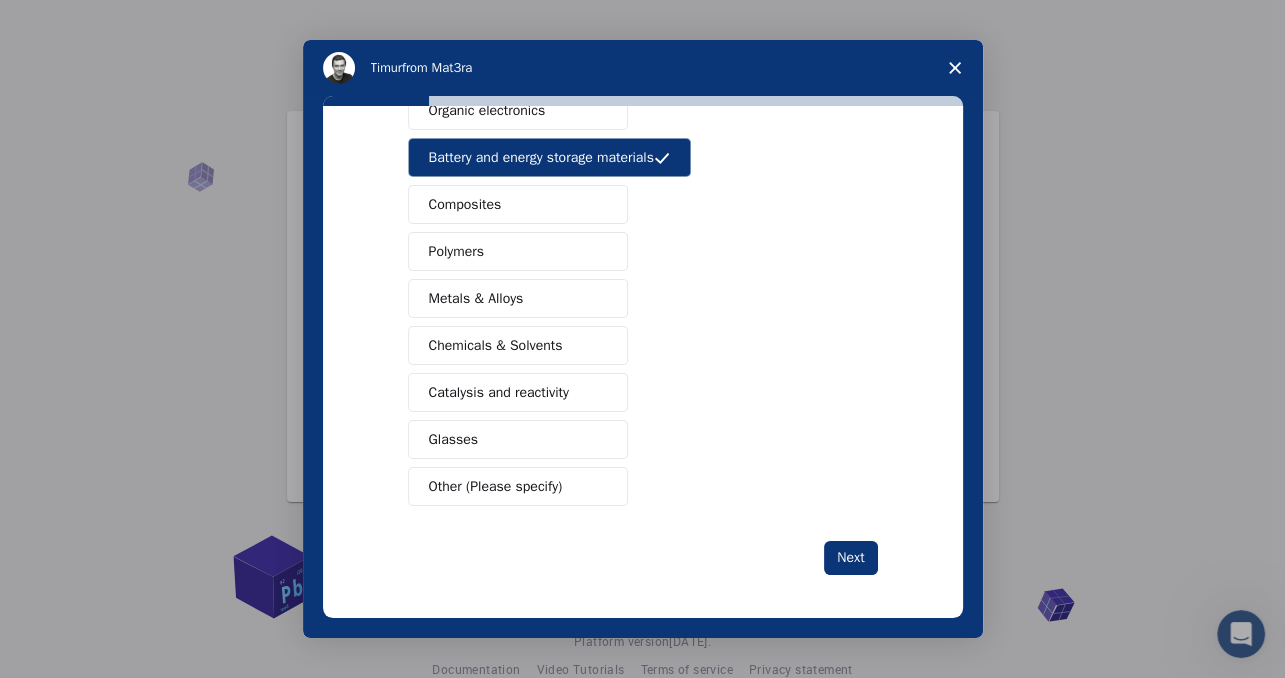 click on "Chemicals & Solvents" at bounding box center (496, 345) 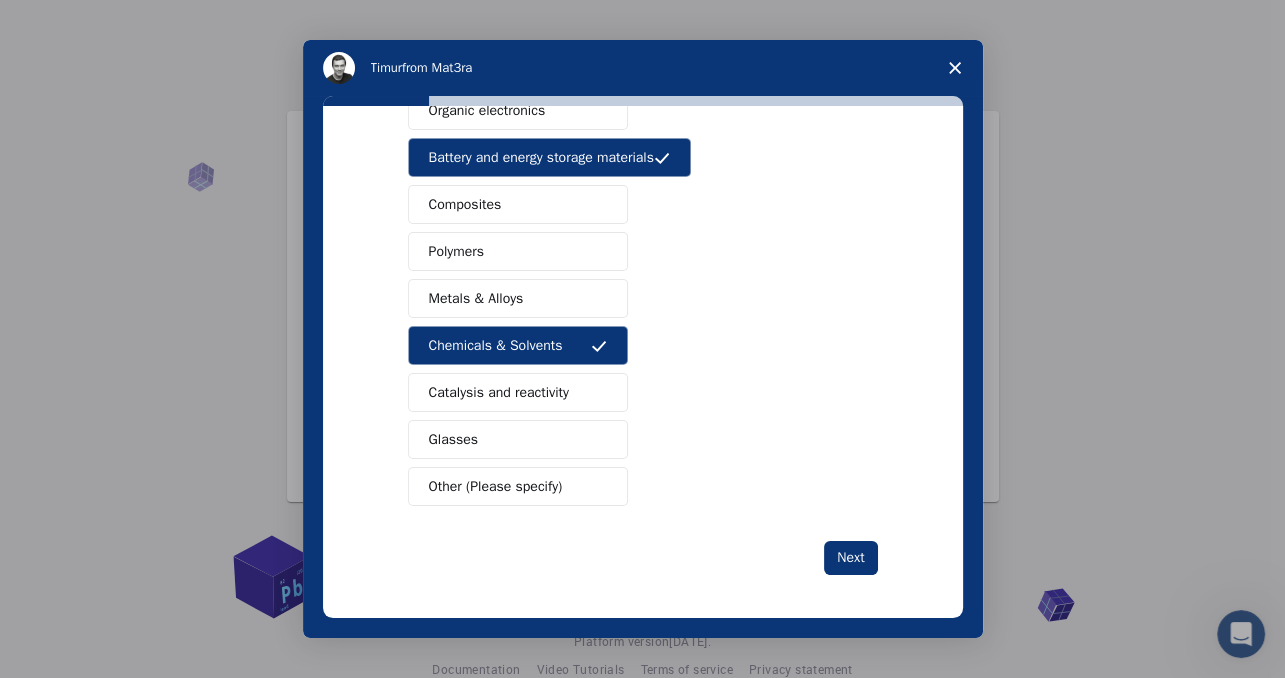 click on "Catalysis and reactivity" at bounding box center (499, 392) 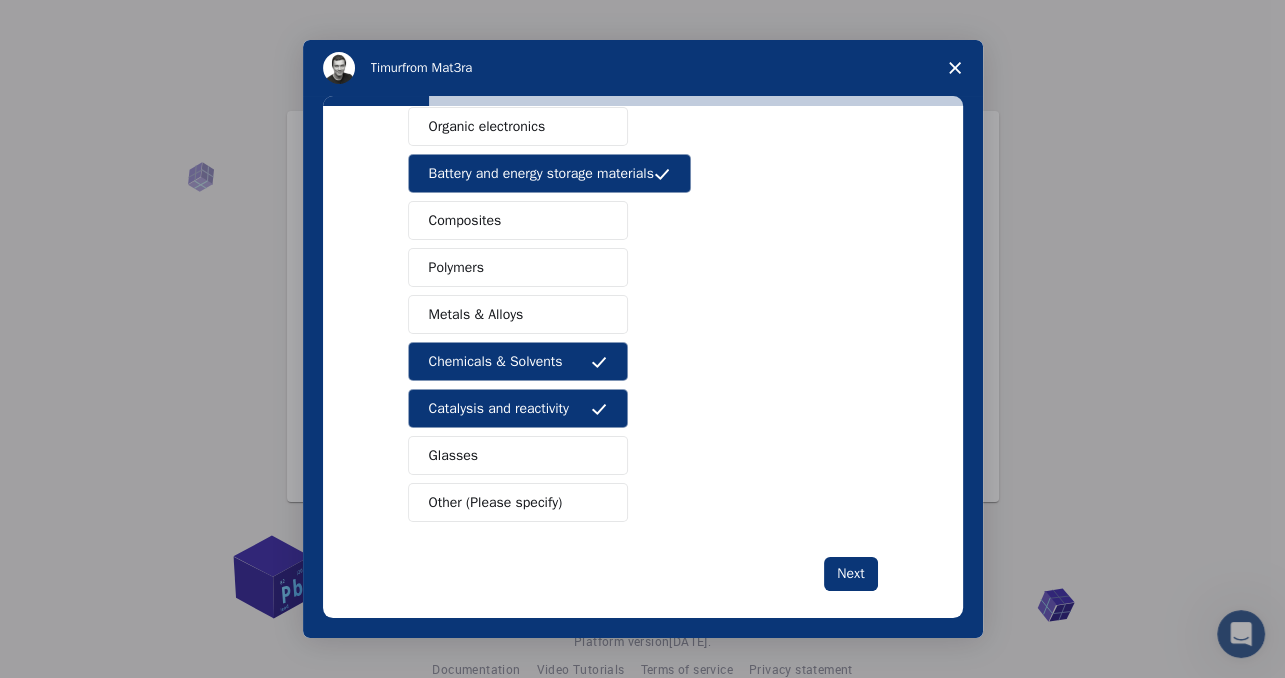 scroll, scrollTop: 282, scrollLeft: 0, axis: vertical 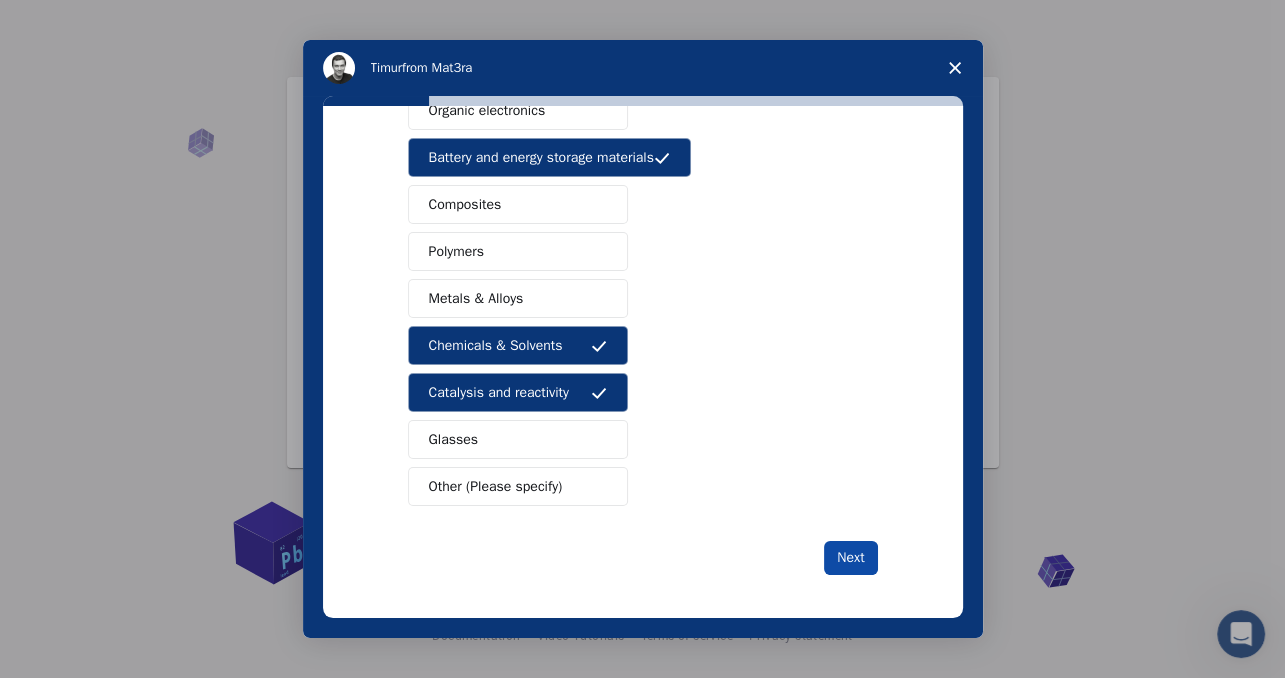 click on "Next" at bounding box center (850, 558) 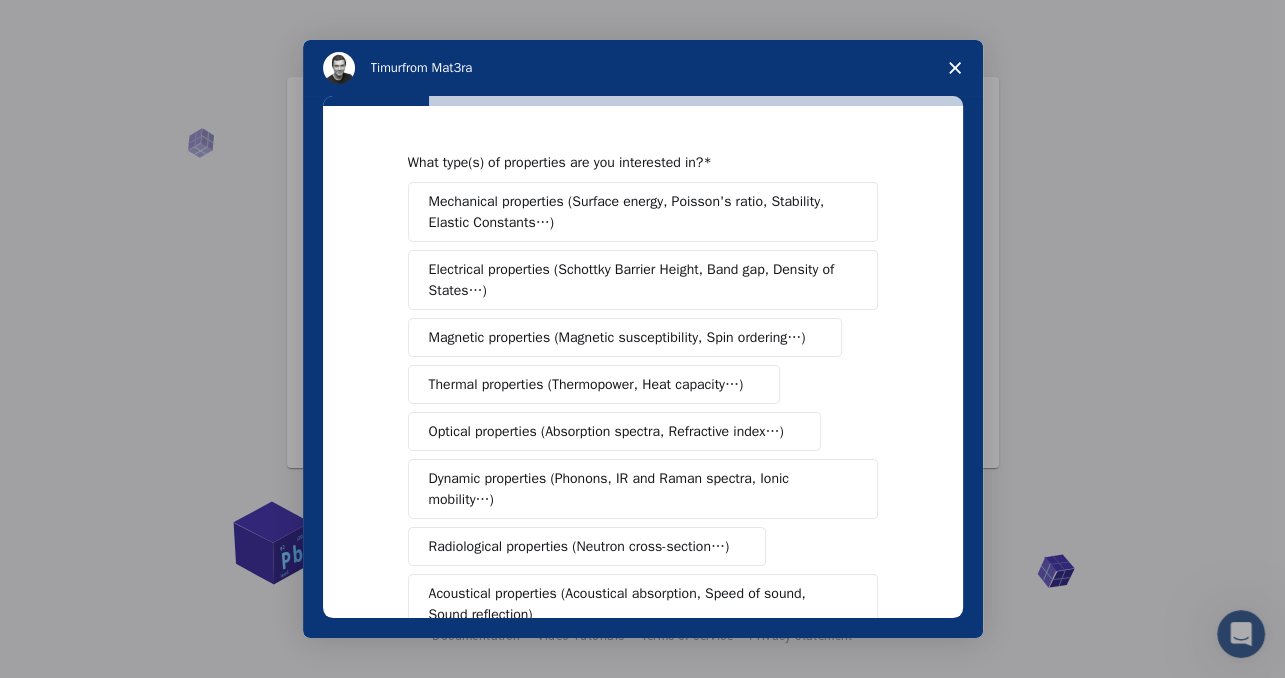 click on "Mechanical properties (Surface energy, Poisson's ratio, Stability, Elastic Constants…)" at bounding box center [636, 212] 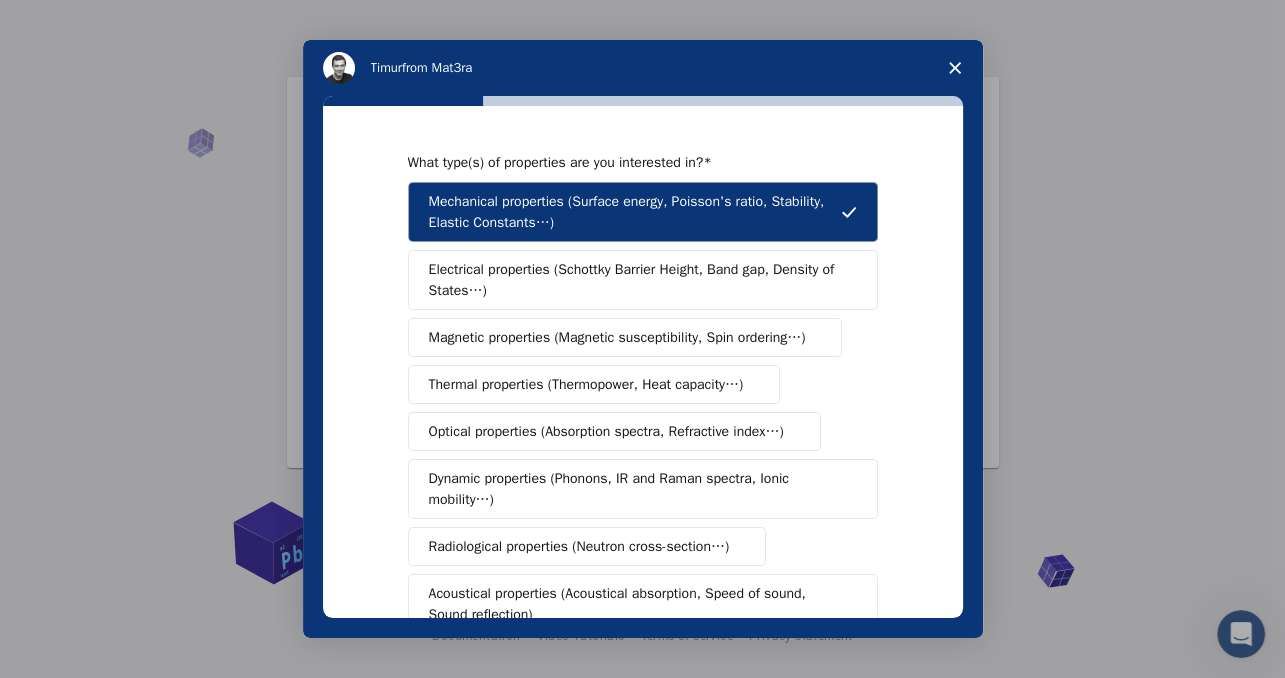click on "Electrical properties (Schottky Barrier Height, Band gap, Density of States…)" at bounding box center (636, 280) 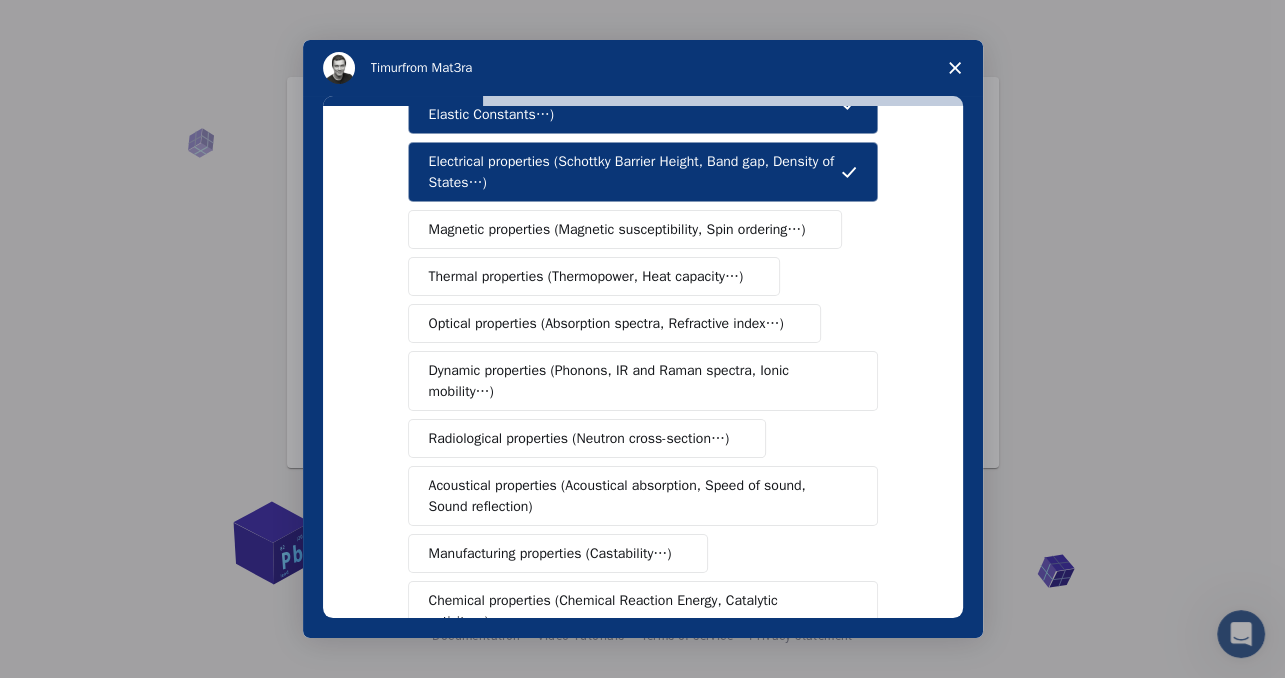 scroll, scrollTop: 100, scrollLeft: 0, axis: vertical 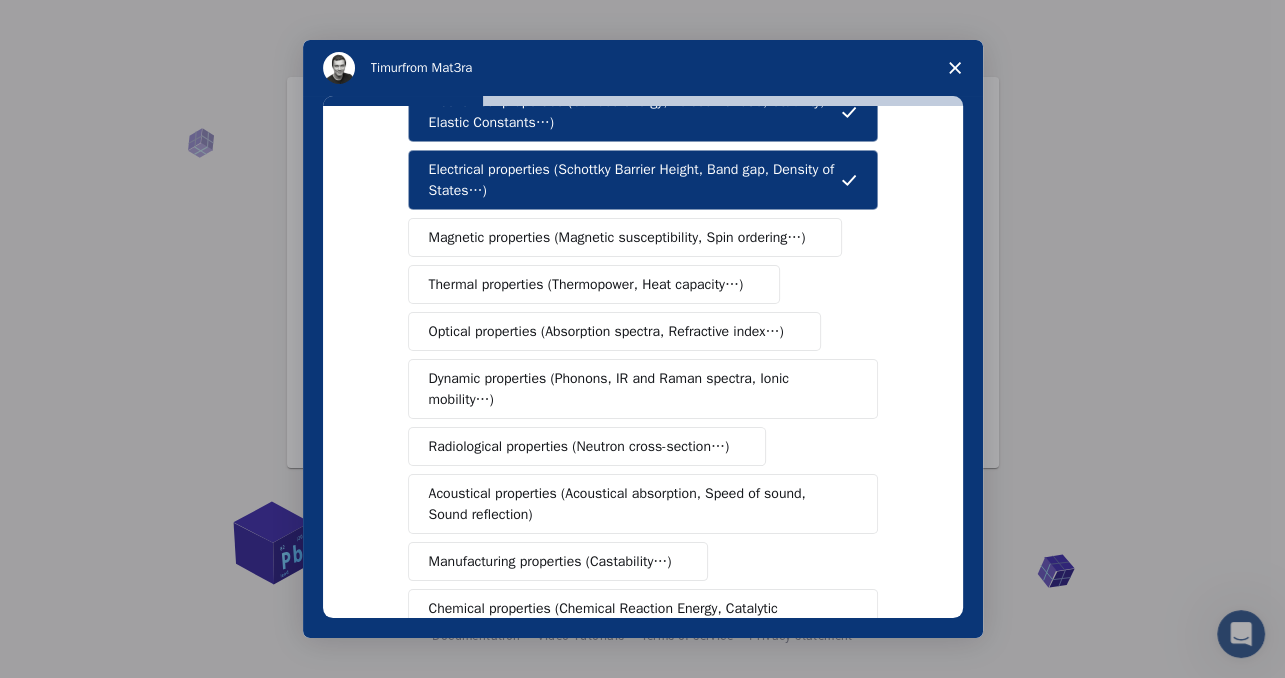 click on "Magnetic properties (Magnetic susceptibility, Spin ordering…)" at bounding box center (617, 237) 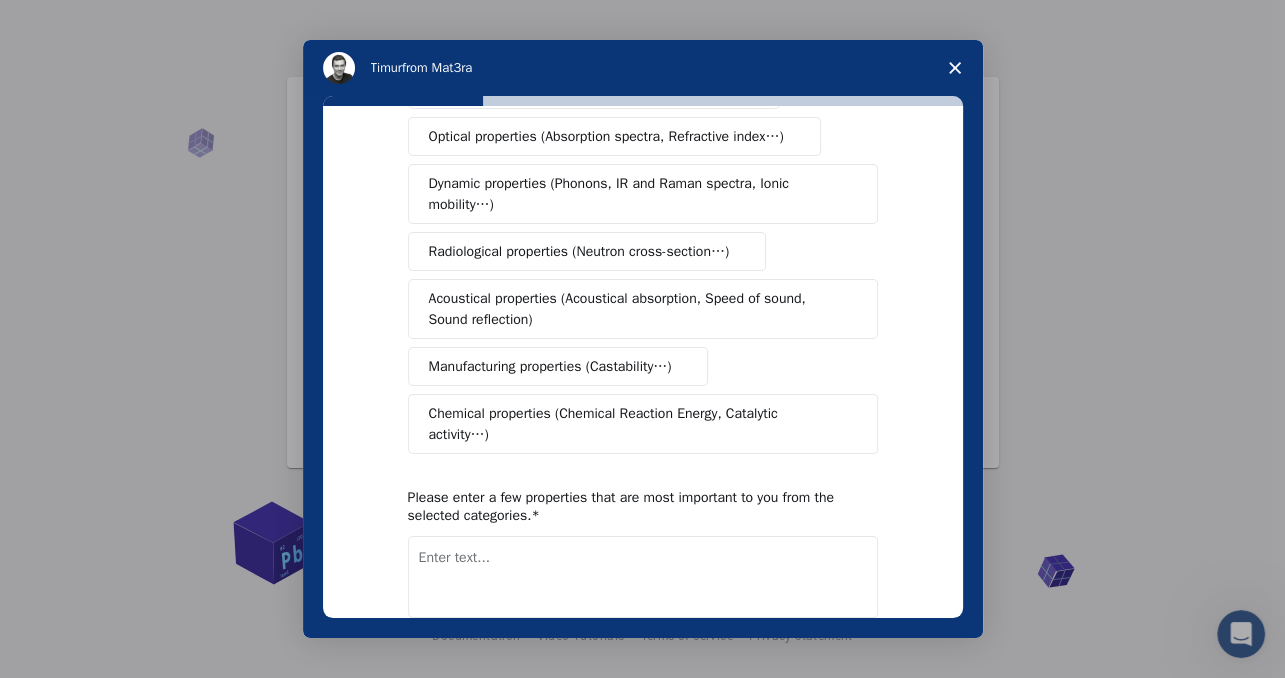 scroll, scrollTop: 300, scrollLeft: 0, axis: vertical 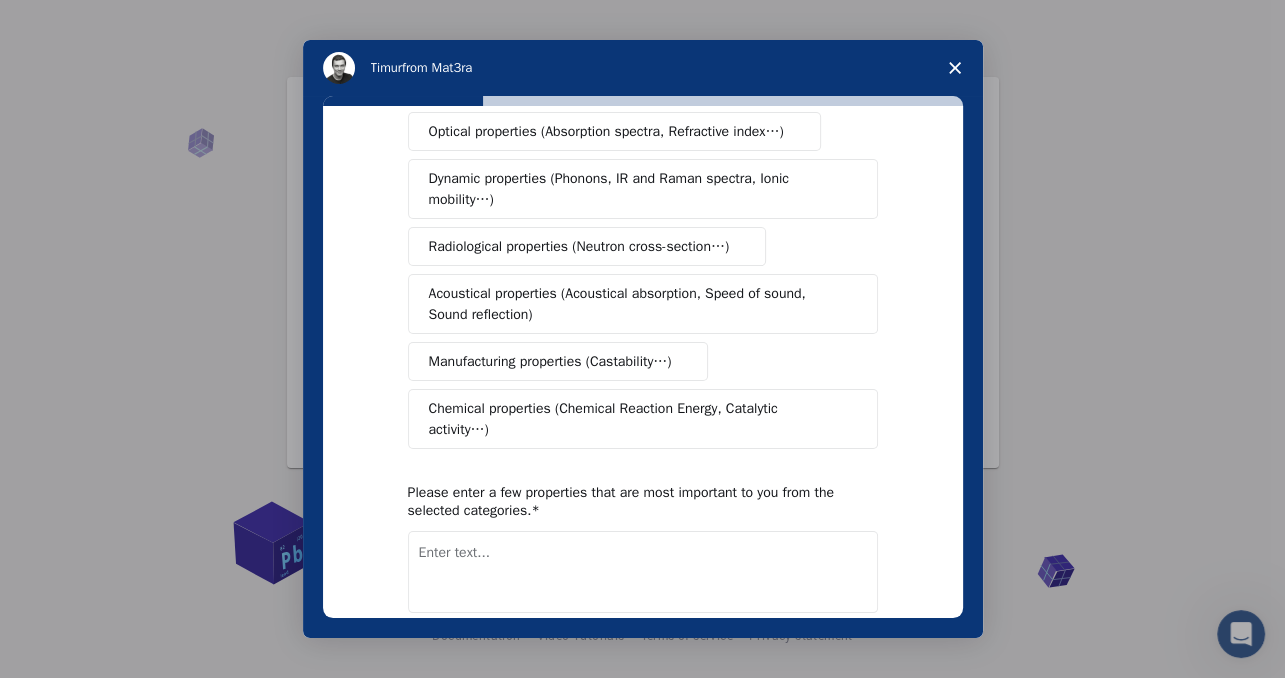click on "Chemical properties (Chemical Reaction Energy, Catalytic activity…)" at bounding box center (635, 419) 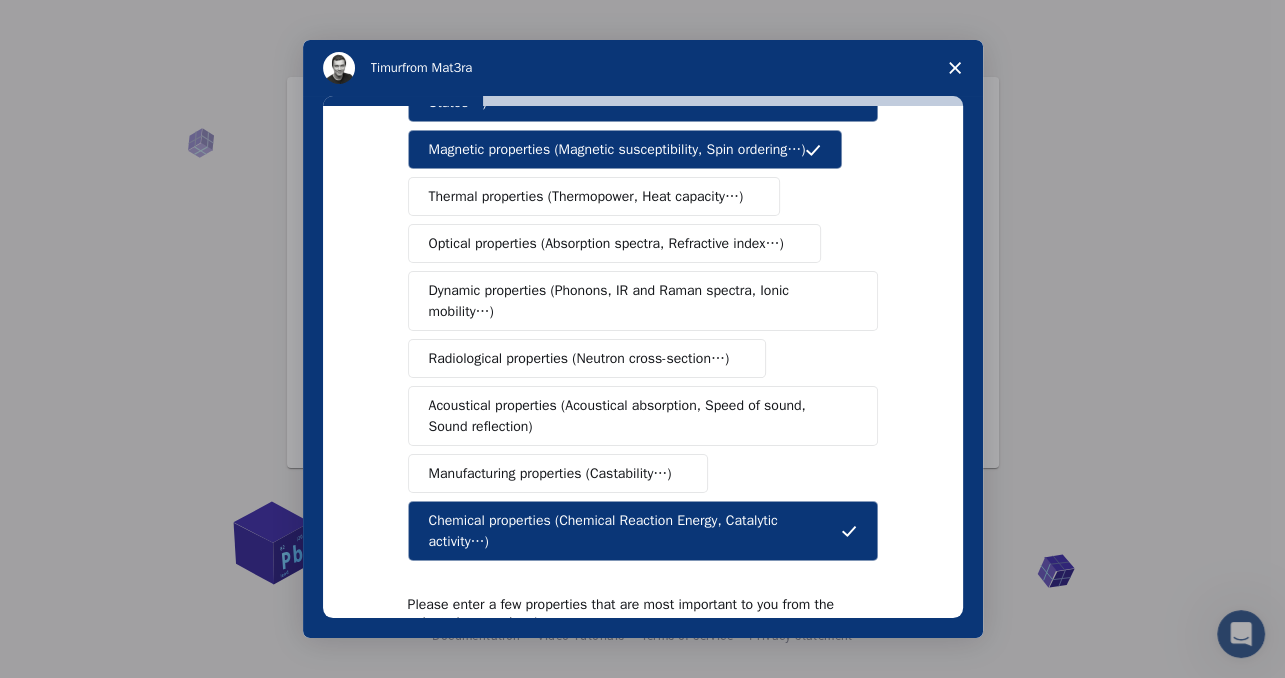 scroll, scrollTop: 386, scrollLeft: 0, axis: vertical 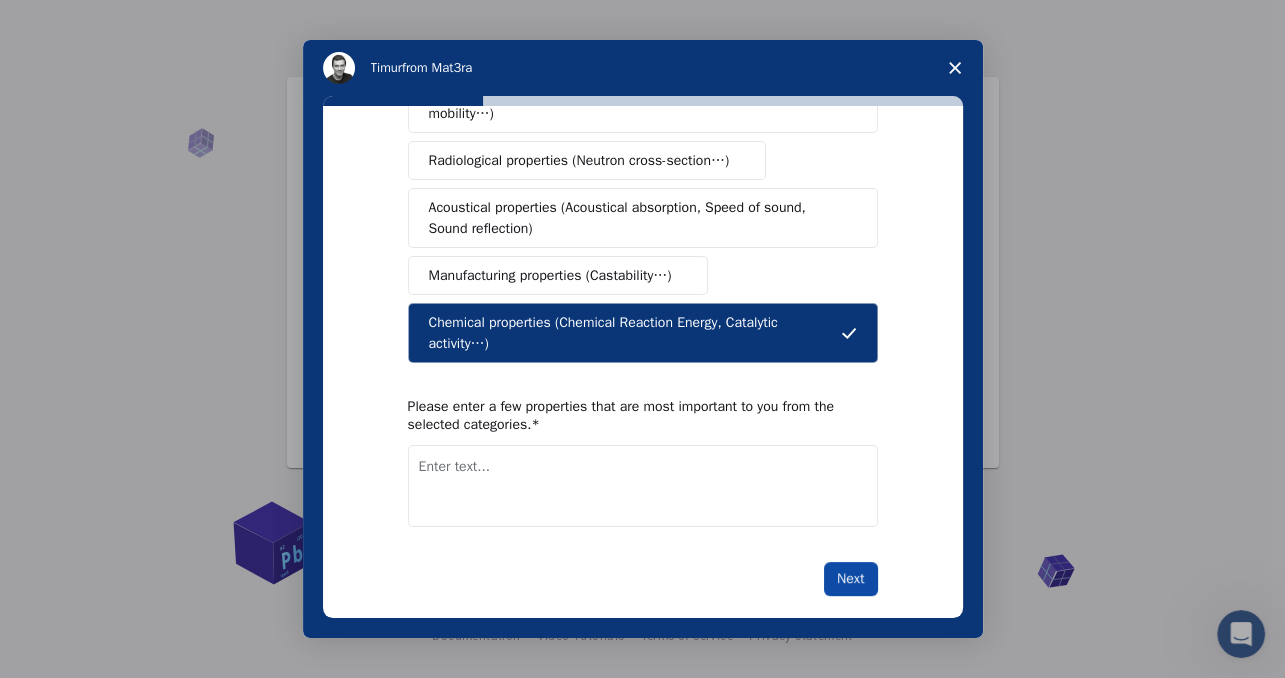 click on "Next" at bounding box center (850, 579) 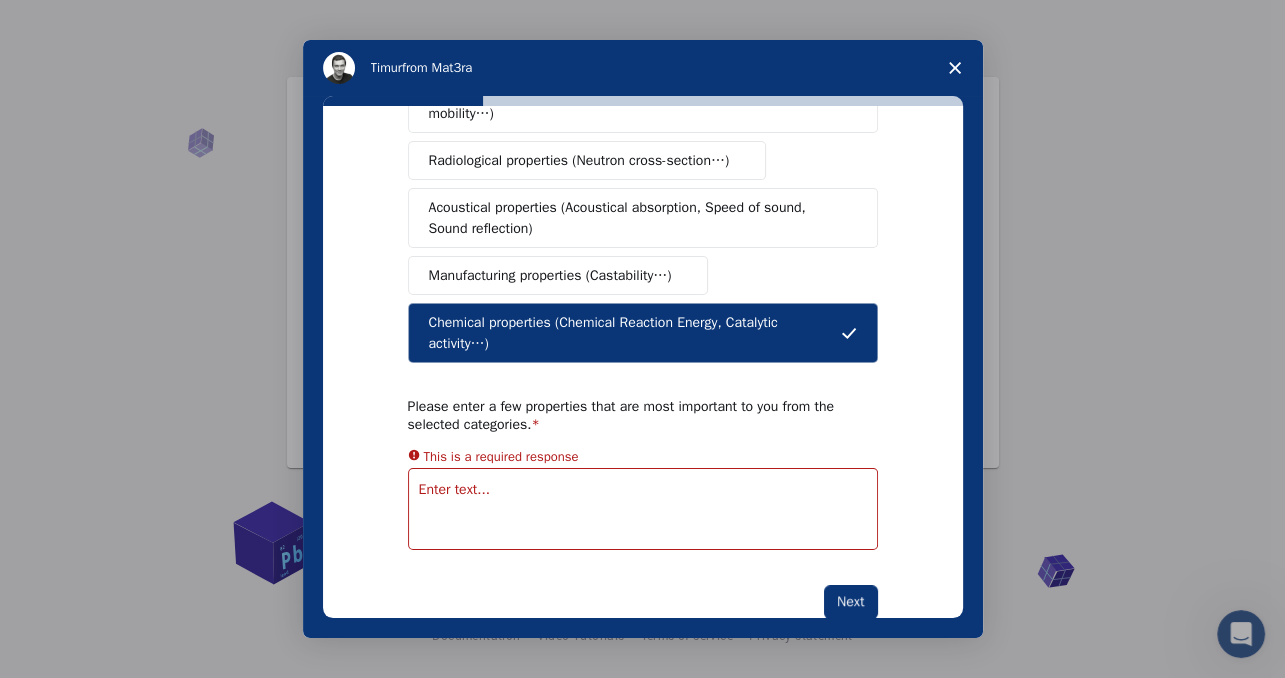 click at bounding box center [643, 509] 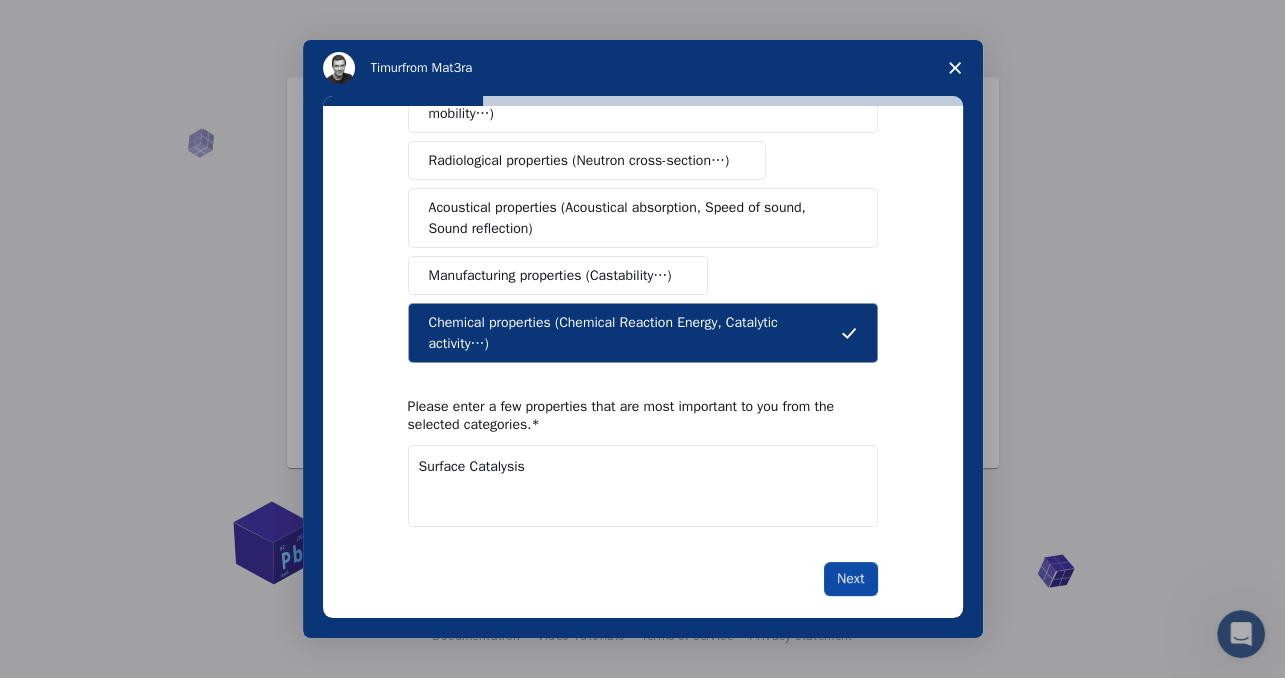 type on "Surface Catalysis" 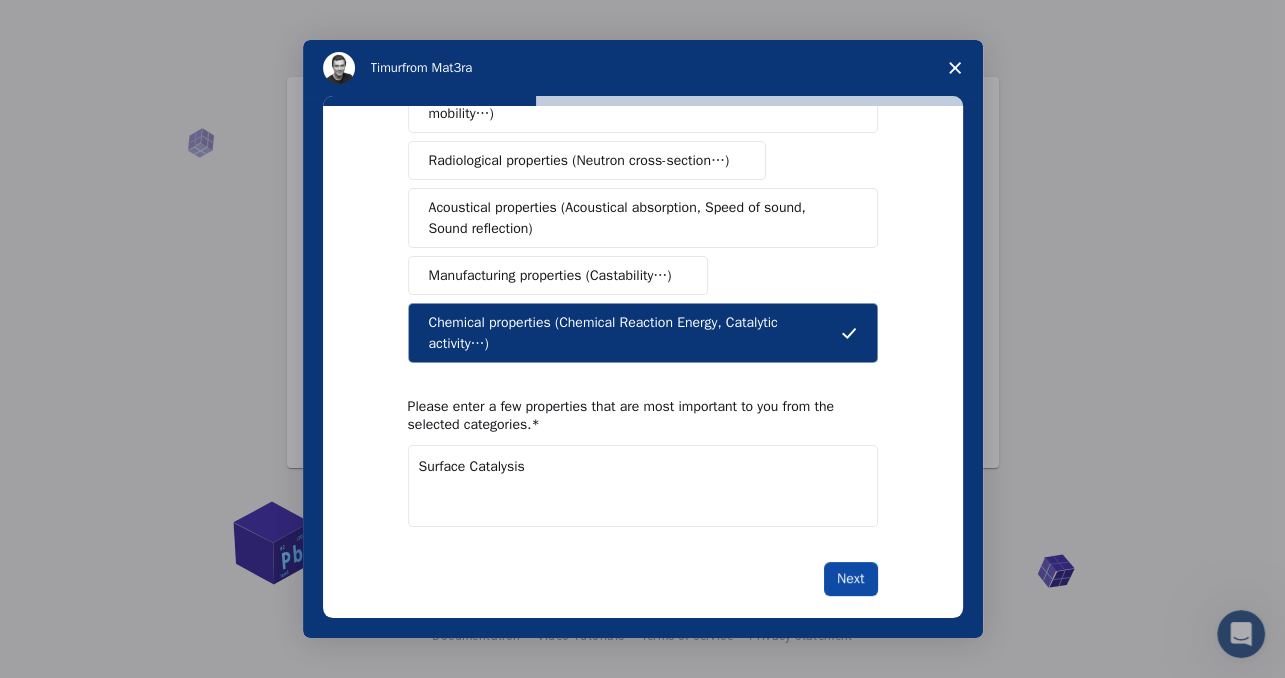 click on "Next" at bounding box center (850, 579) 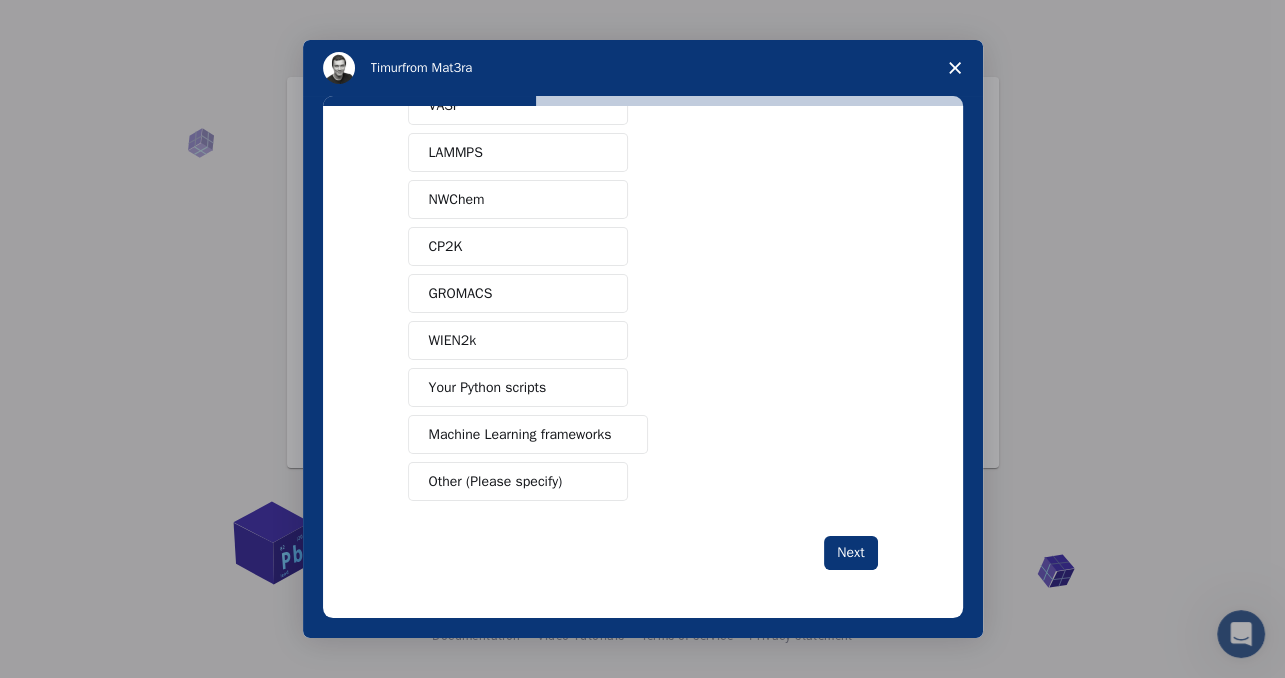 scroll, scrollTop: 0, scrollLeft: 0, axis: both 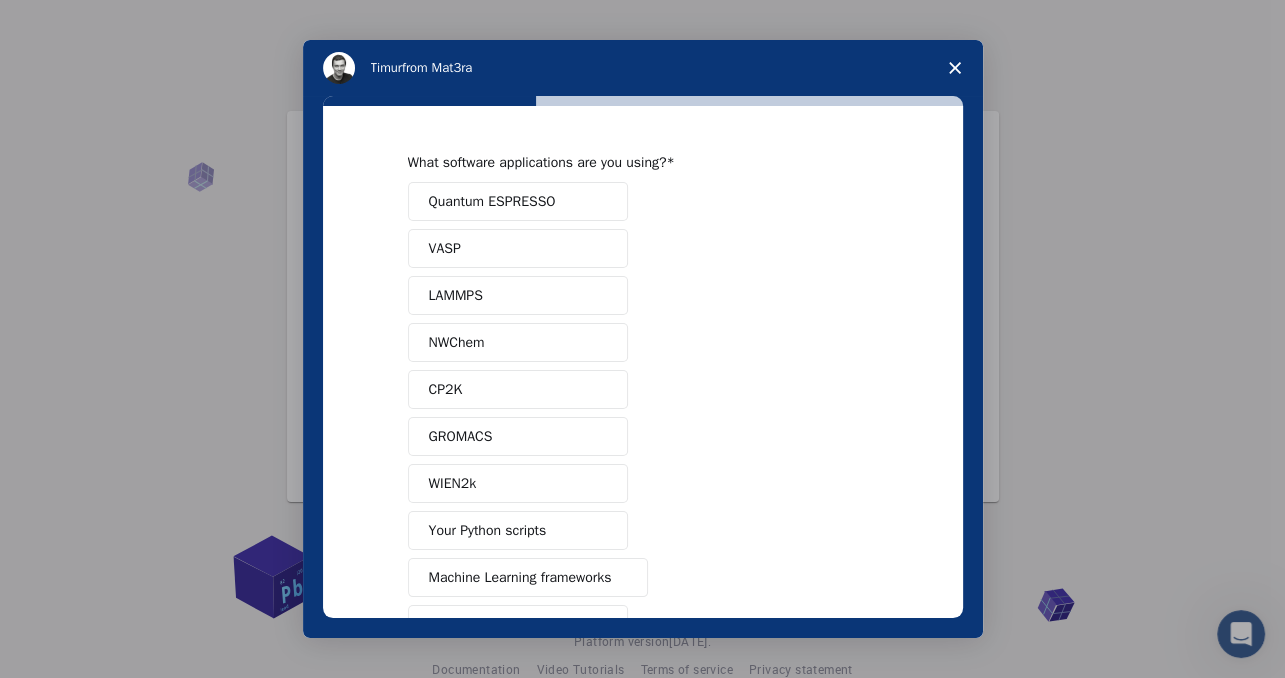 click on "VASP" at bounding box center [518, 248] 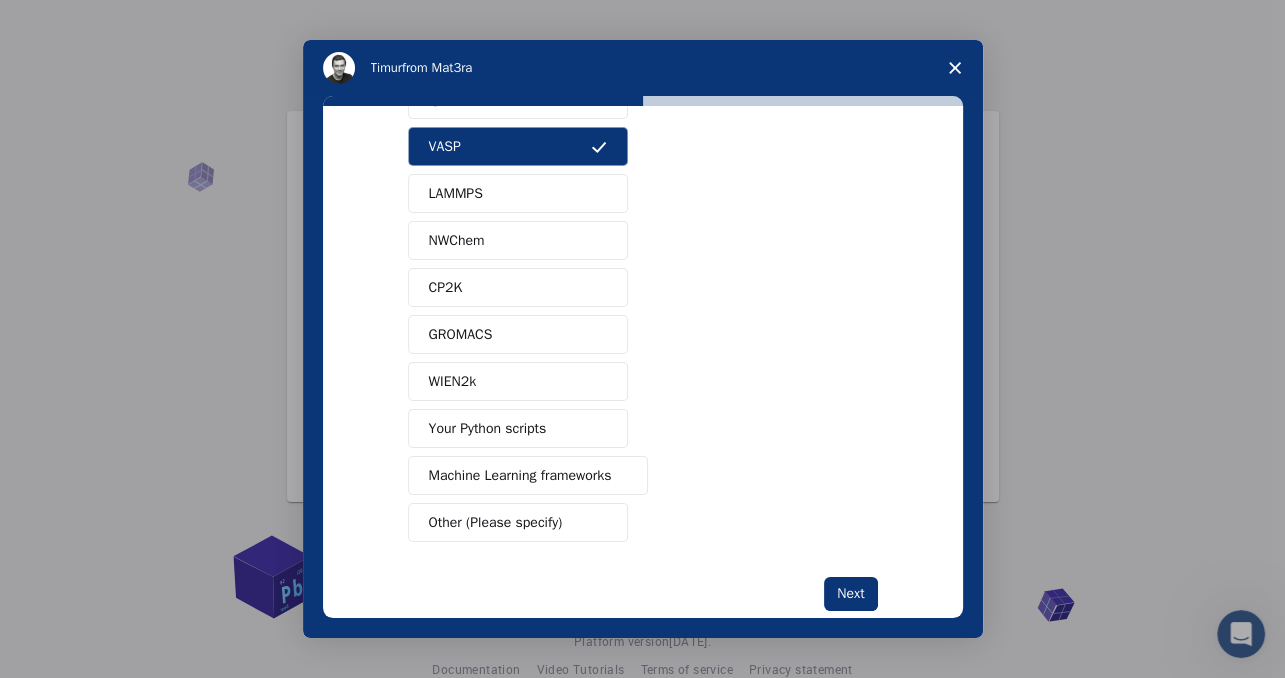 scroll, scrollTop: 139, scrollLeft: 0, axis: vertical 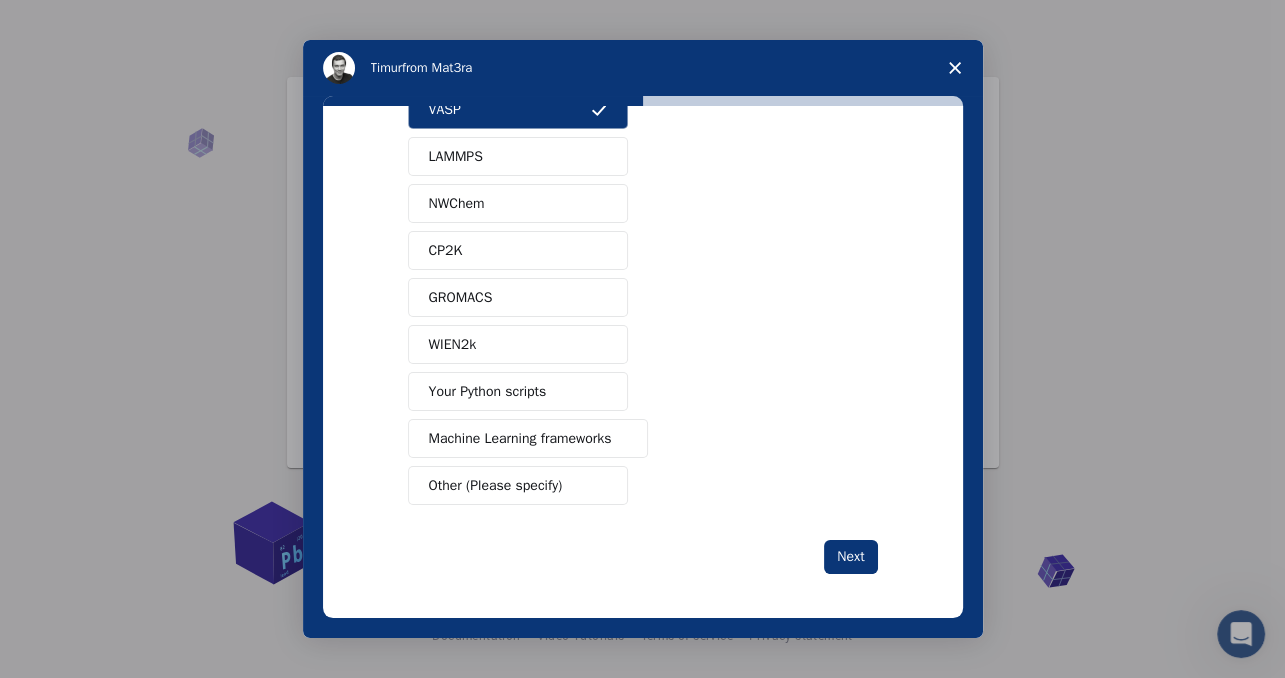 click on "Machine Learning frameworks" at bounding box center (520, 438) 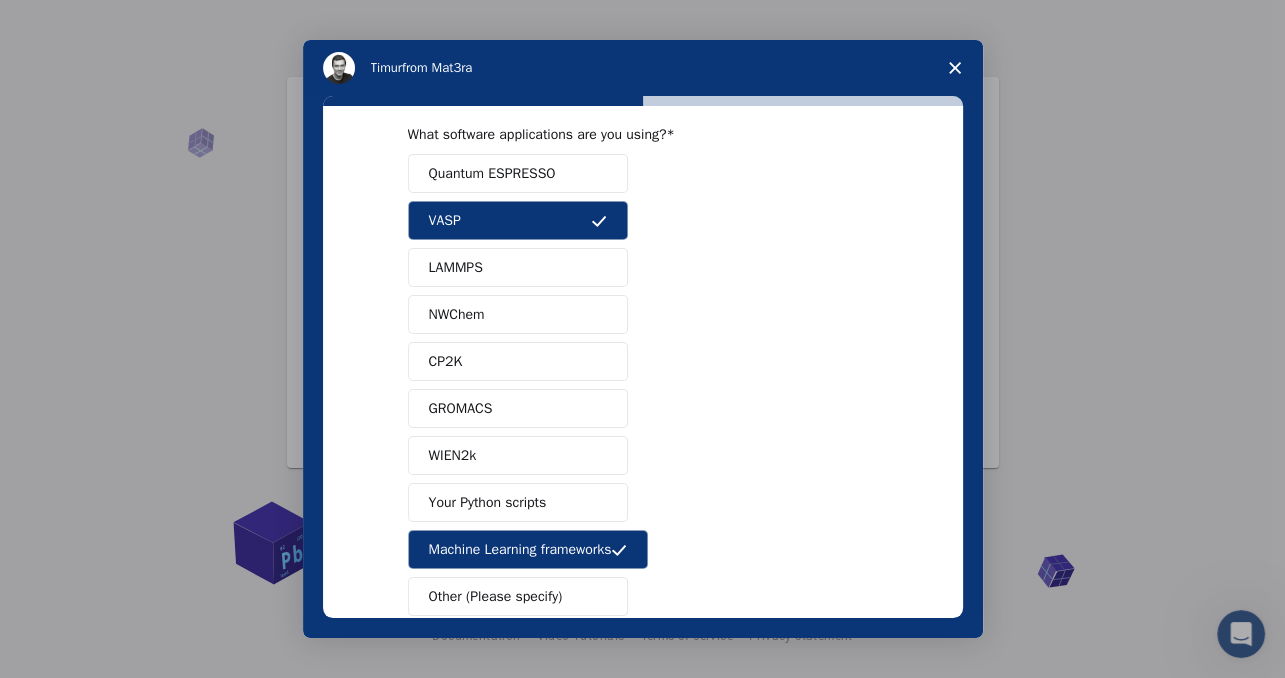 scroll, scrollTop: 0, scrollLeft: 0, axis: both 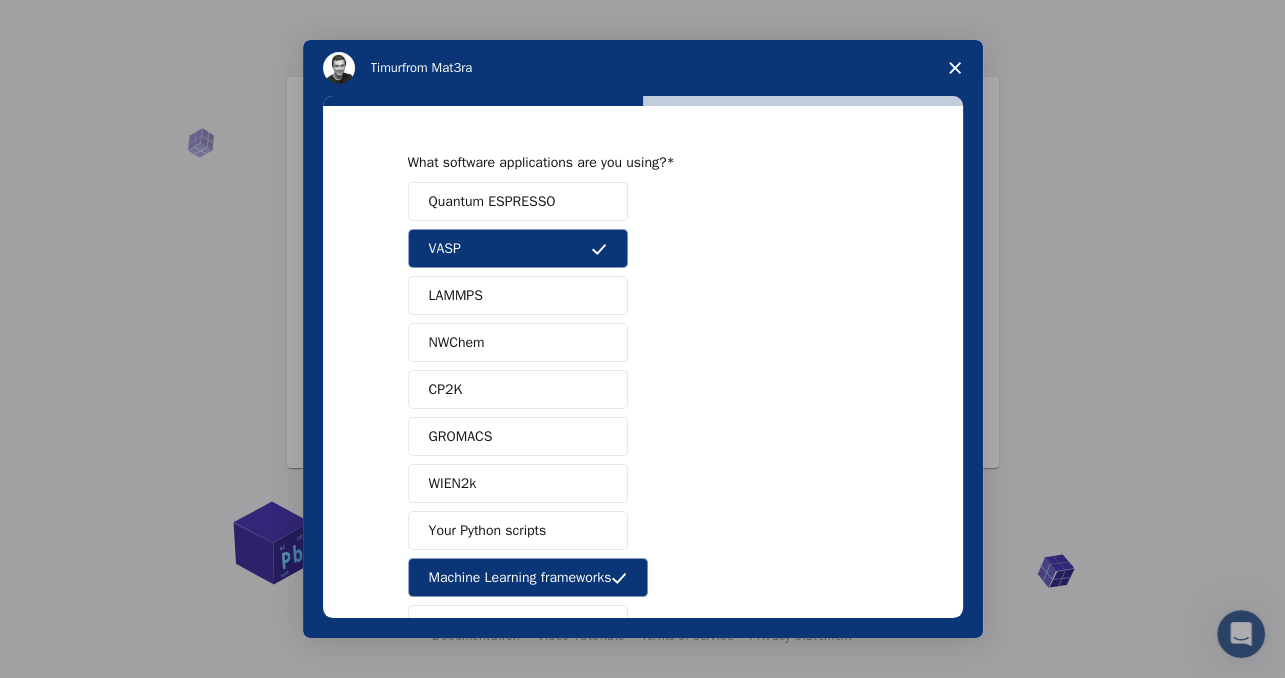 click on "Your Python scripts" at bounding box center [518, 530] 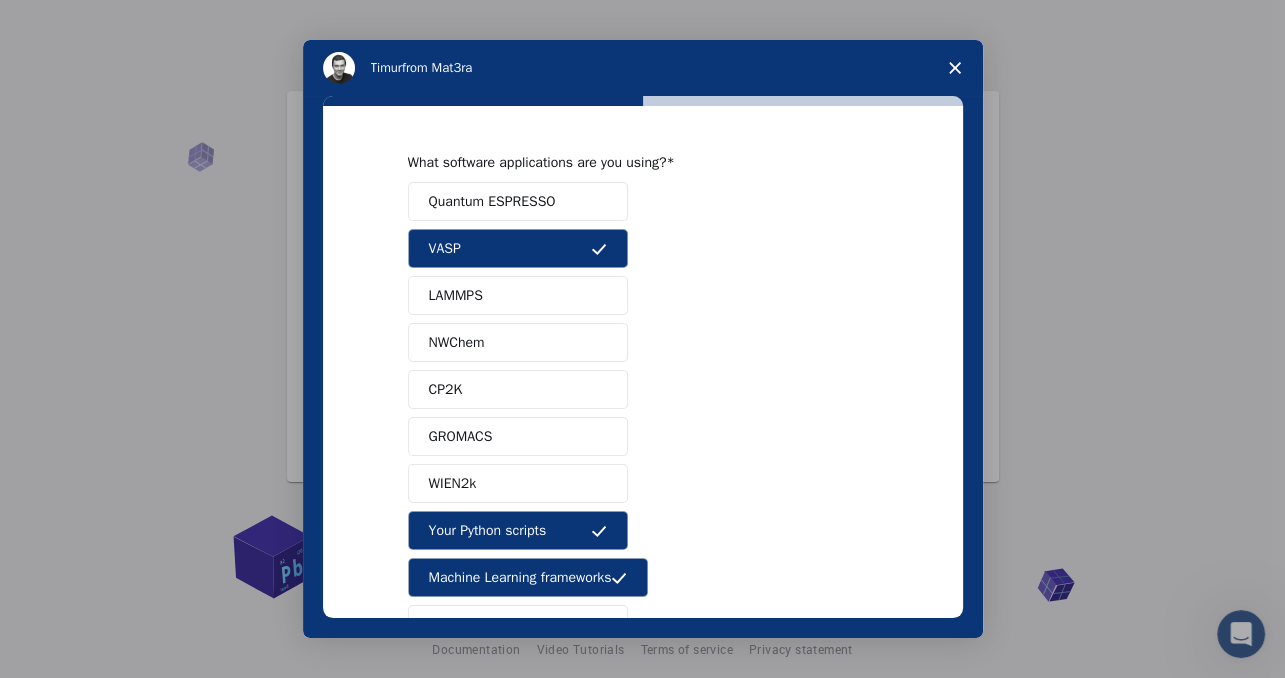 scroll, scrollTop: 0, scrollLeft: 0, axis: both 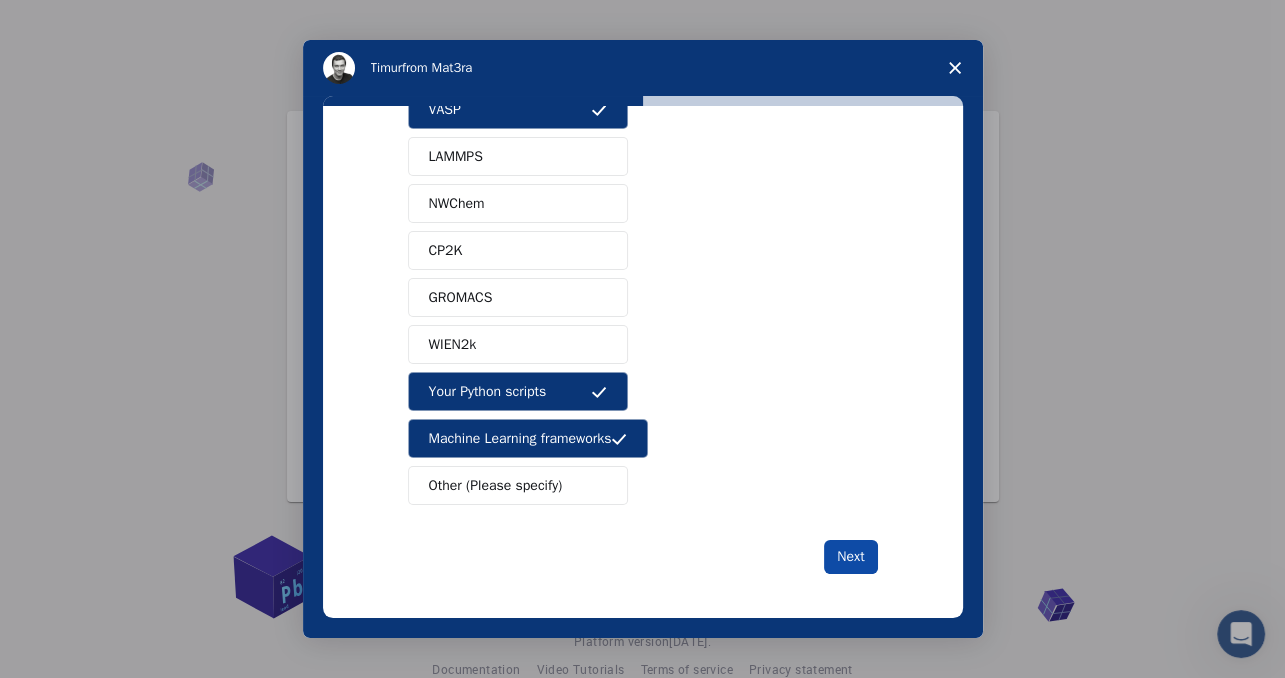 click on "Next" at bounding box center (850, 557) 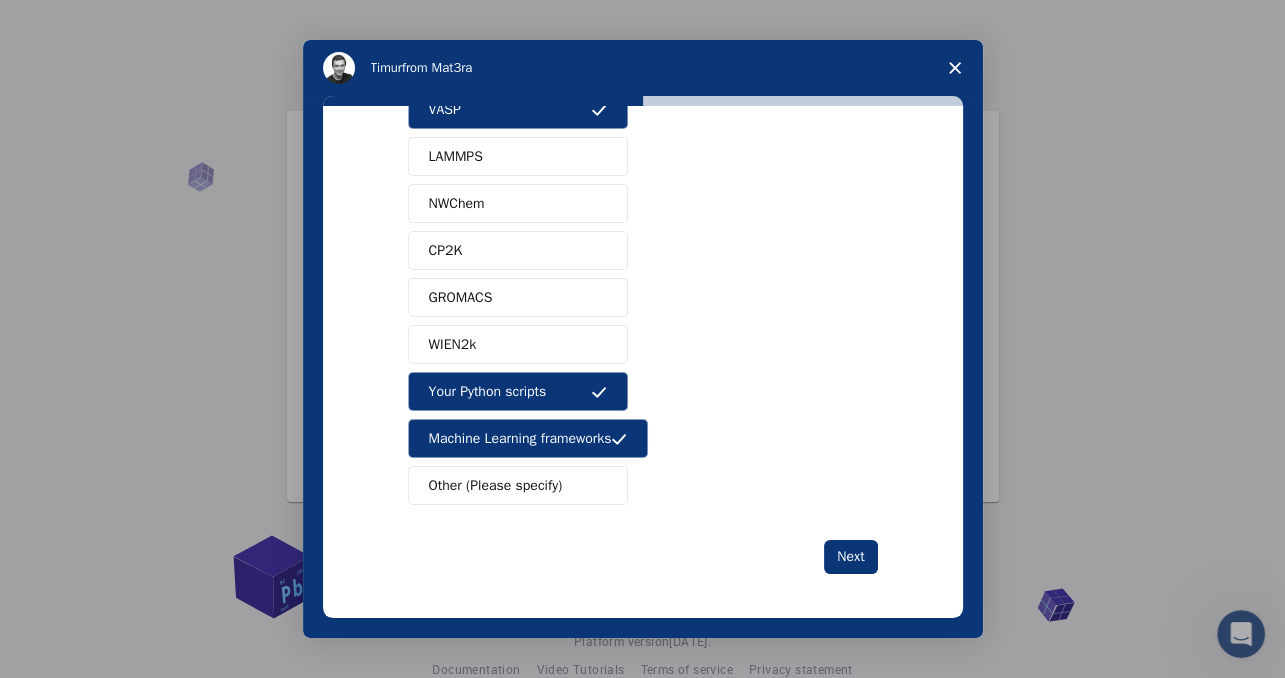 scroll, scrollTop: 0, scrollLeft: 0, axis: both 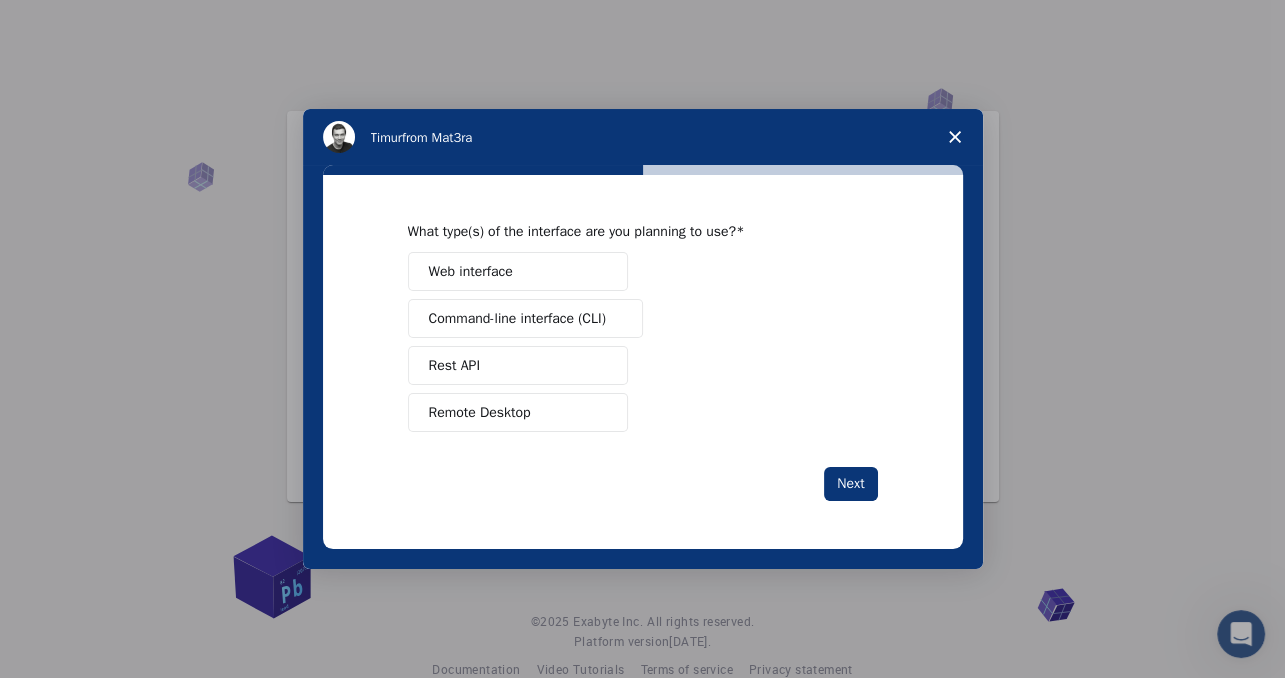 click on "Web interface" at bounding box center (471, 271) 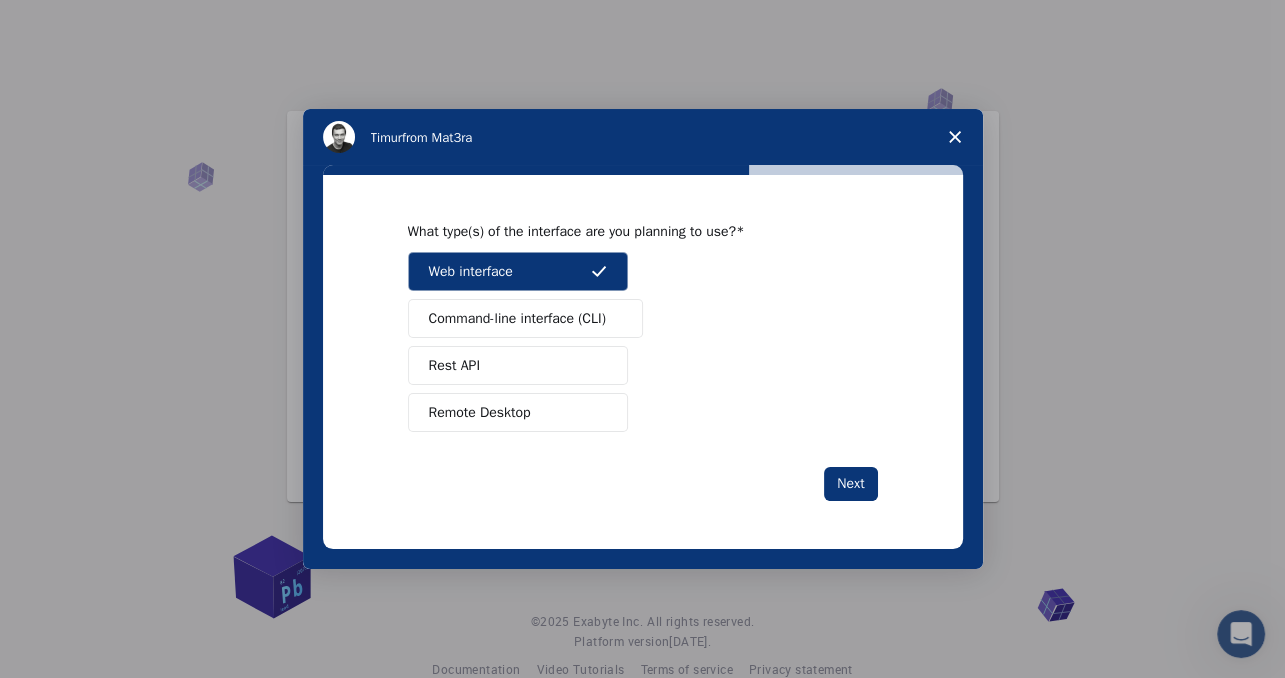 click on "Command-line interface (CLI)" at bounding box center (517, 318) 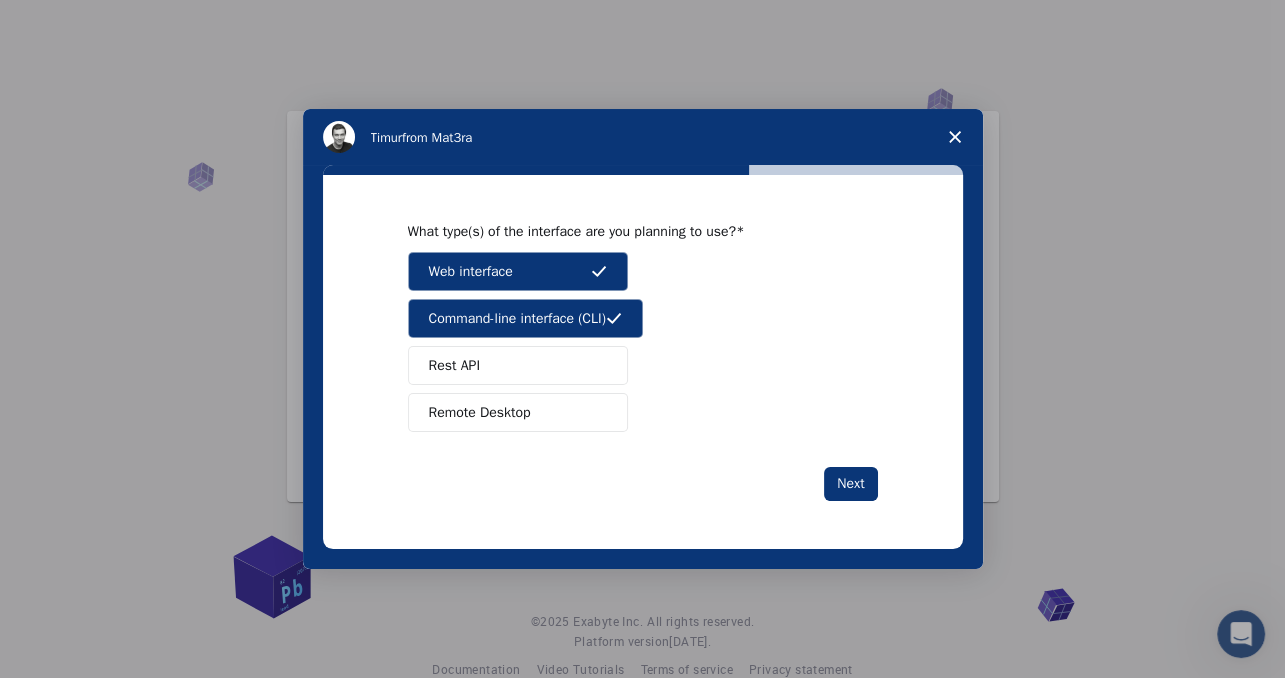 click on "Remote Desktop" at bounding box center (480, 412) 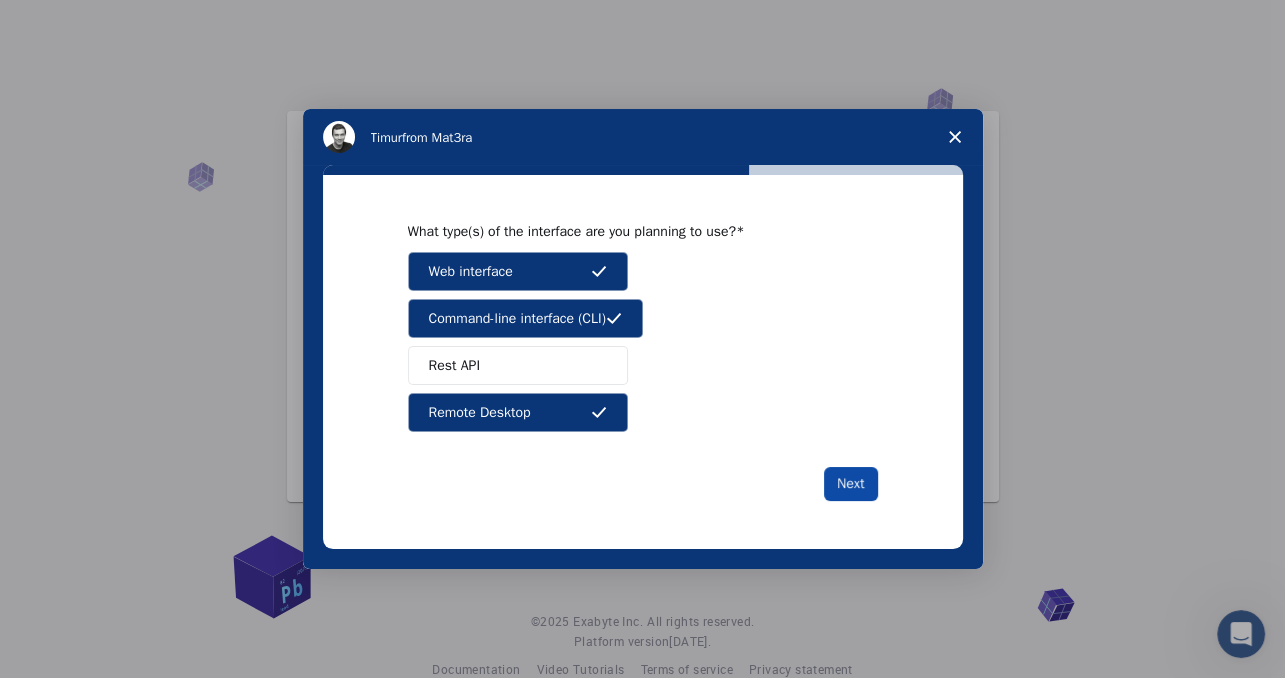 click on "Next" at bounding box center (850, 484) 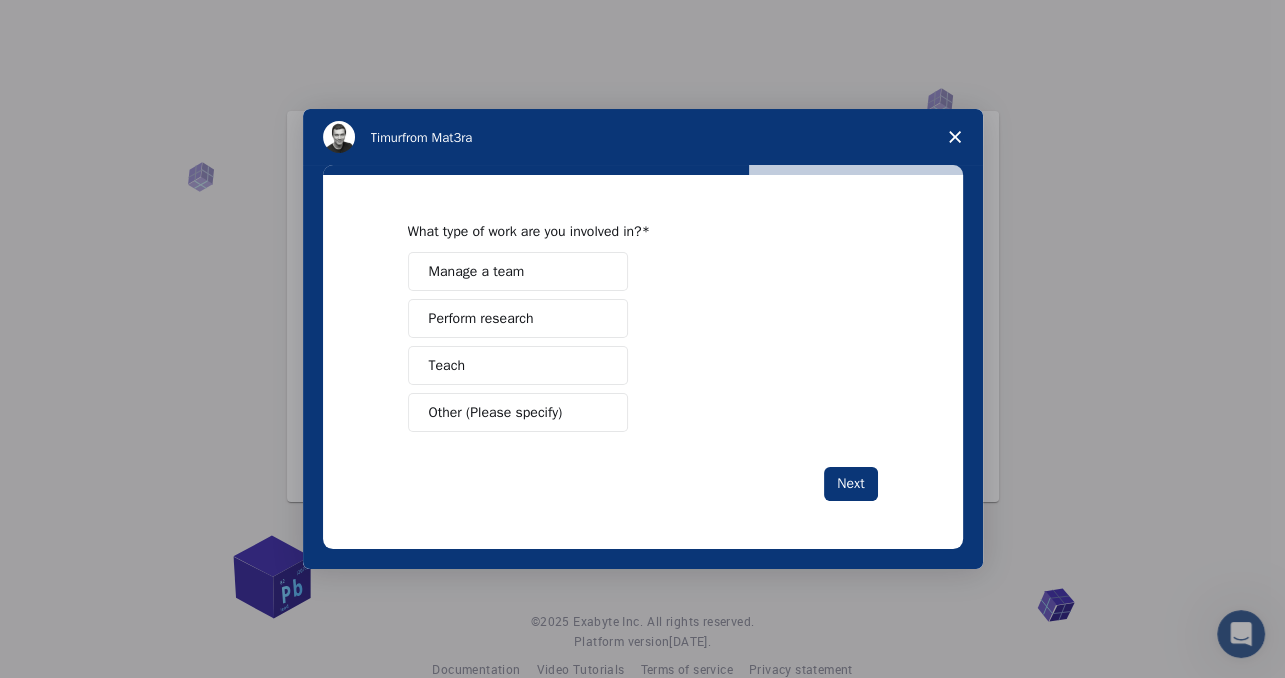 click on "Perform research" at bounding box center (481, 318) 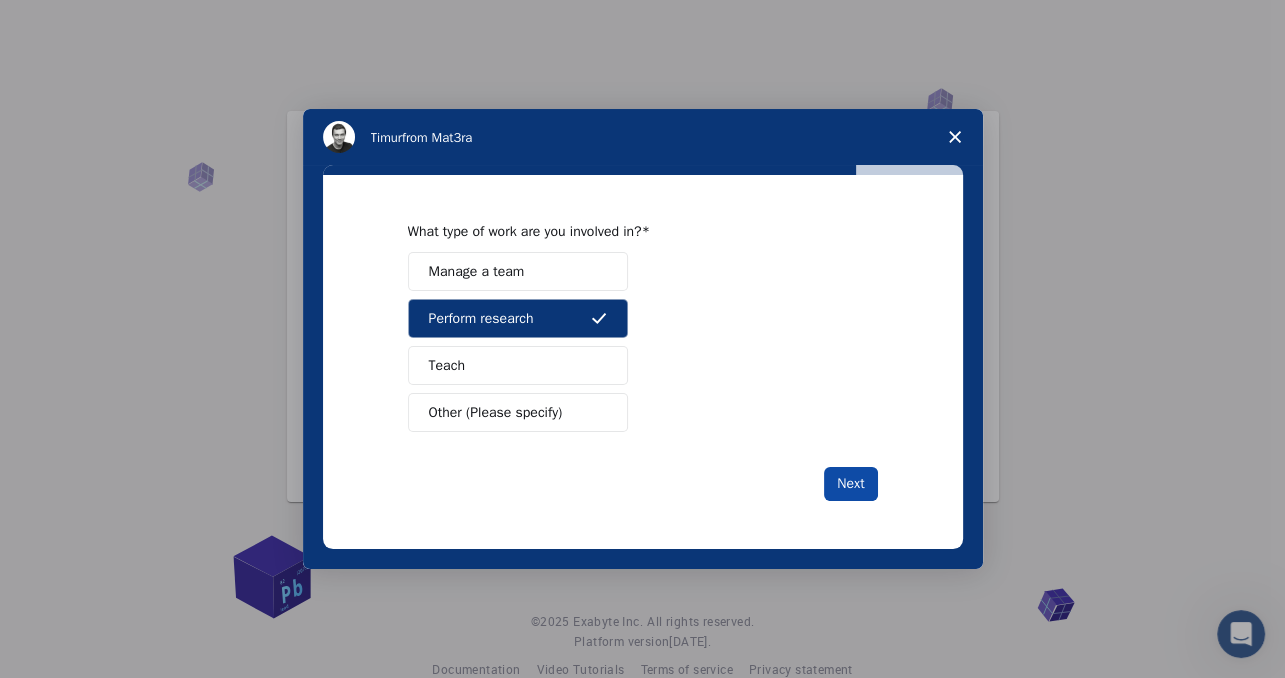 click on "Next" at bounding box center (850, 484) 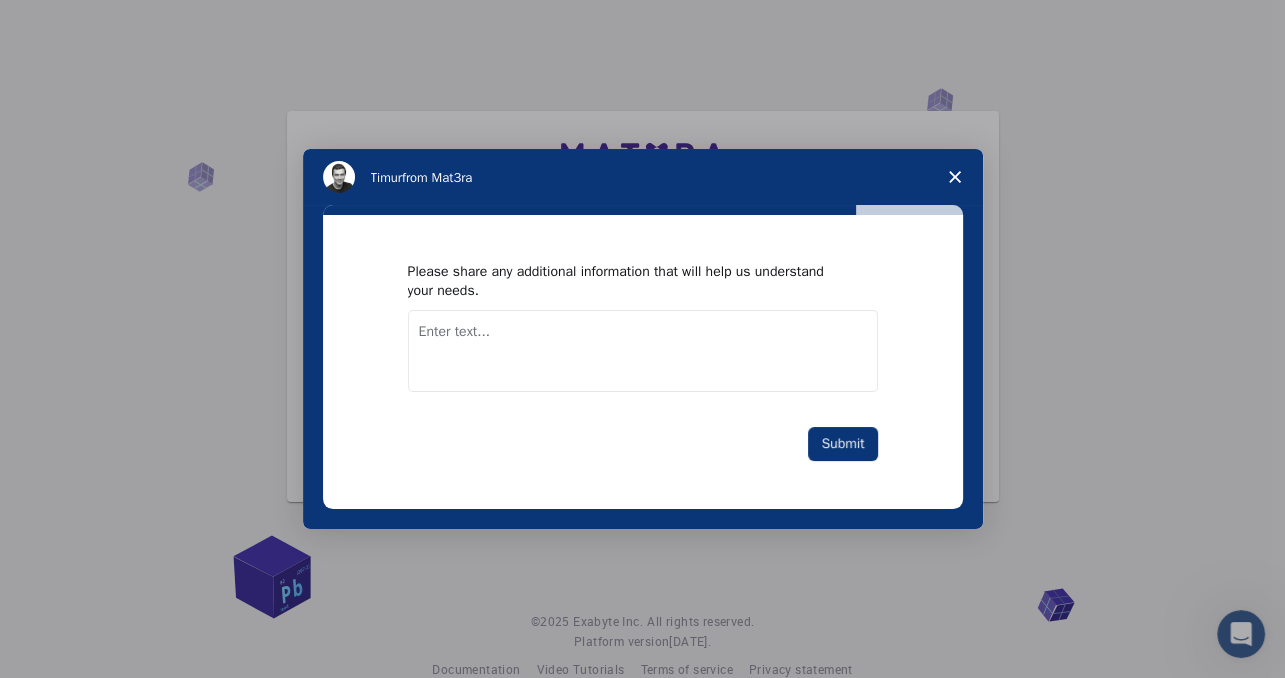 click at bounding box center (643, 351) 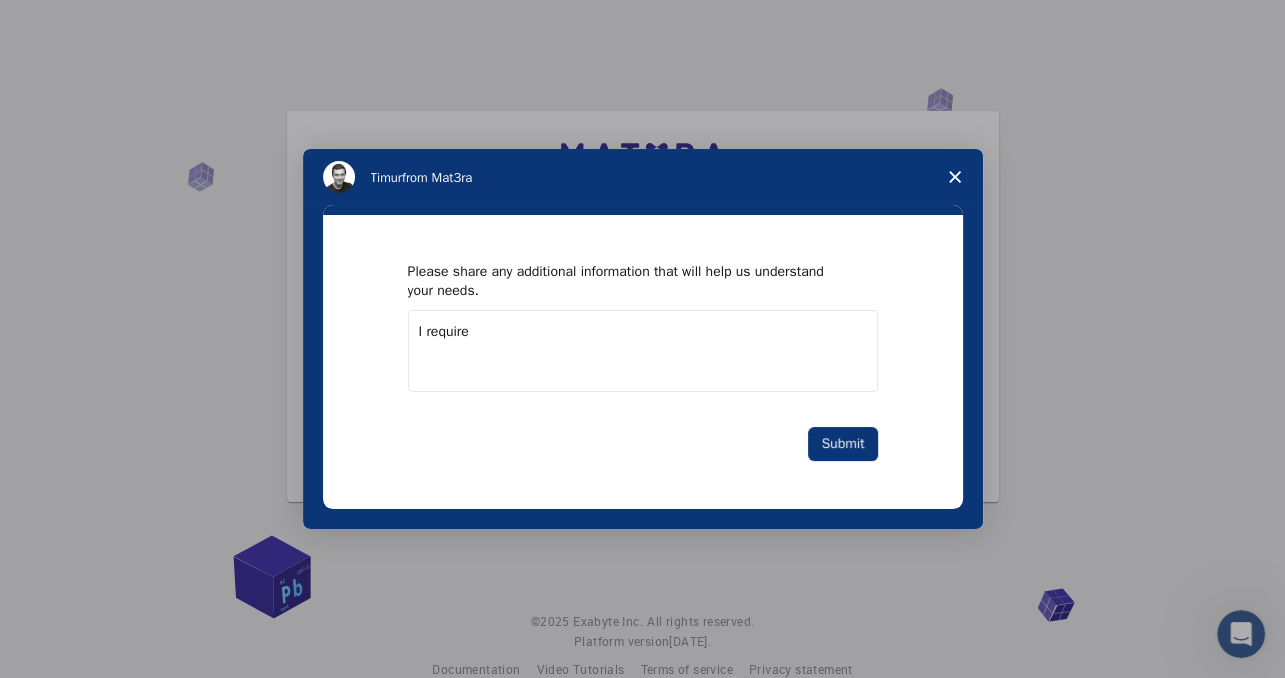 click on "I require" at bounding box center (643, 351) 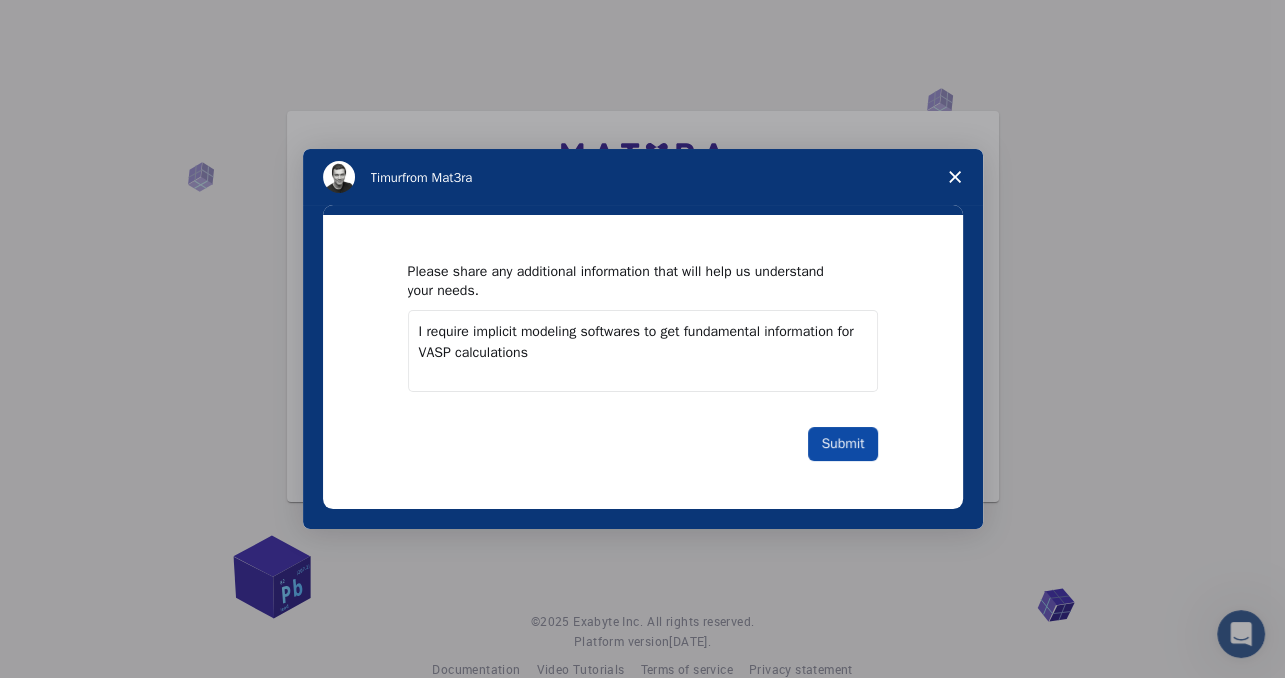 type on "I require implicit modeling softwares to get fundamental information for VASP calculations" 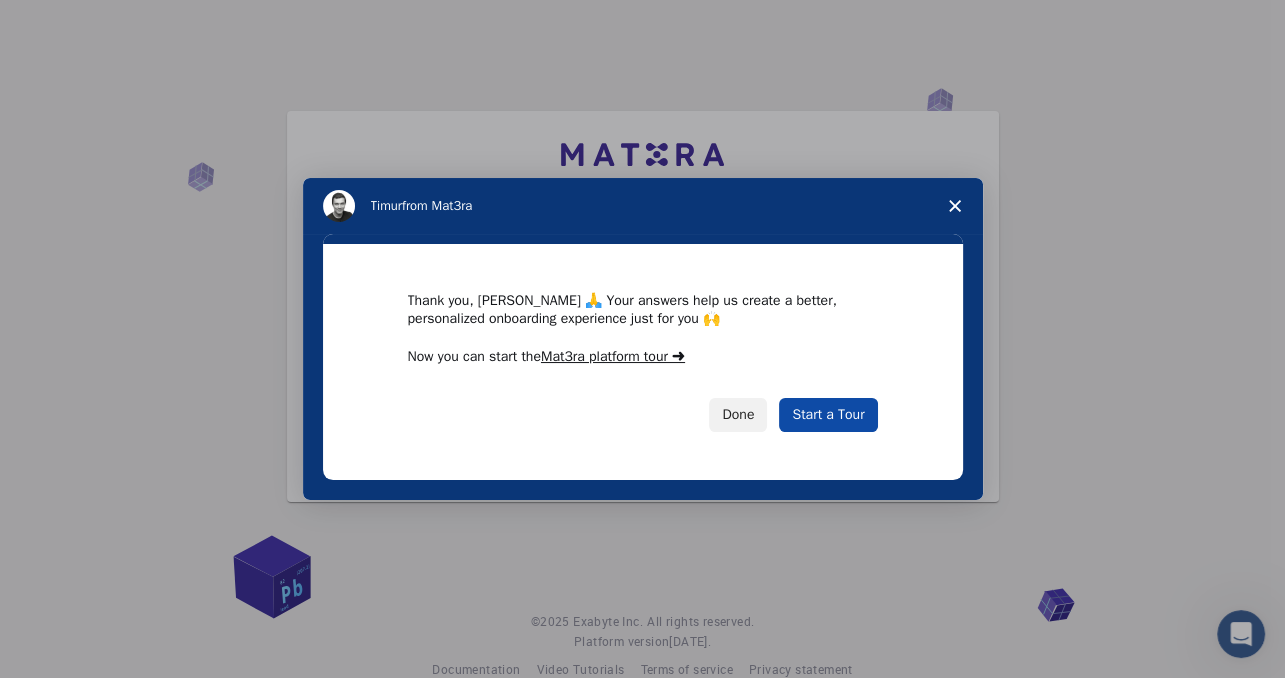 click on "Start a Tour" at bounding box center (828, 415) 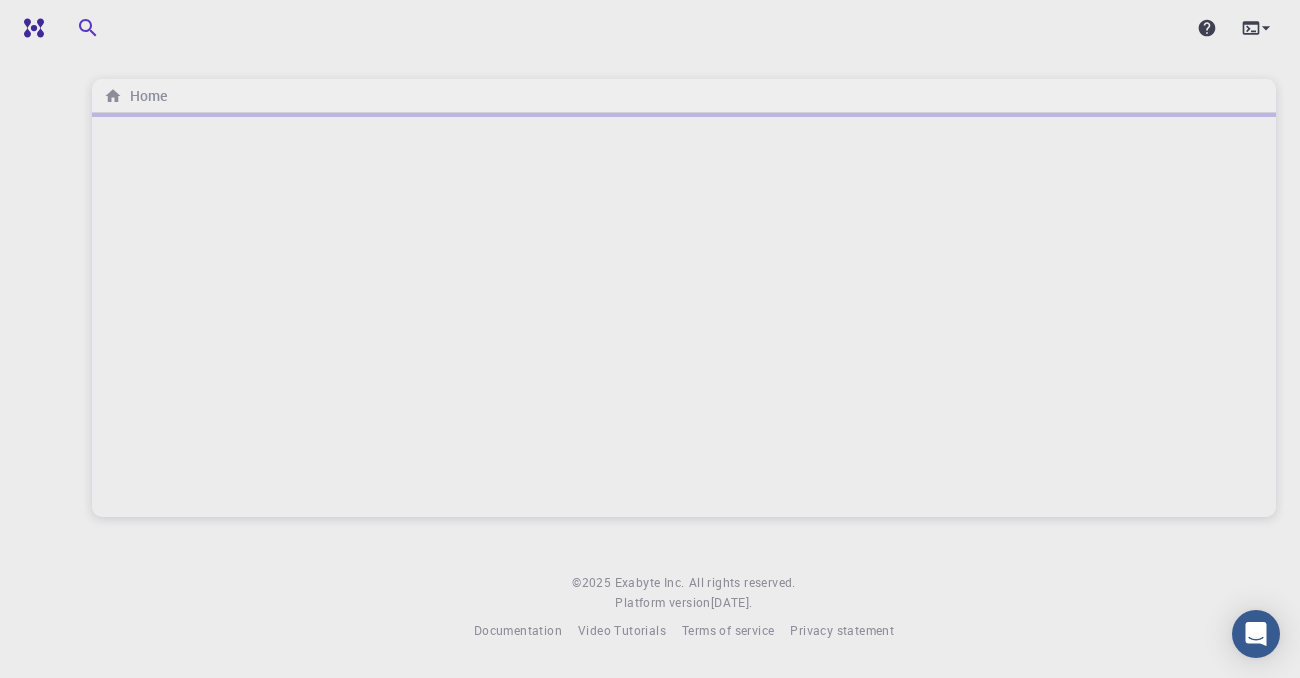 scroll, scrollTop: 0, scrollLeft: 0, axis: both 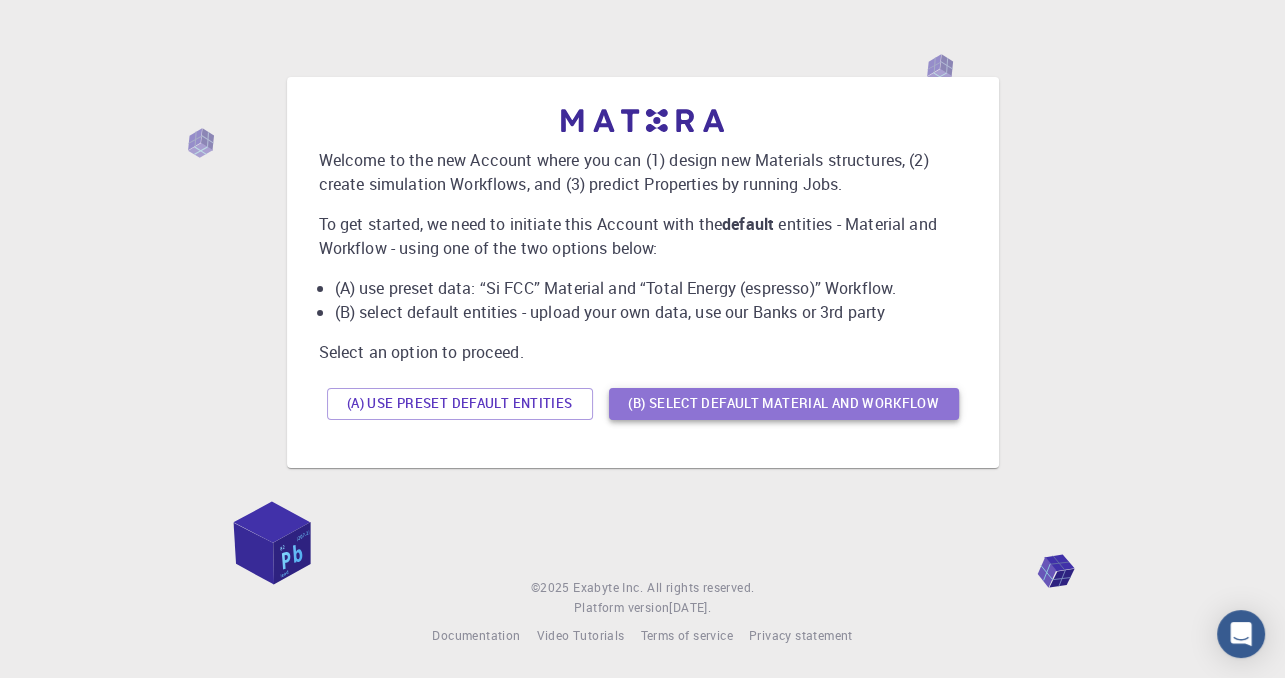 click on "(B) Select default material and workflow" at bounding box center [784, 404] 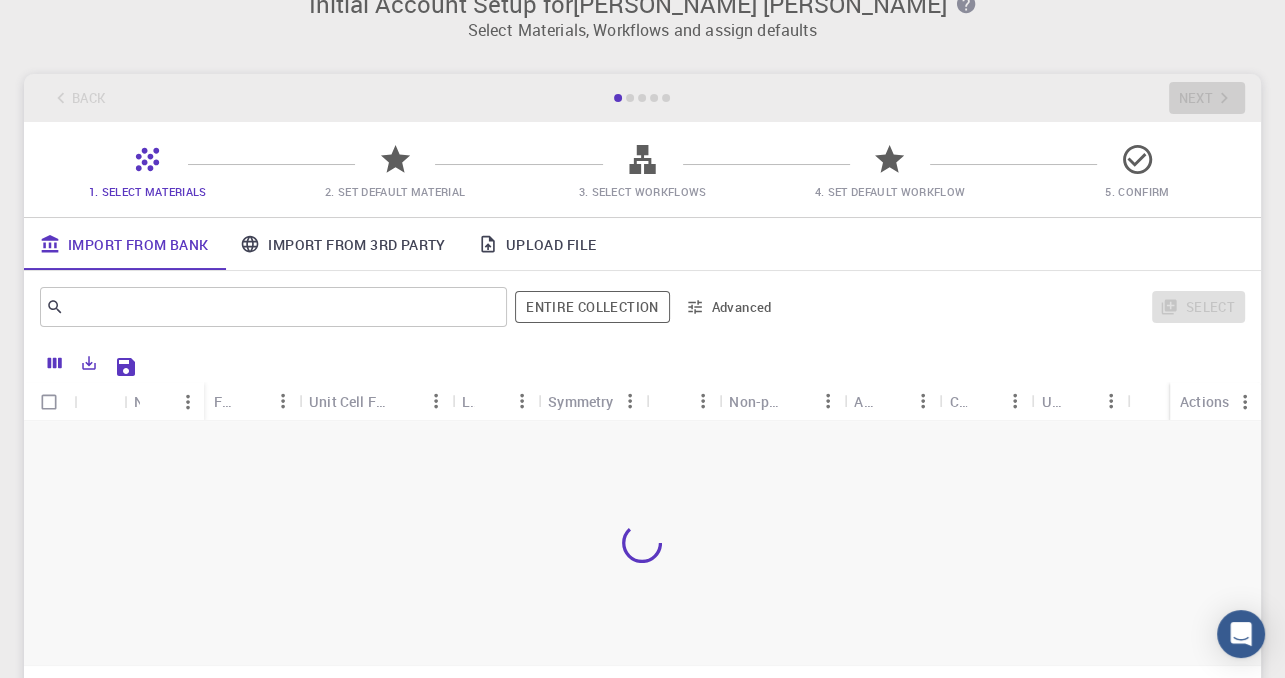 scroll, scrollTop: 86, scrollLeft: 0, axis: vertical 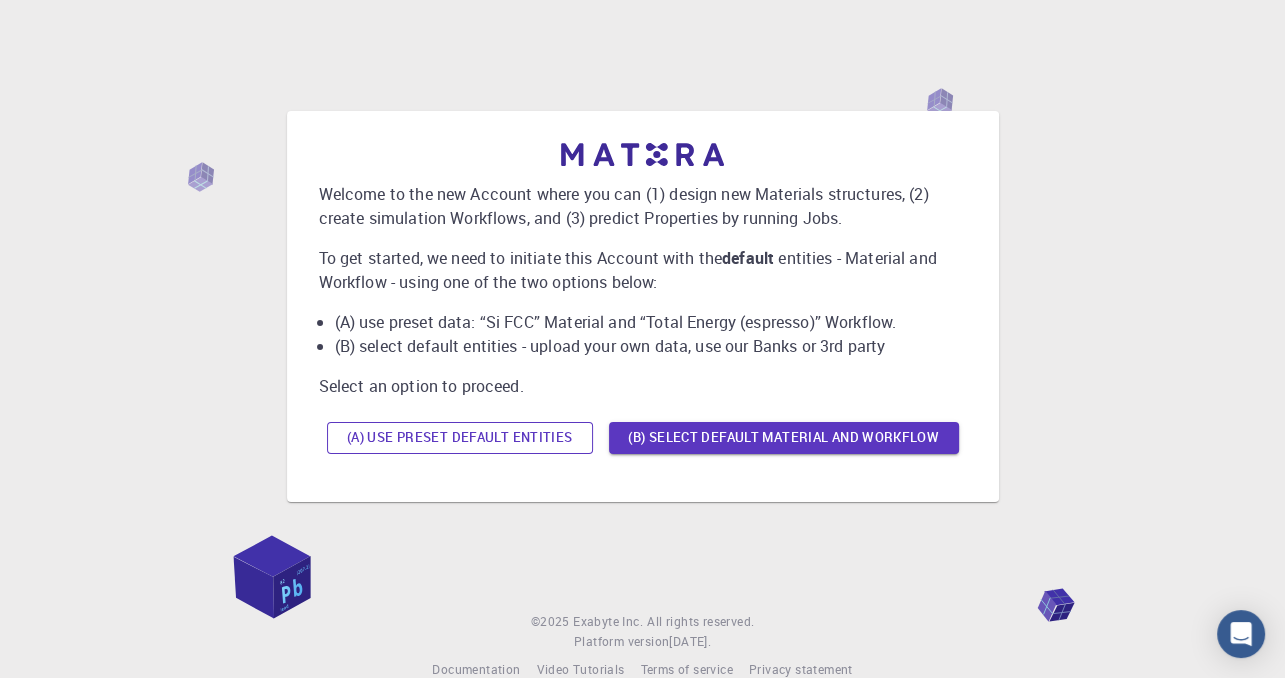 click on "(A) Use preset default entities" at bounding box center (460, 438) 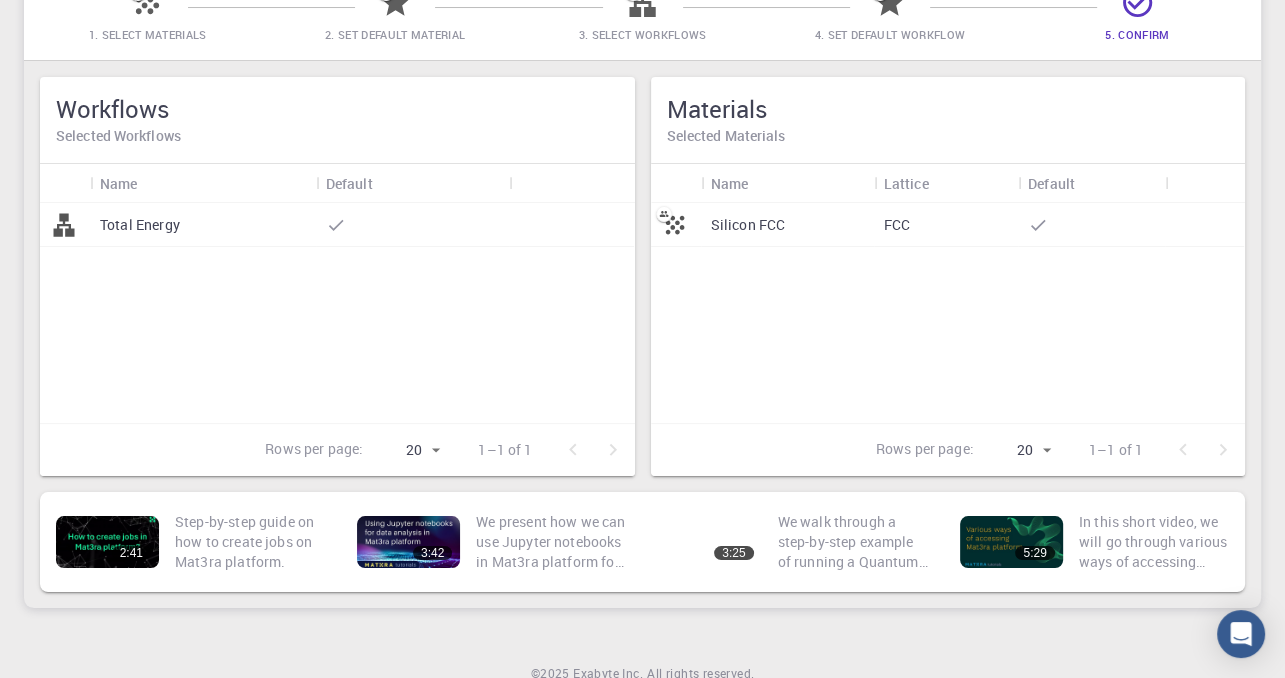 scroll, scrollTop: 200, scrollLeft: 0, axis: vertical 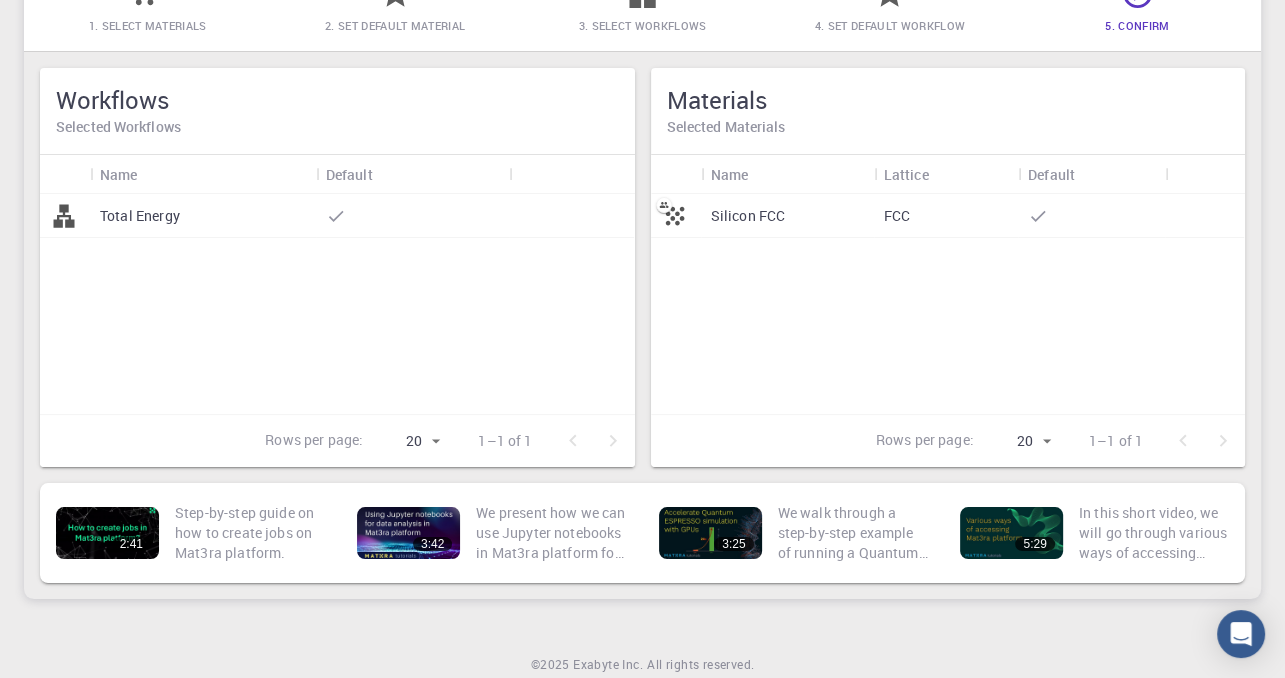 click on "Silicon FCC FCC" at bounding box center (948, 304) 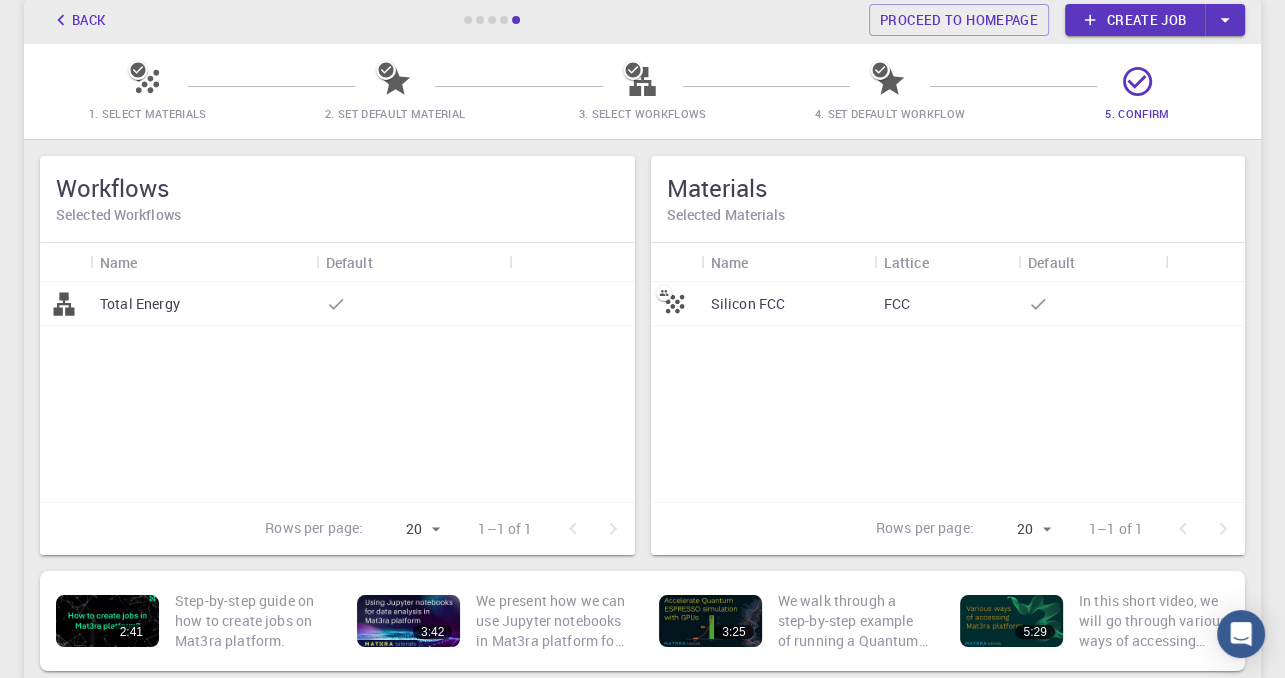 scroll, scrollTop: 200, scrollLeft: 0, axis: vertical 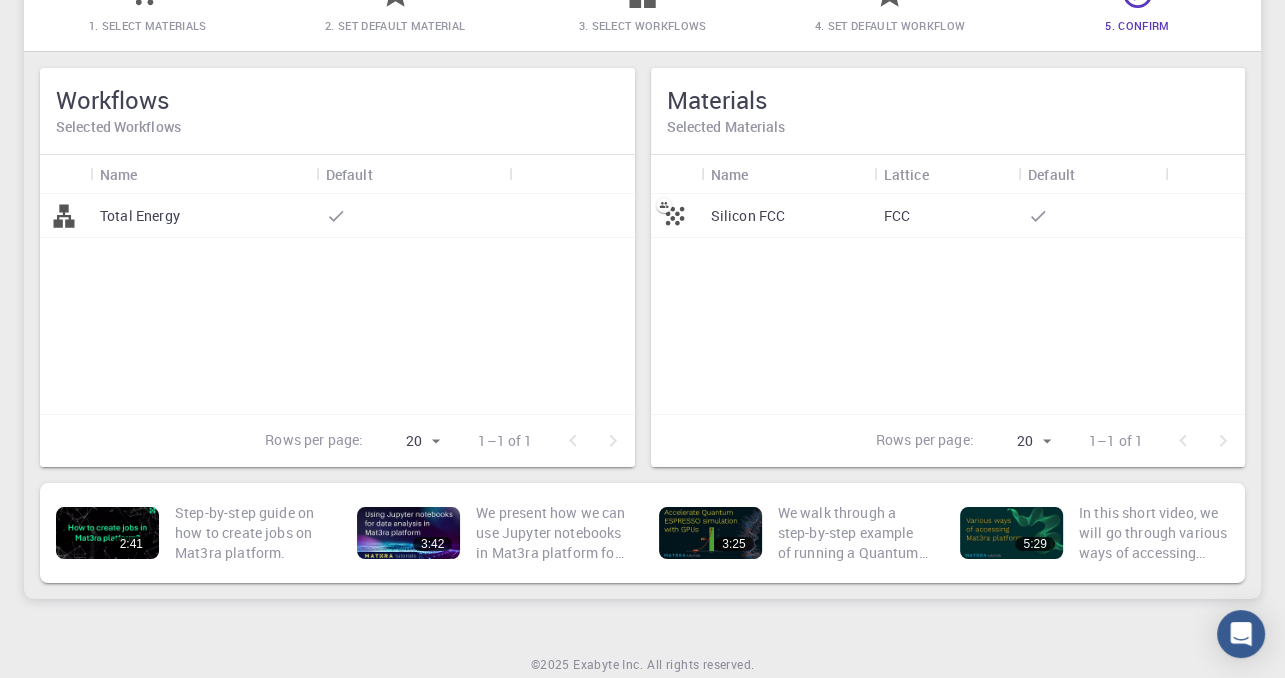 click on "Initial Account Setup for  Carlos Emiliano Pérez Barroso Select Materials, Workflows and assign defaults Back Proceed to homepage Create job 1. Select Materials 2. Set Default Material 3. Select Workflows 4. Set Default Workflow 5. Confirm Workflows Selected Workflows Name Default Total Energy Rows per page: 20 20 1–1 of 1 Materials Selected Materials Name Lattice Default Silicon FCC FCC Rows per page: 20 20 1–1 of 1 2:41 Step-by-step guide on how to create jobs on Mat3ra platform. 3:42 We present how we can use Jupyter notebooks in Mat3ra platform for data analysis. 3:25 We walk through a step-by-step example of running a Quantum ESPRESSO job on a GPU enabled node. We see significant performance improvement by using CUDA/GPU-enabled version of Quantum ESPRESSO 5:29 In this short video, we will go through various ways of accessing Mat3ra platform. There are three main modes of accessing Mat3ra platform: (1) Web/browser interface, (2) Command line interface (CLI), and (3) API access. ." at bounding box center (642, 277) 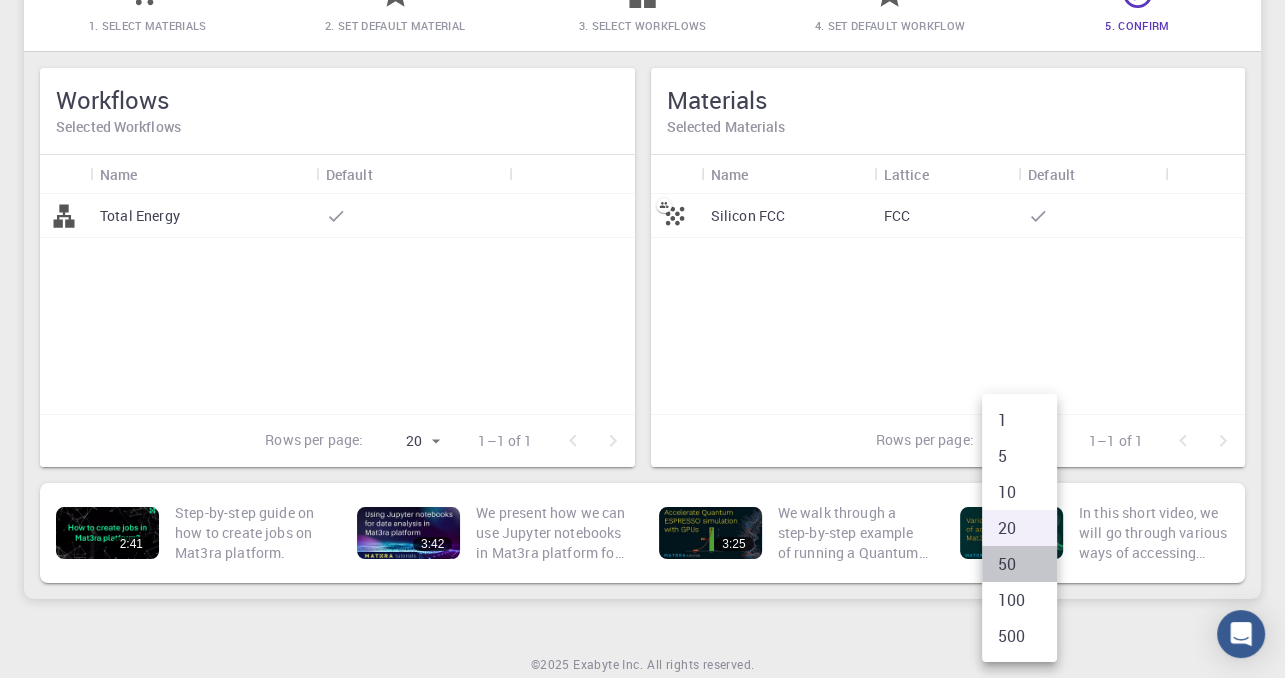 click on "50" at bounding box center [1019, 564] 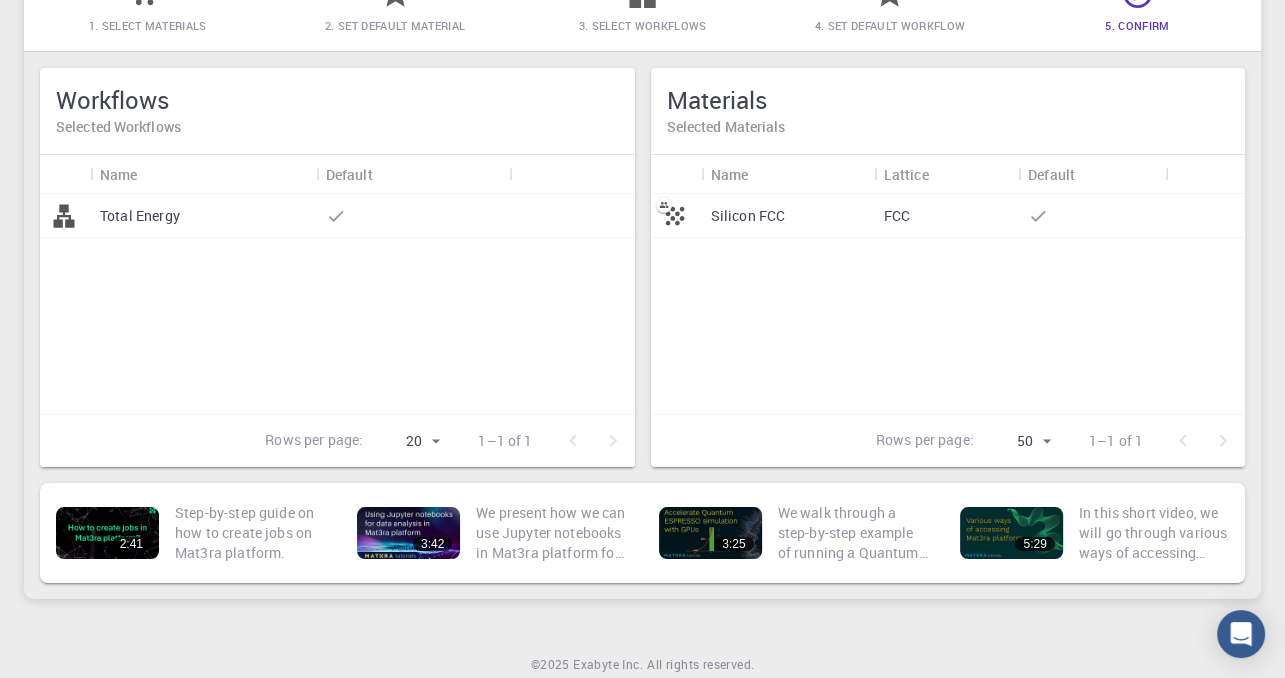 click on "Initial Account Setup for  Carlos Emiliano Pérez Barroso Select Materials, Workflows and assign defaults Back Proceed to homepage Create job 1. Select Materials 2. Set Default Material 3. Select Workflows 4. Set Default Workflow 5. Confirm Workflows Selected Workflows Name Default Total Energy Rows per page: 20 20 1–1 of 1 Materials Selected Materials Name Lattice Default Silicon FCC FCC Rows per page: 50 50 1–1 of 1 2:41 Step-by-step guide on how to create jobs on Mat3ra platform. 3:42 We present how we can use Jupyter notebooks in Mat3ra platform for data analysis. 3:25 We walk through a step-by-step example of running a Quantum ESPRESSO job on a GPU enabled node. We see significant performance improvement by using CUDA/GPU-enabled version of Quantum ESPRESSO 5:29 In this short video, we will go through various ways of accessing Mat3ra platform. There are three main modes of accessing Mat3ra platform: (1) Web/browser interface, (2) Command line interface (CLI), and (3) API access. ." at bounding box center (642, 277) 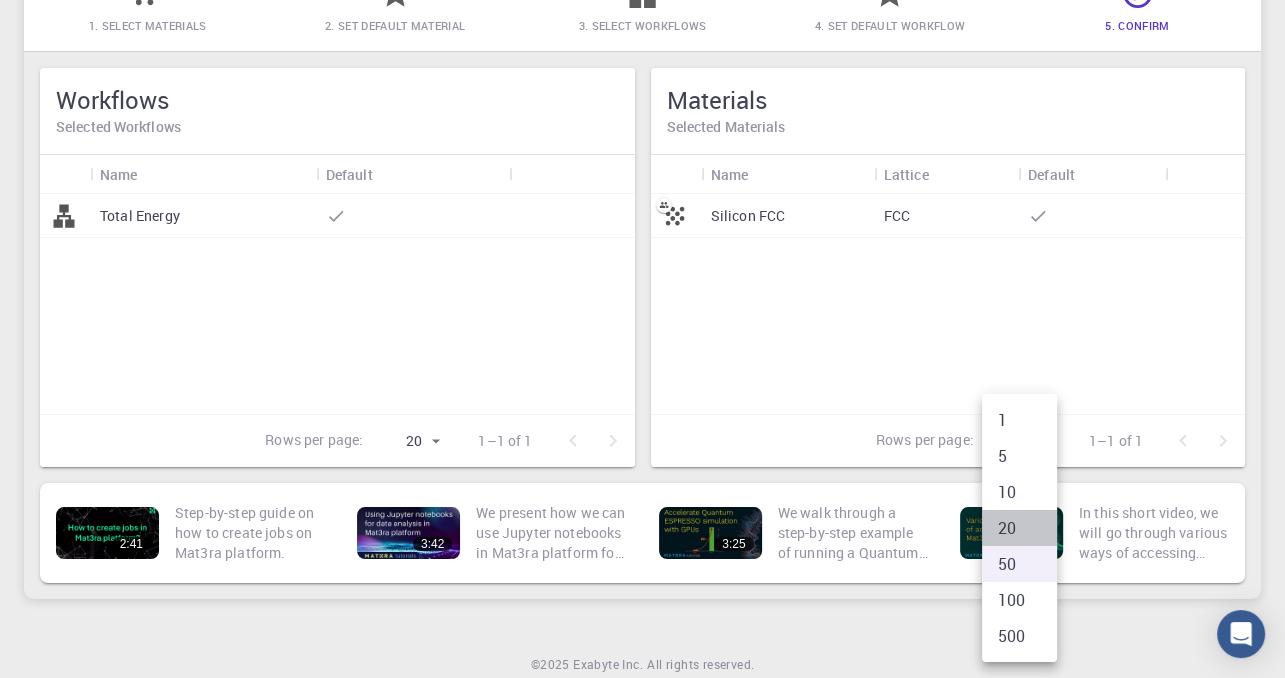 click on "20" at bounding box center (1019, 528) 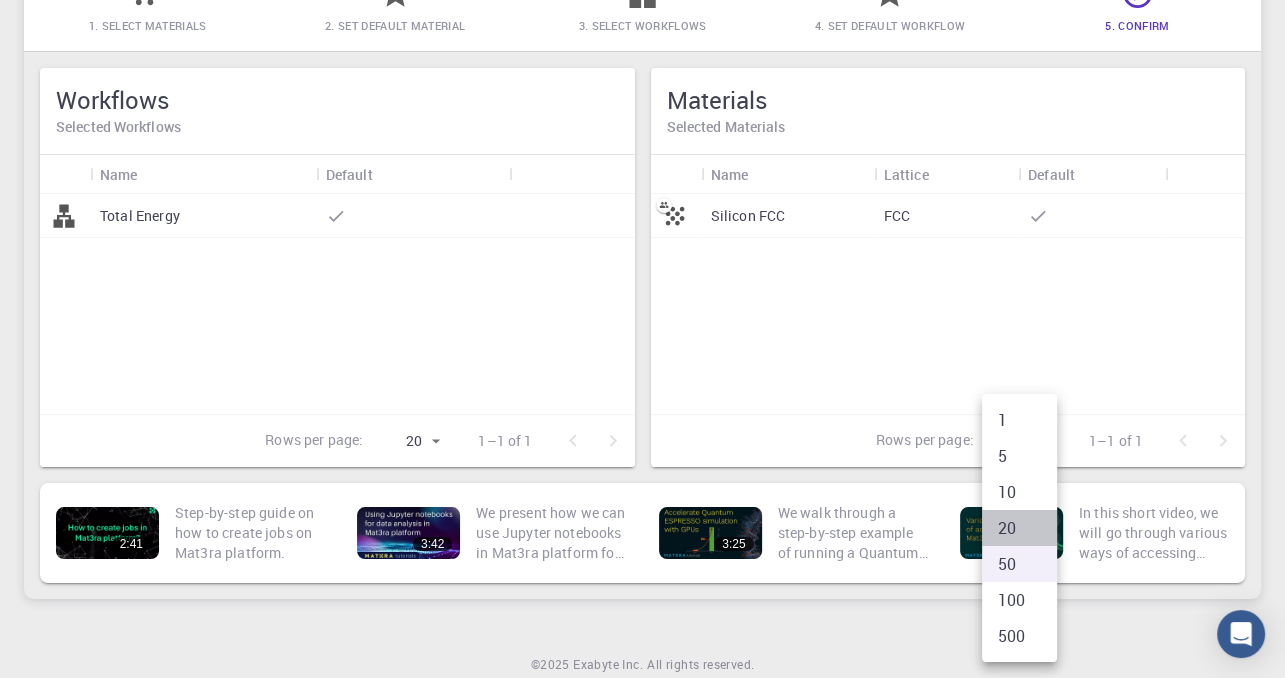 type on "20" 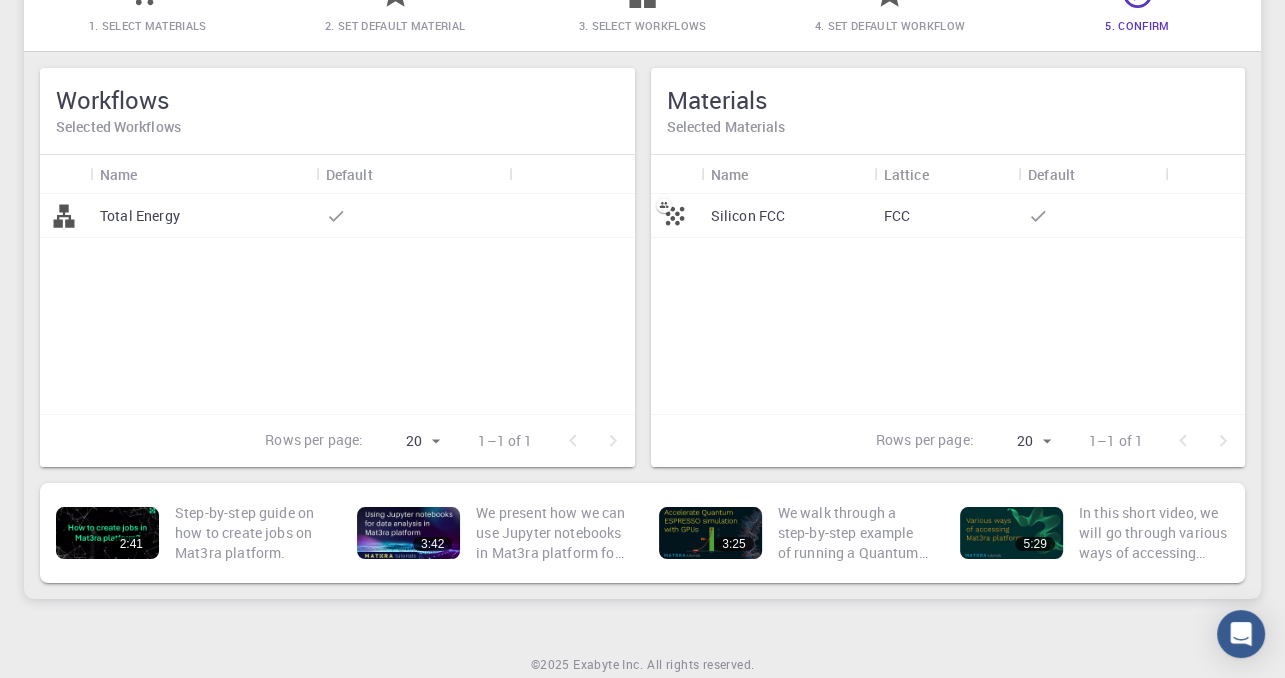 click on "Silicon FCC FCC" at bounding box center (948, 304) 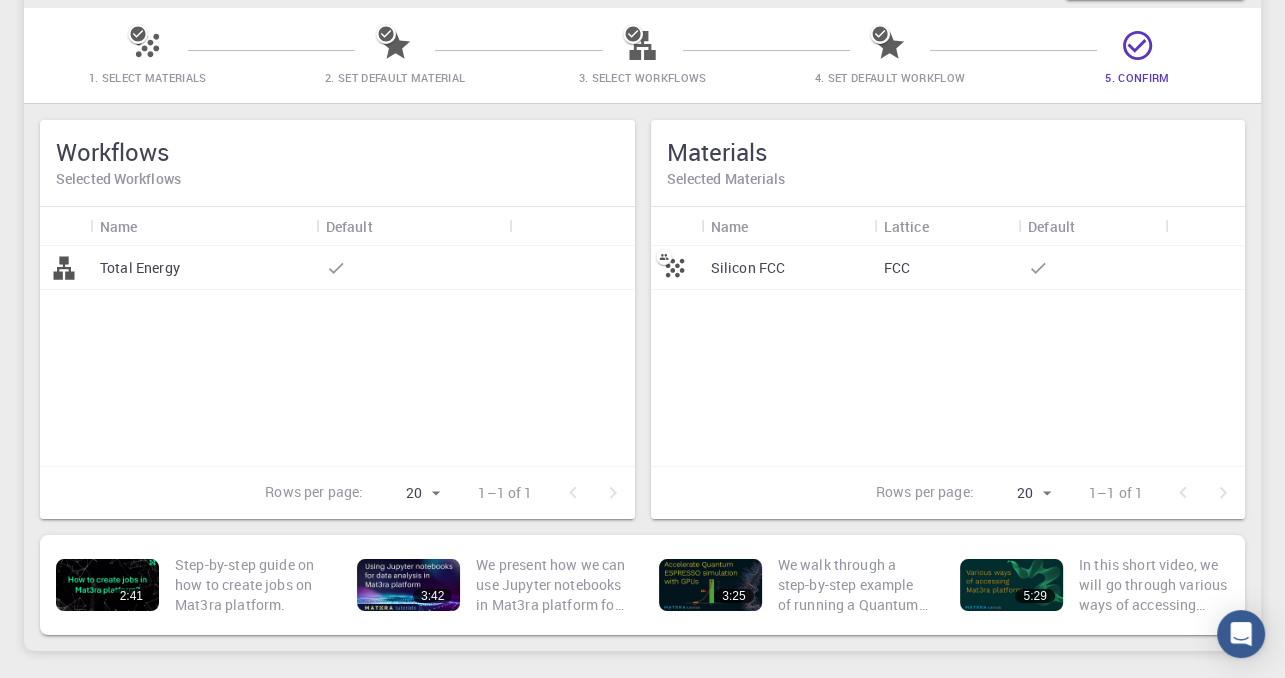 scroll, scrollTop: 0, scrollLeft: 0, axis: both 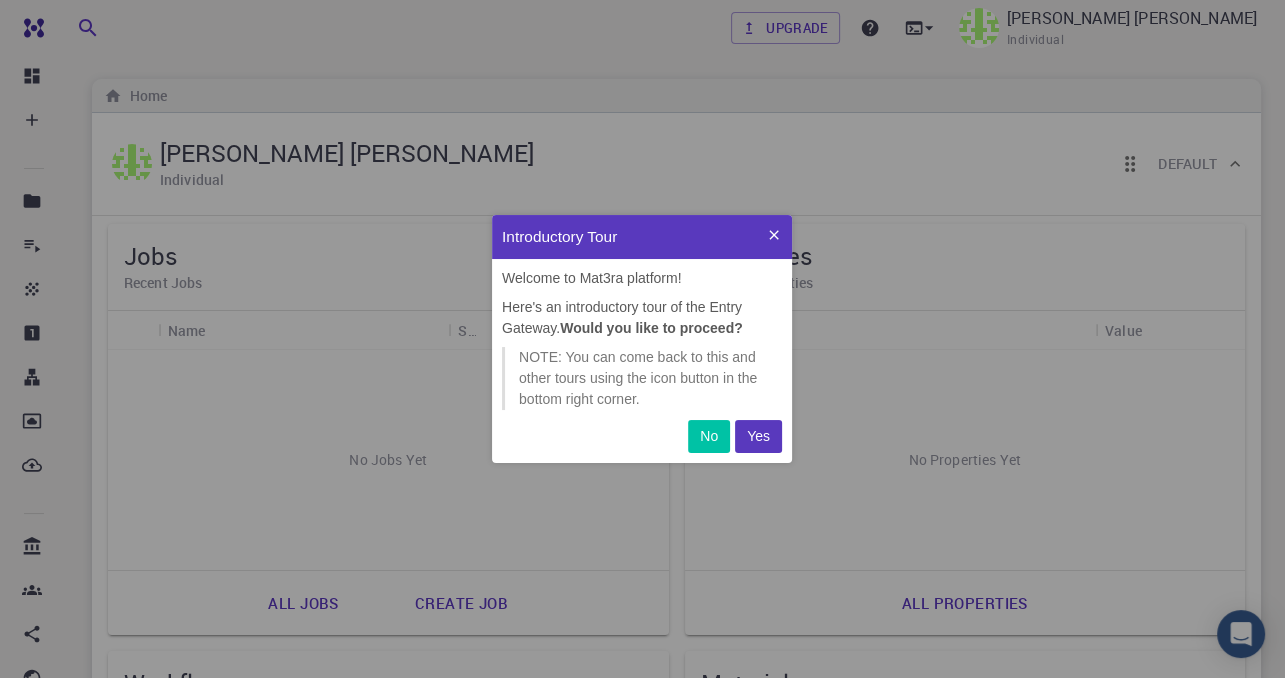 click on "Yes" at bounding box center (758, 436) 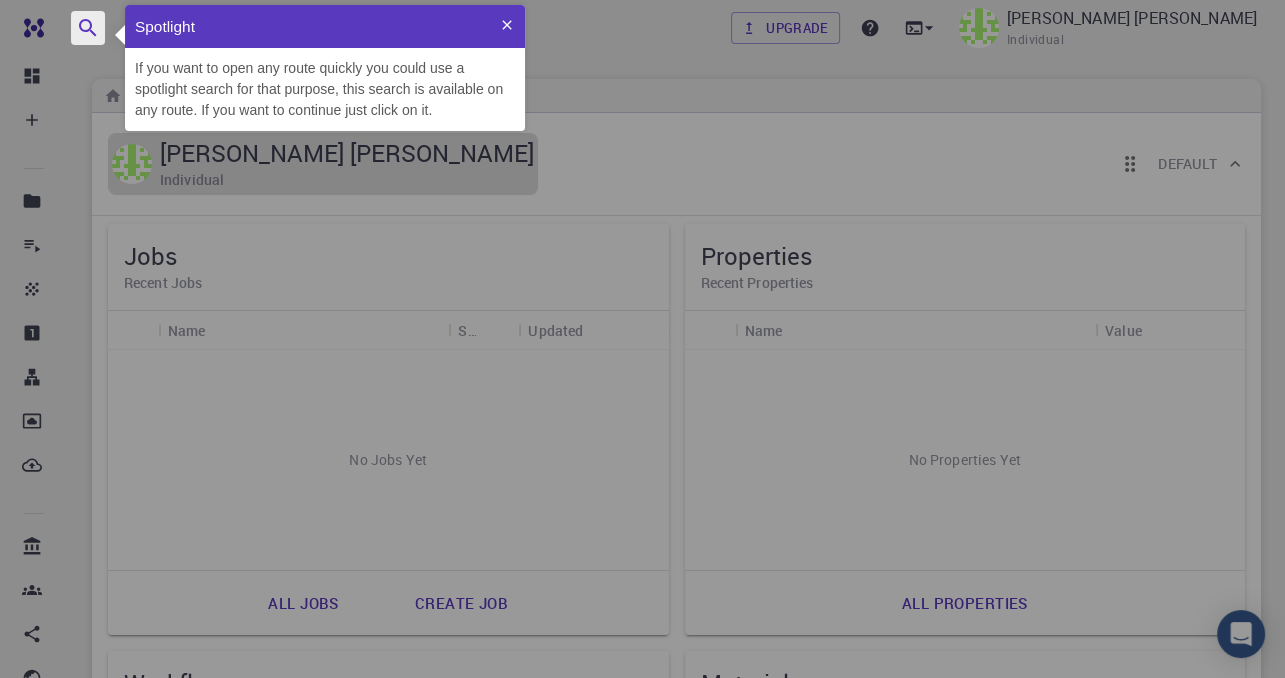 scroll, scrollTop: 0, scrollLeft: 0, axis: both 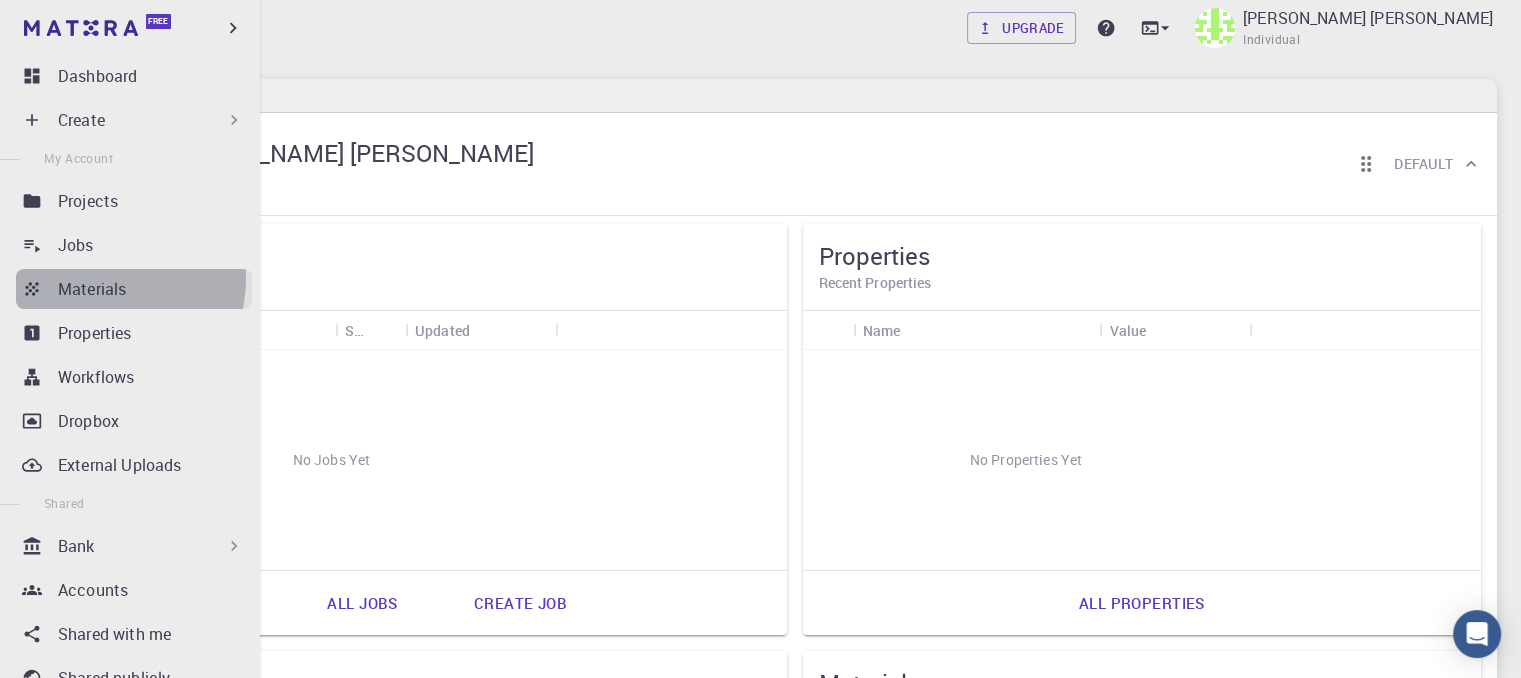 click on "Materials" at bounding box center [92, 289] 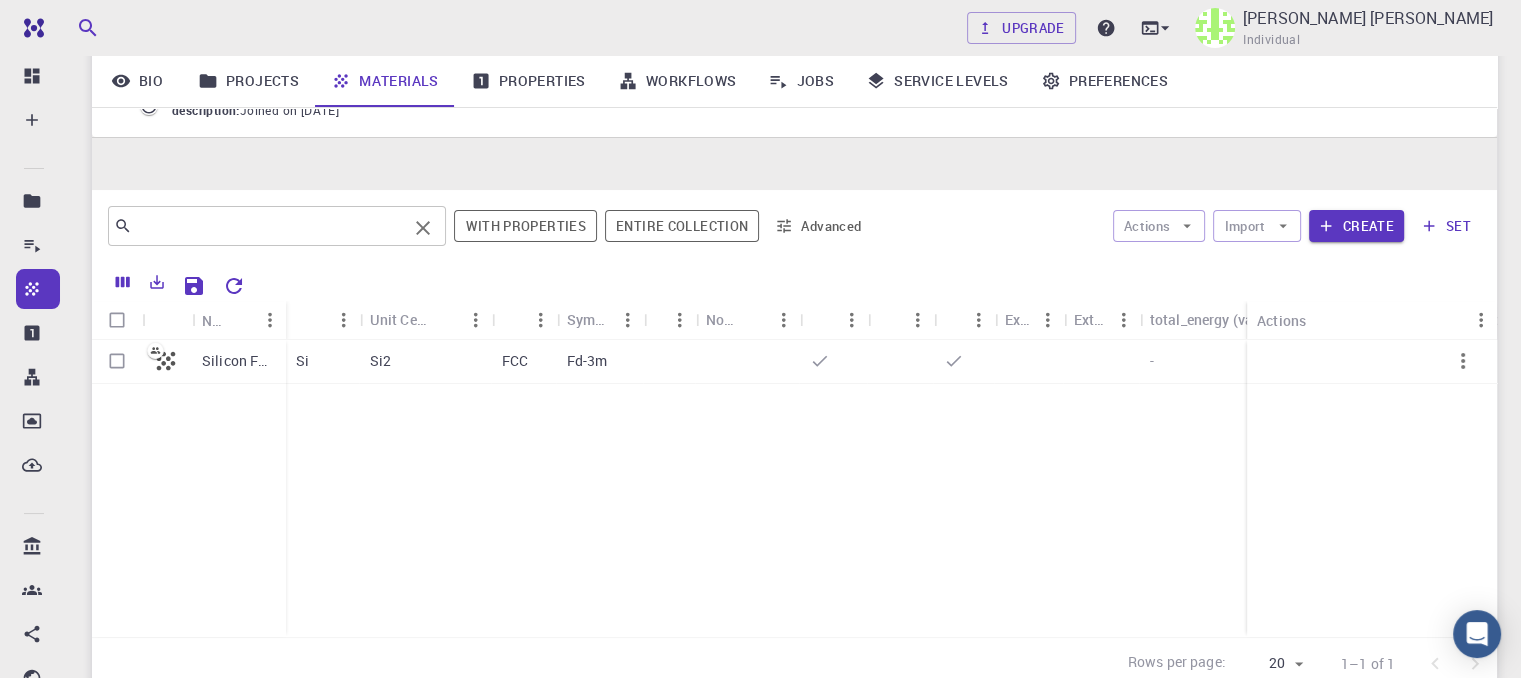 scroll, scrollTop: 0, scrollLeft: 0, axis: both 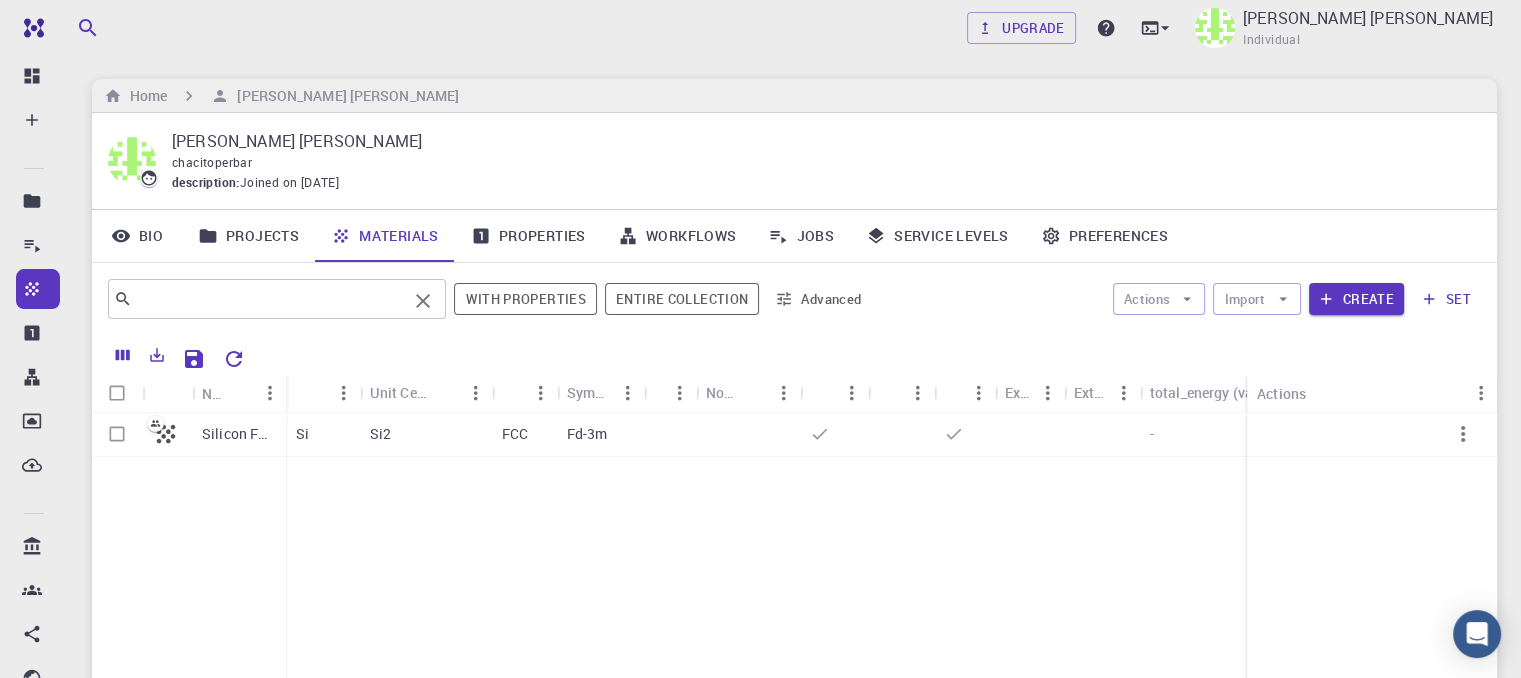 click at bounding box center [269, 299] 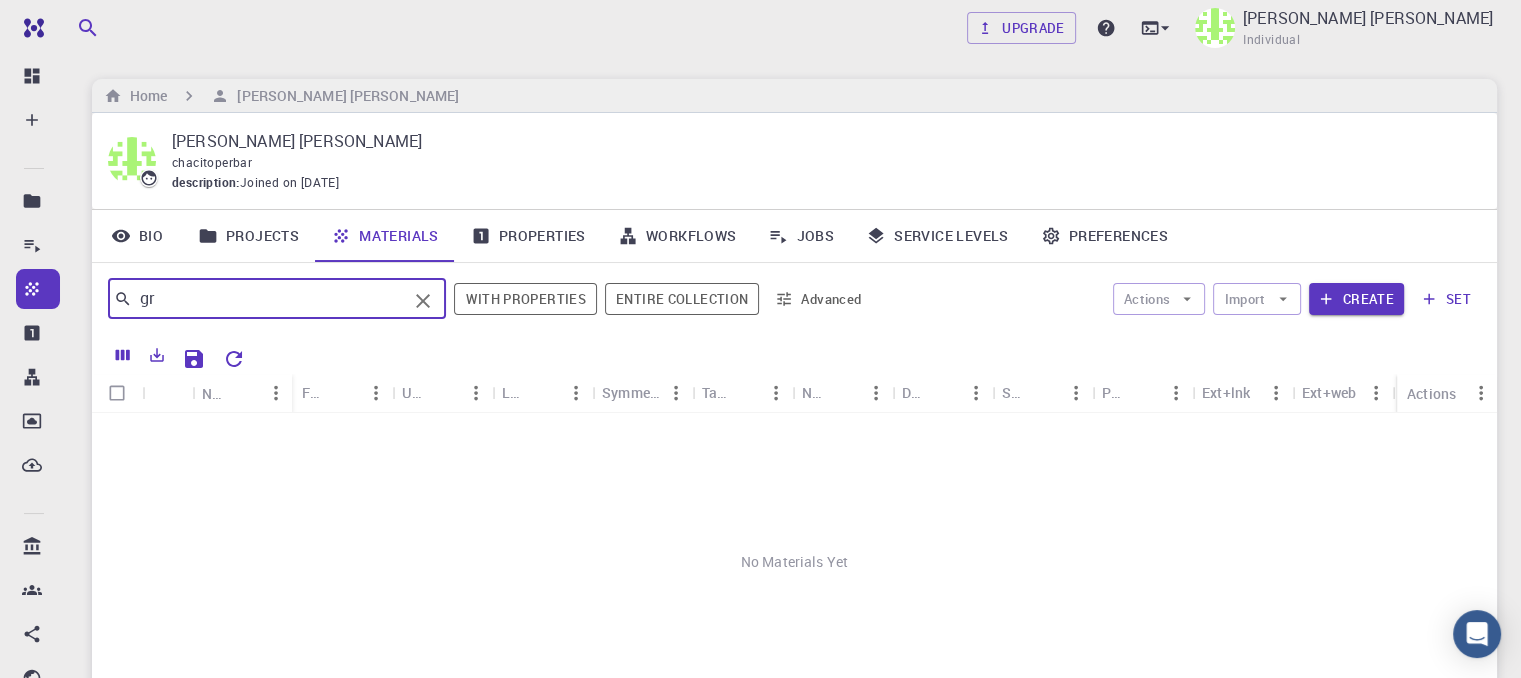 type on "g" 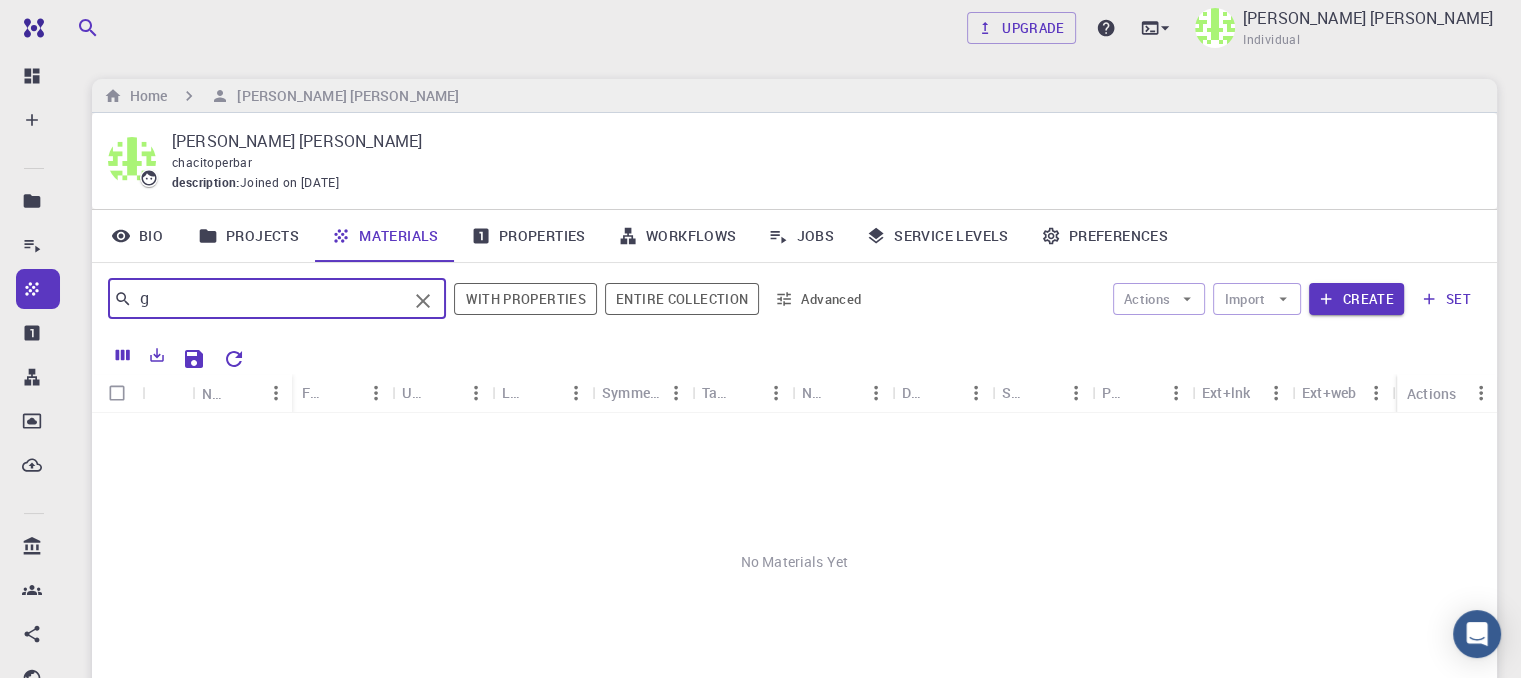 type 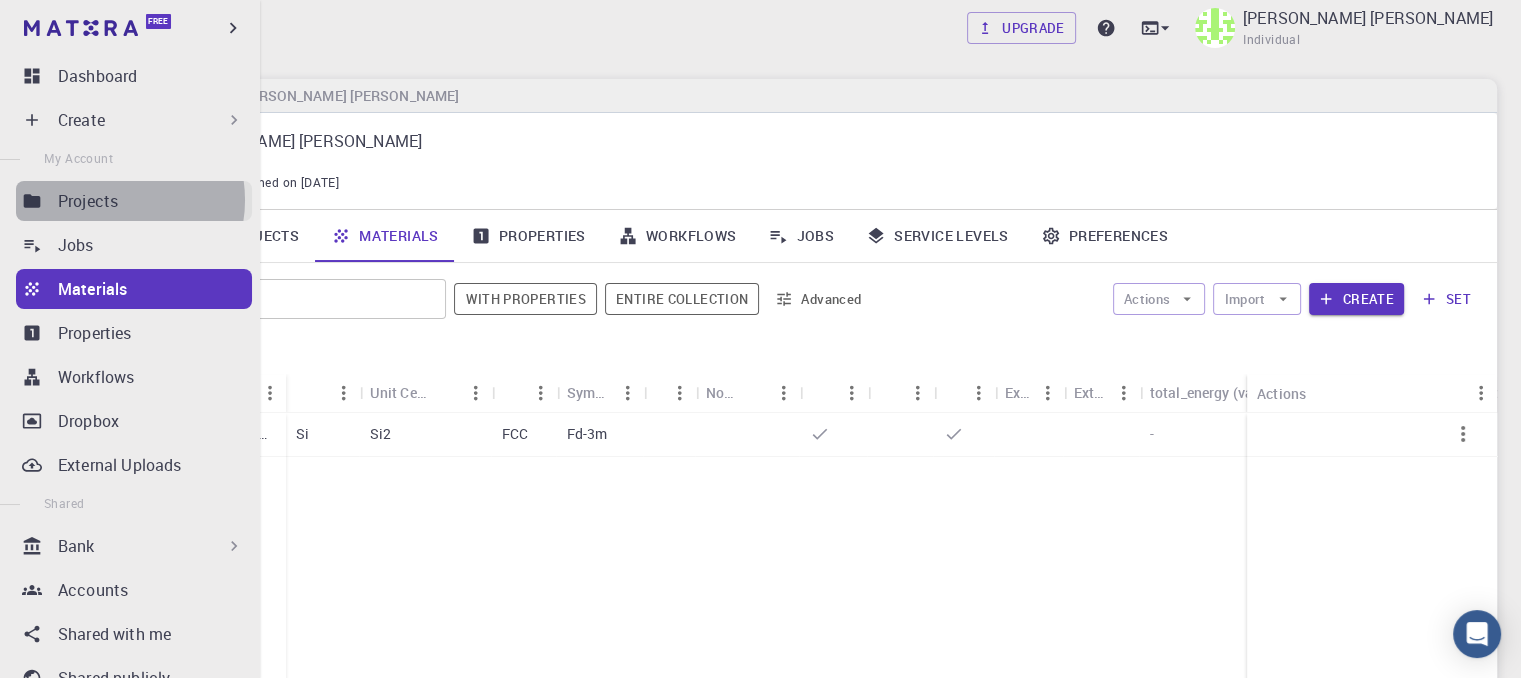 click on "Projects" at bounding box center (88, 201) 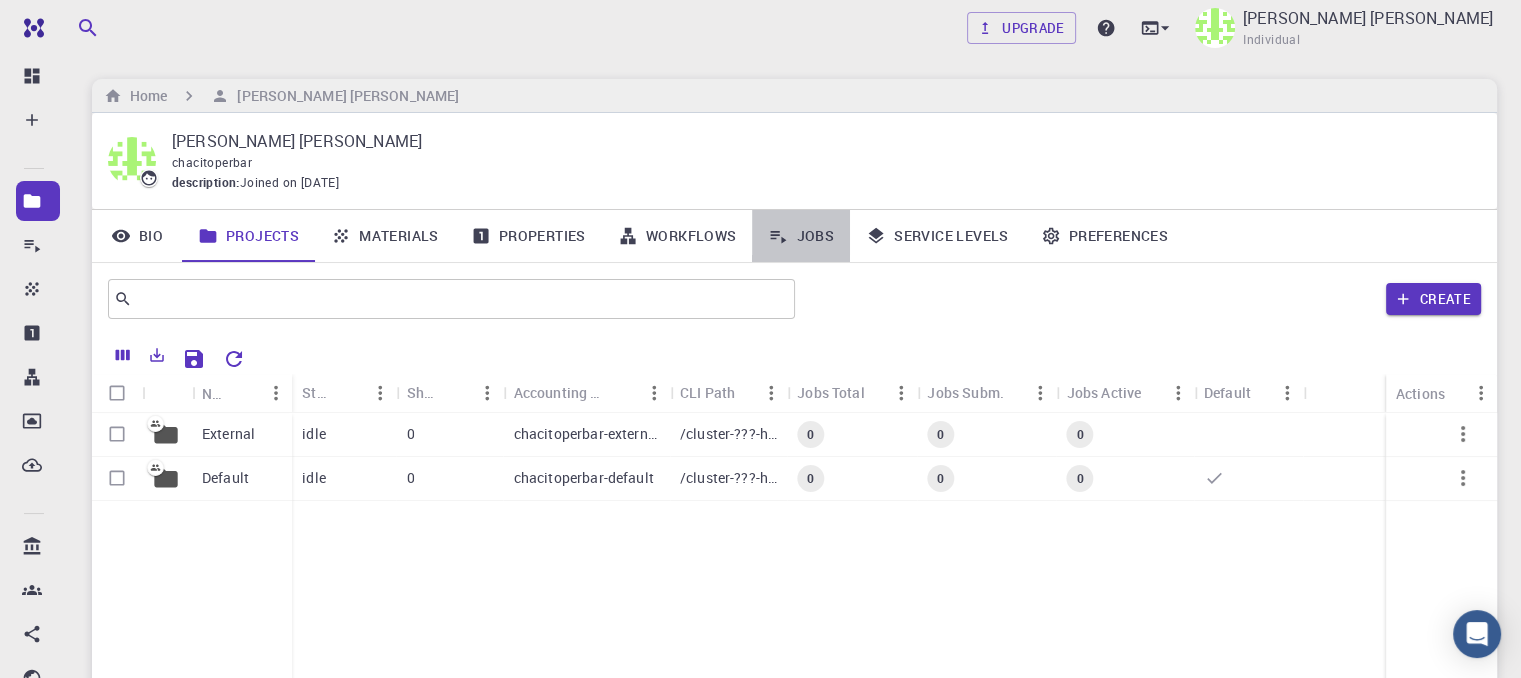 click on "Jobs" at bounding box center (801, 236) 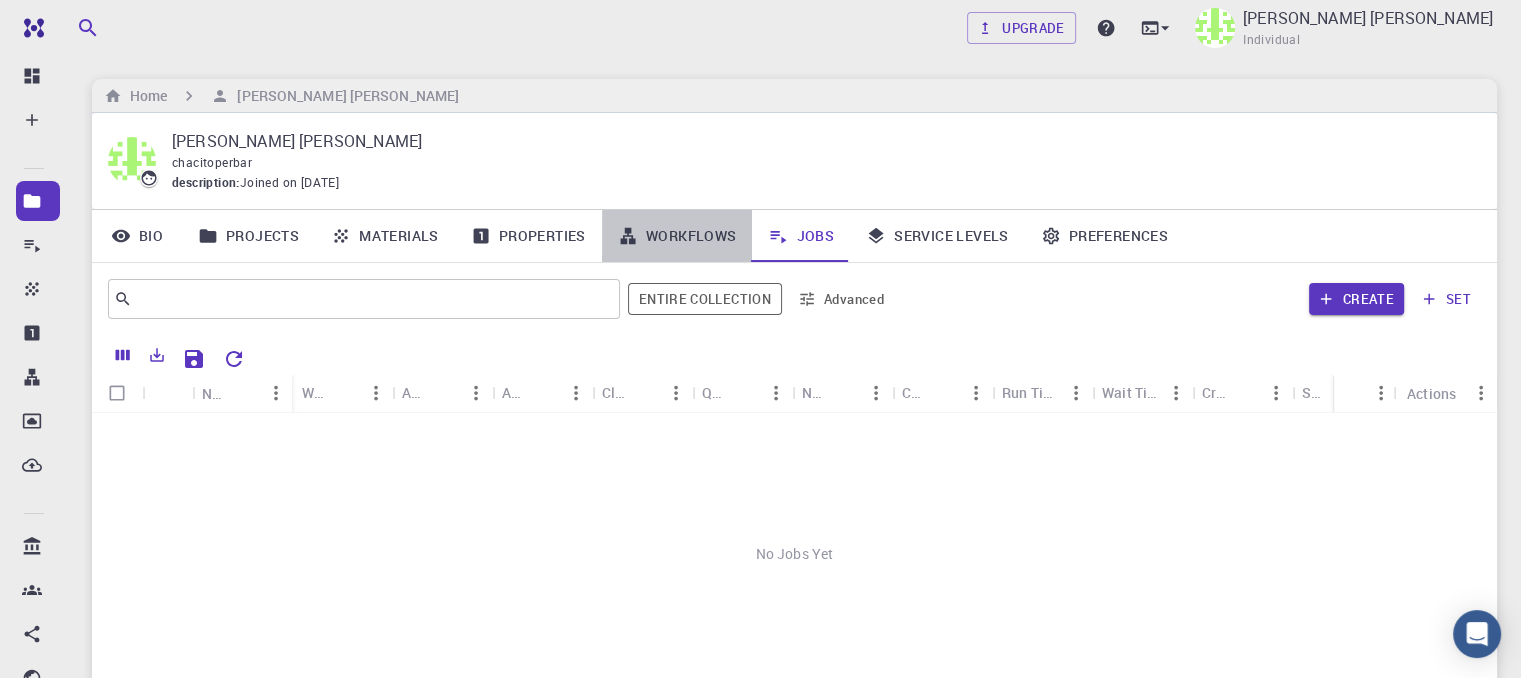 click on "Workflows" at bounding box center (677, 236) 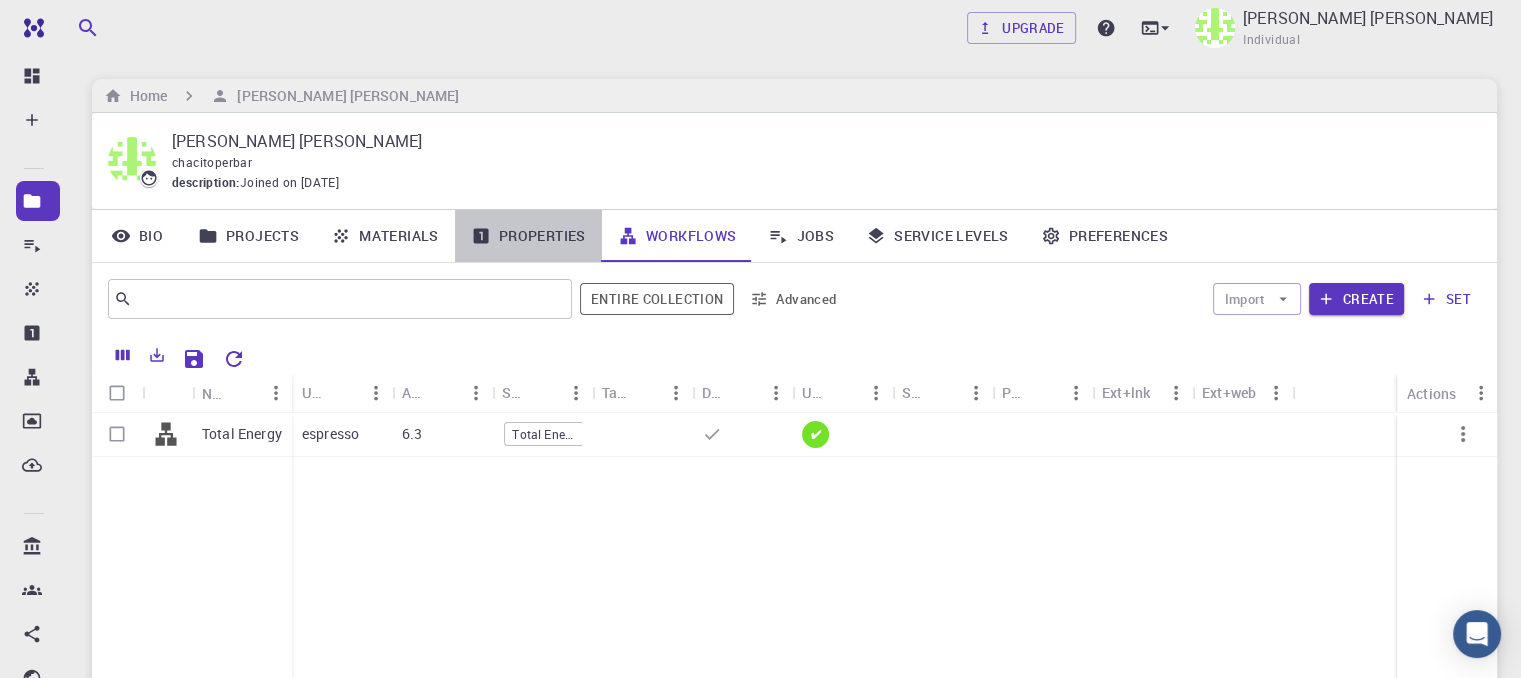 click on "Properties" at bounding box center (528, 236) 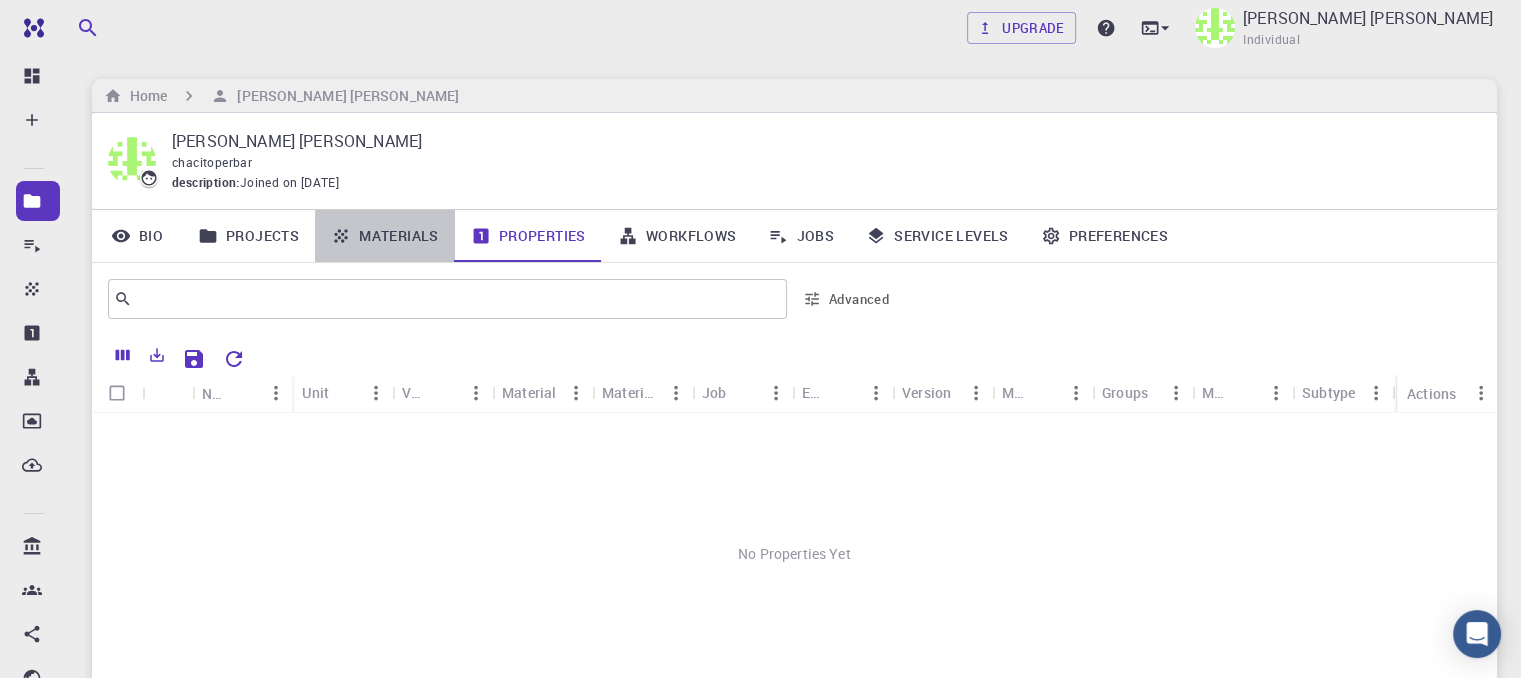 click on "Materials" at bounding box center [385, 236] 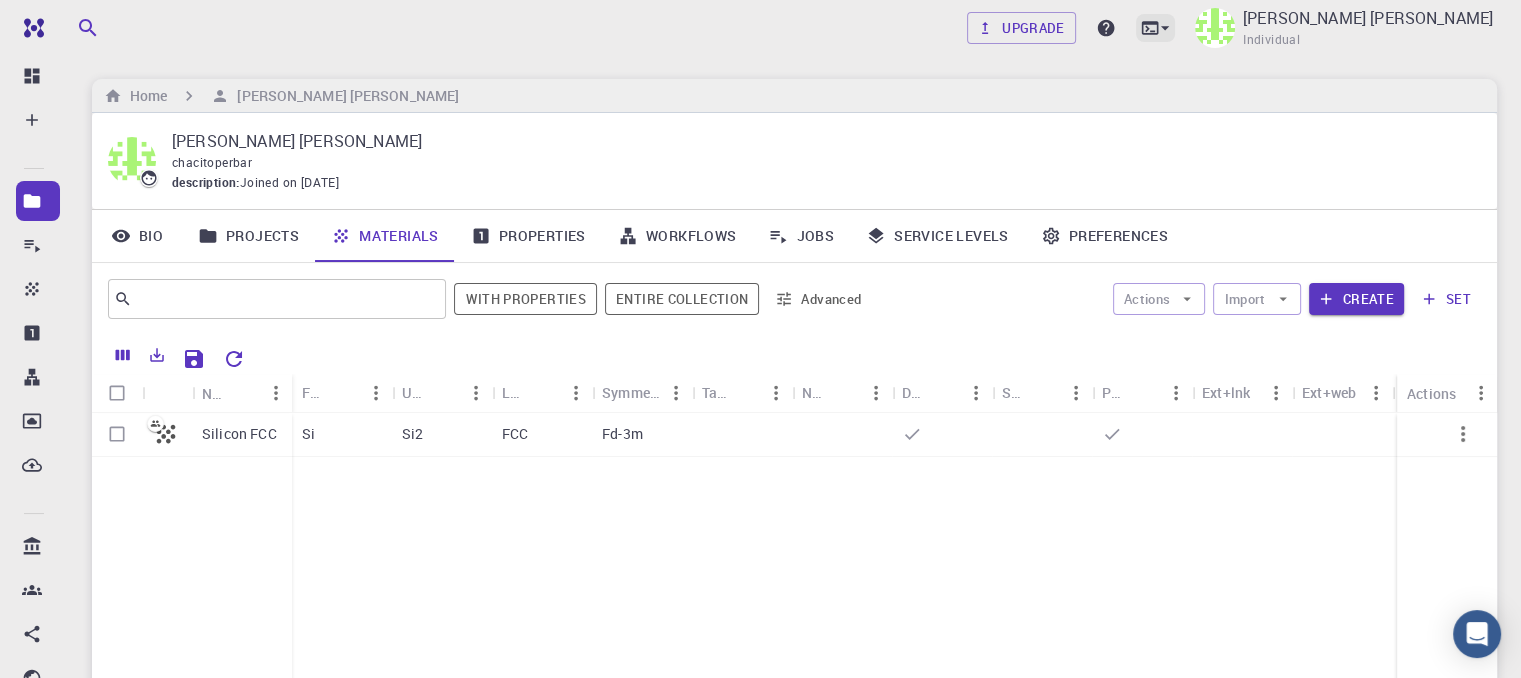 click 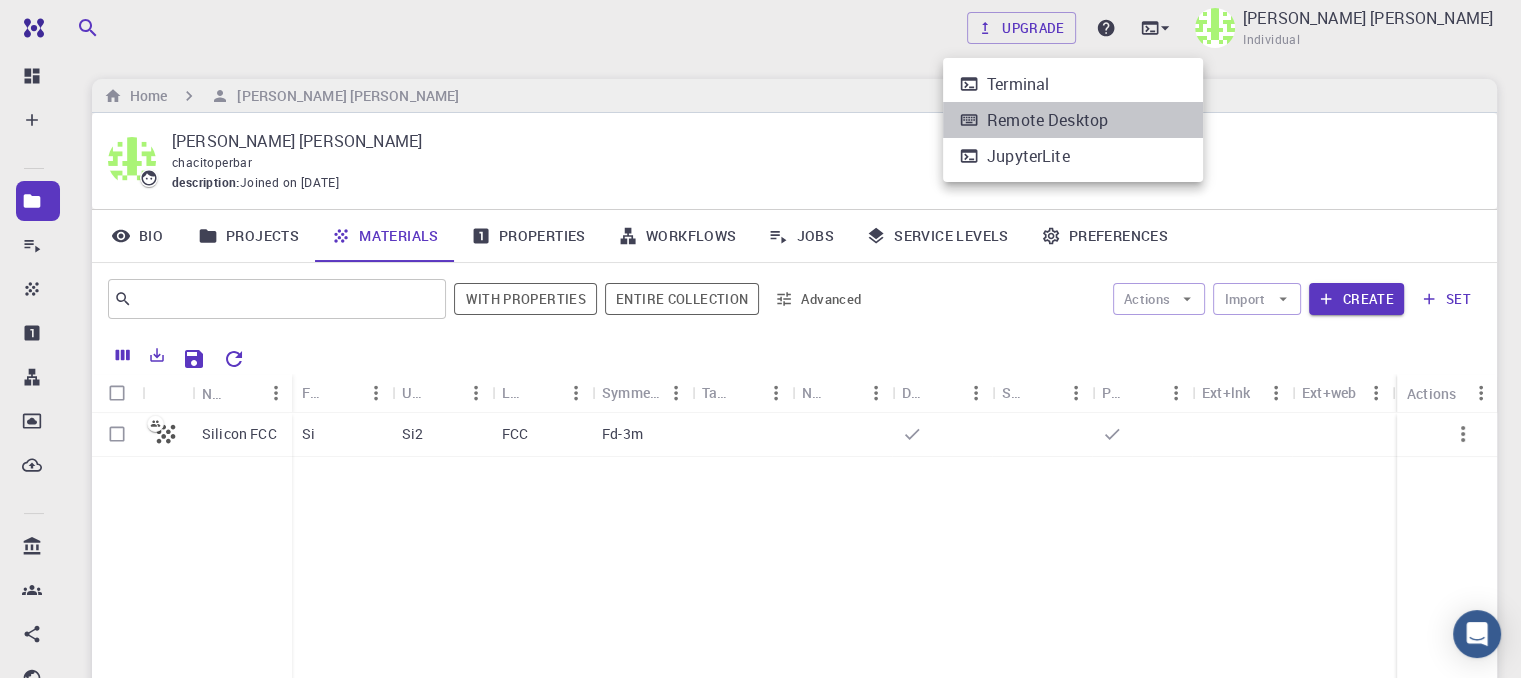 click on "Remote Desktop" at bounding box center (1047, 120) 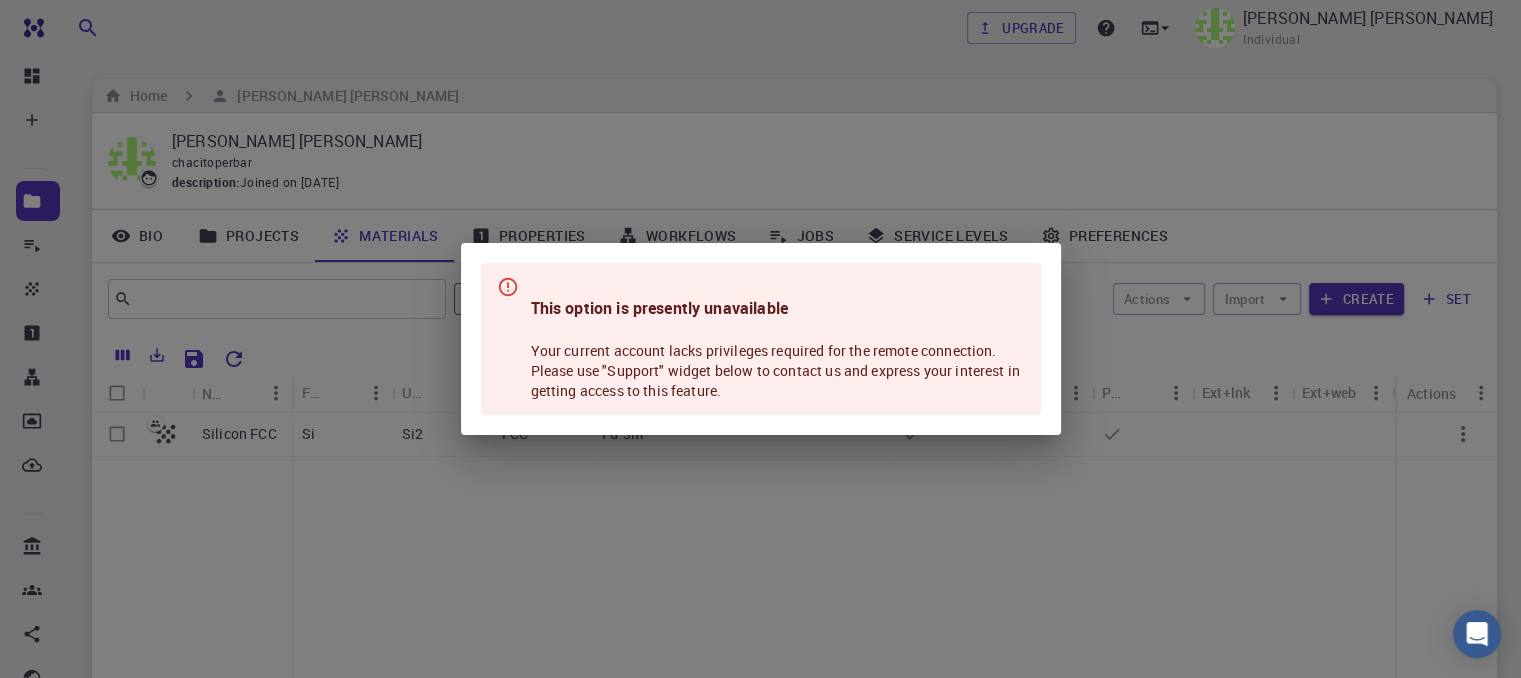 click on "This option is presently unavailable Your current account lacks privileges required for the remote connection. Please use "Support" widget below to contact us and express your interest in getting access to this feature." at bounding box center [760, 339] 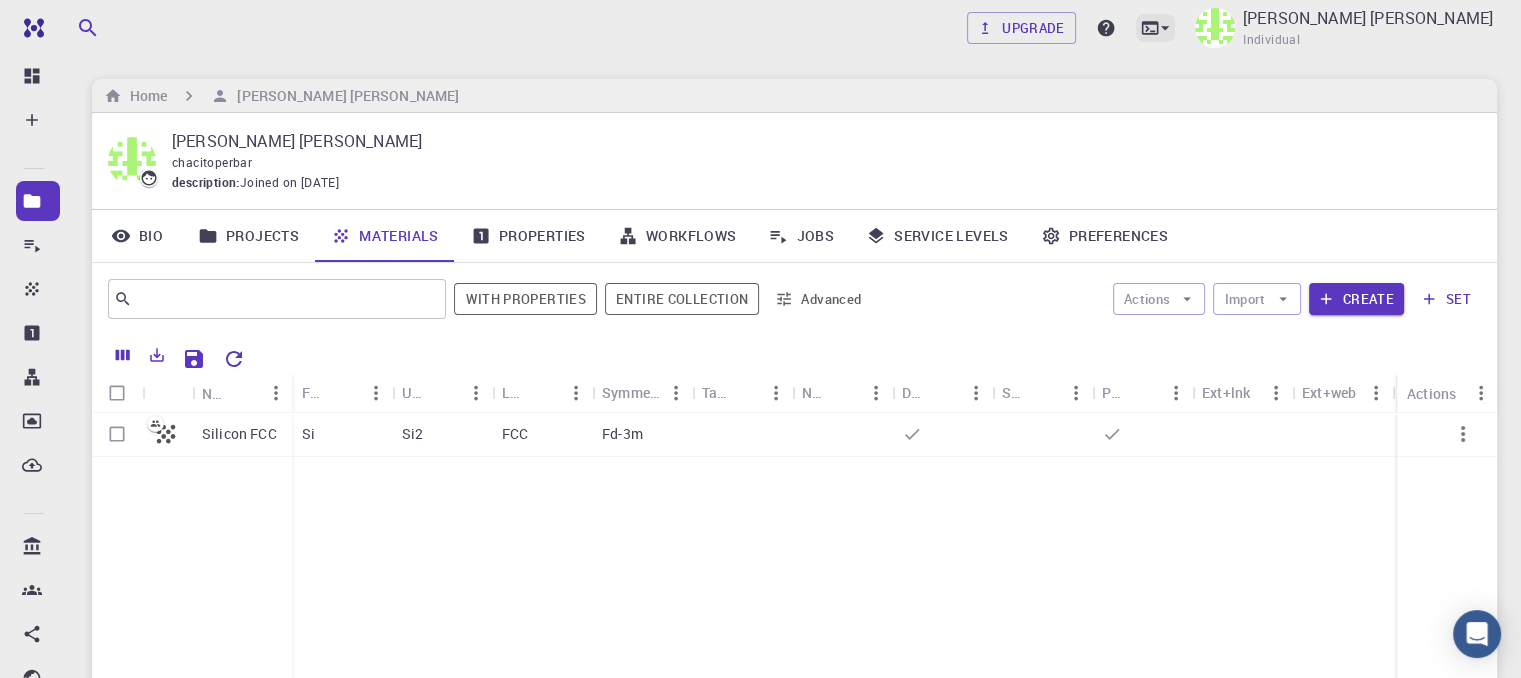 click 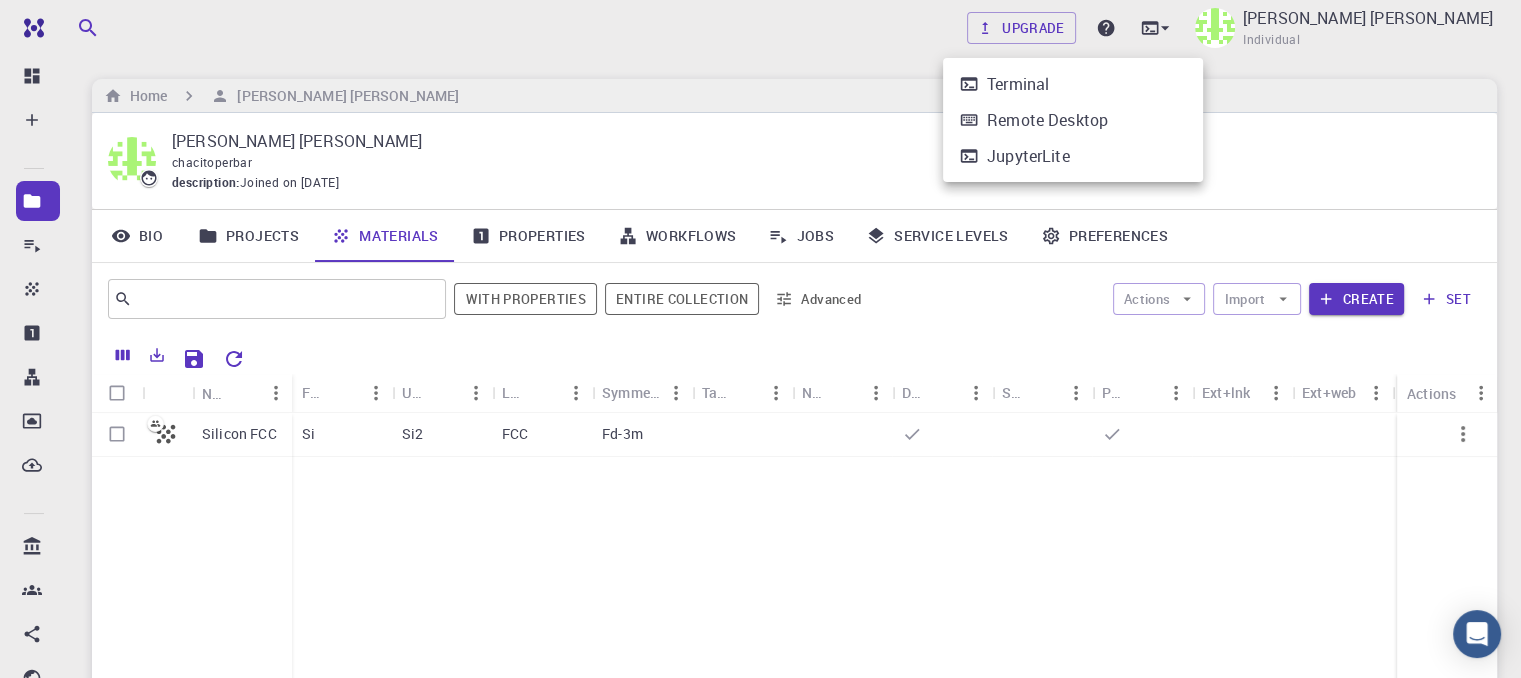 click on "JupyterLite" at bounding box center [1028, 156] 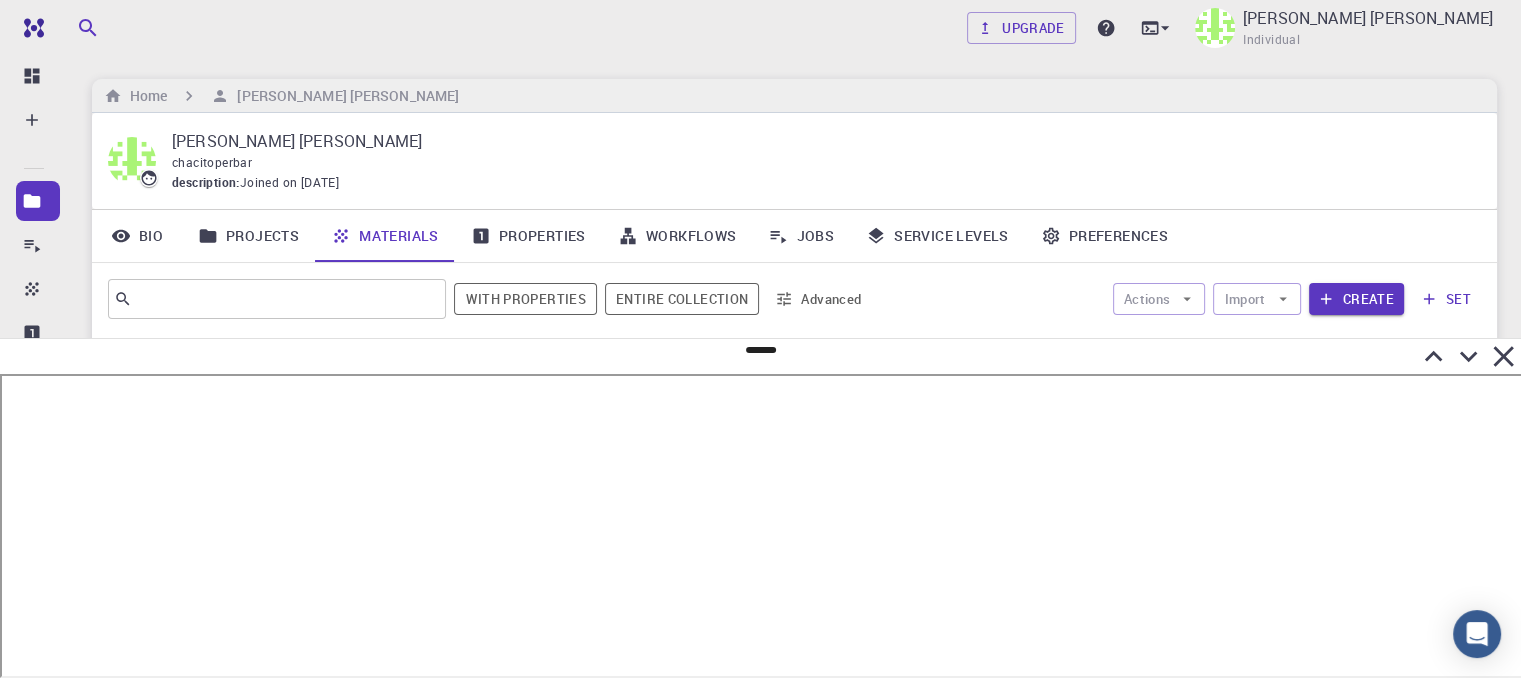 click 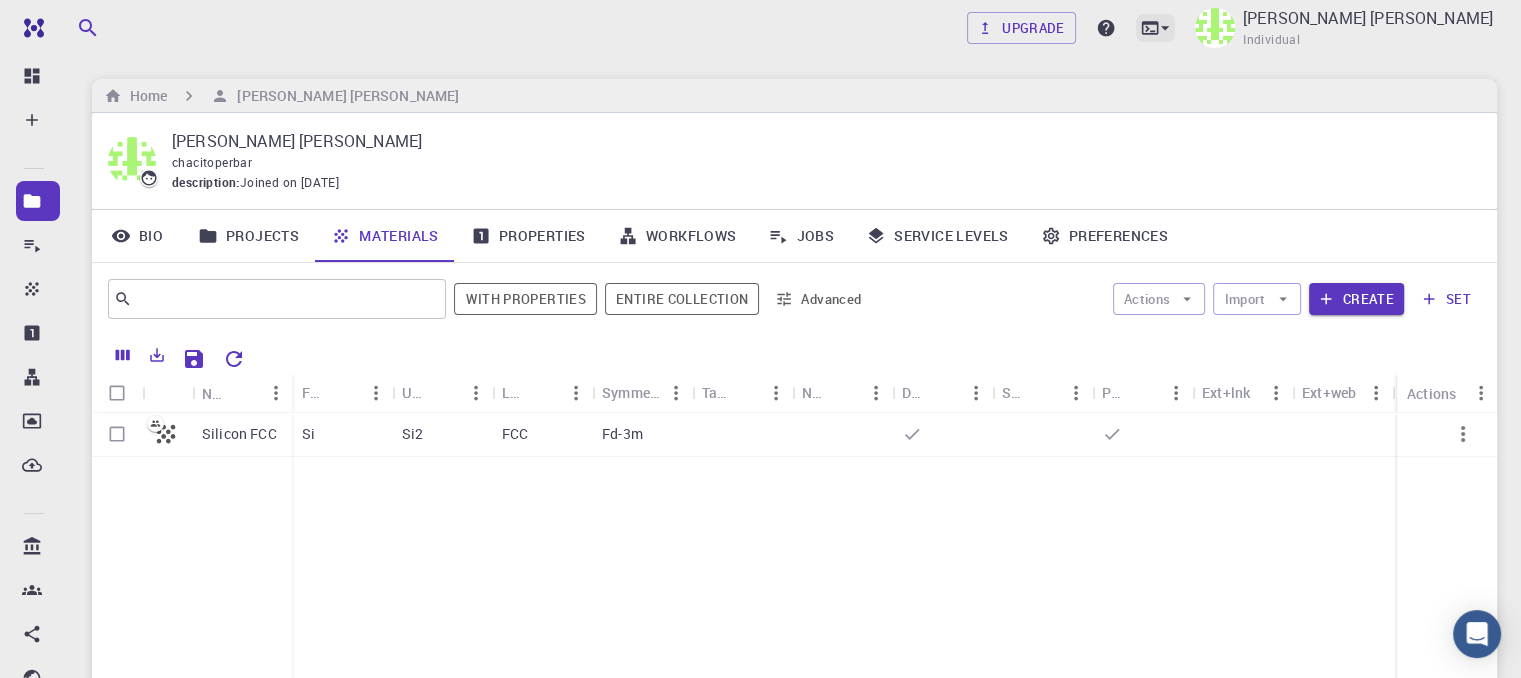 click 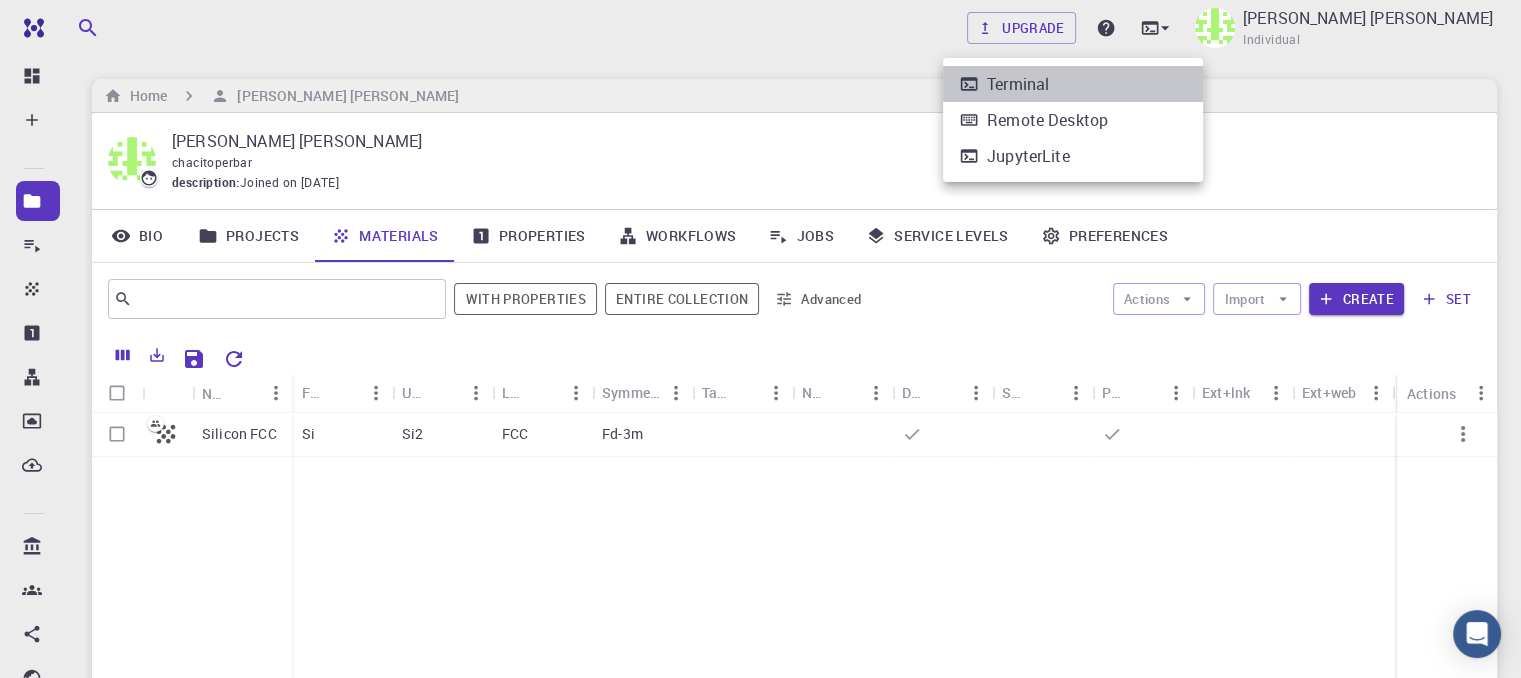 click on "Terminal" at bounding box center (1018, 84) 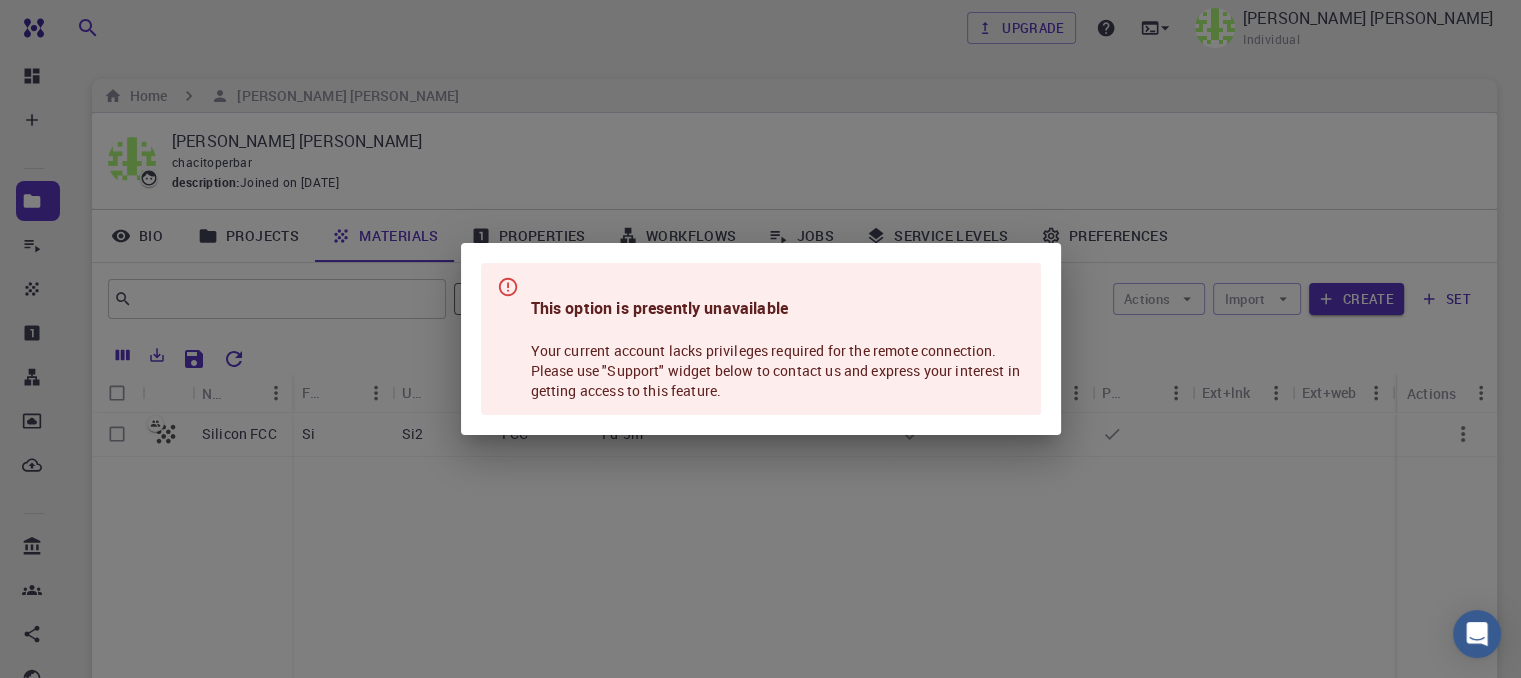 drag, startPoint x: 1171, startPoint y: 14, endPoint x: 1128, endPoint y: 89, distance: 86.4523 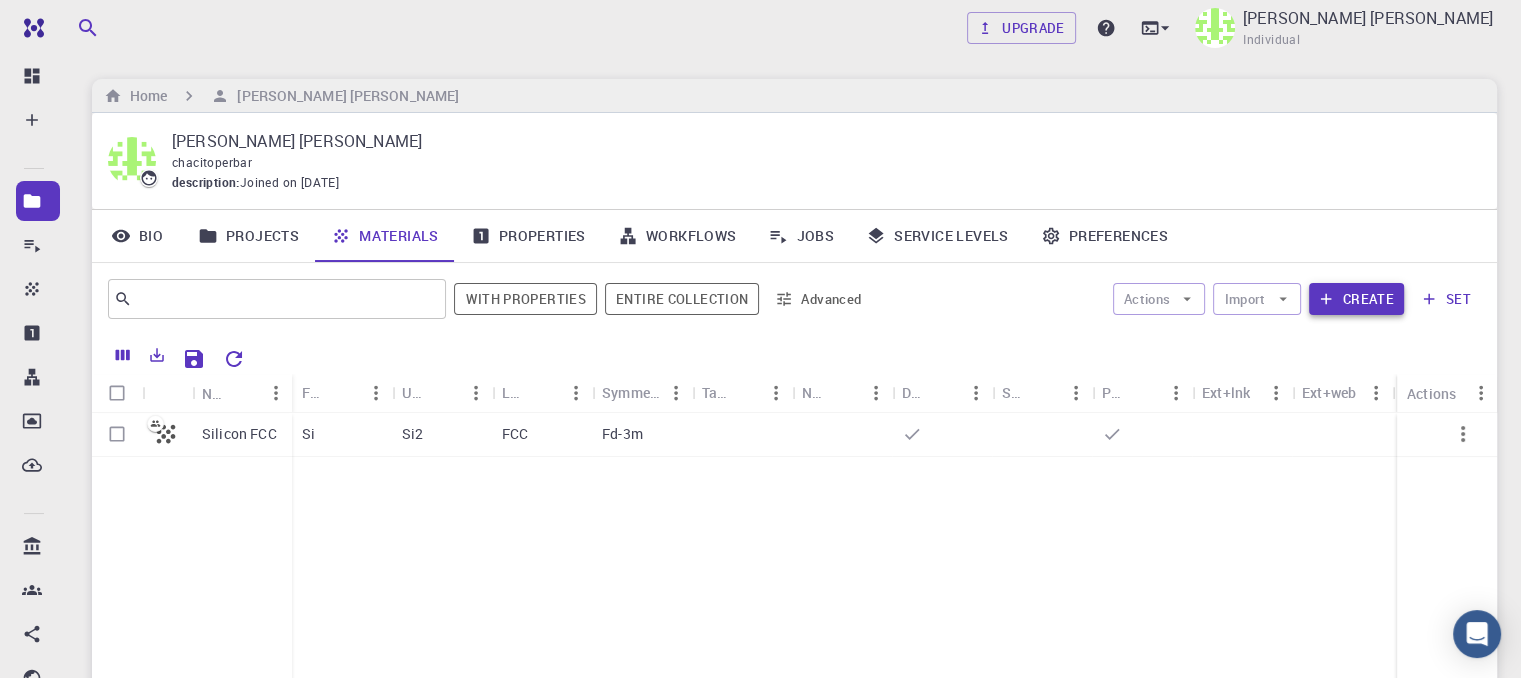 click on "Create" at bounding box center (1356, 299) 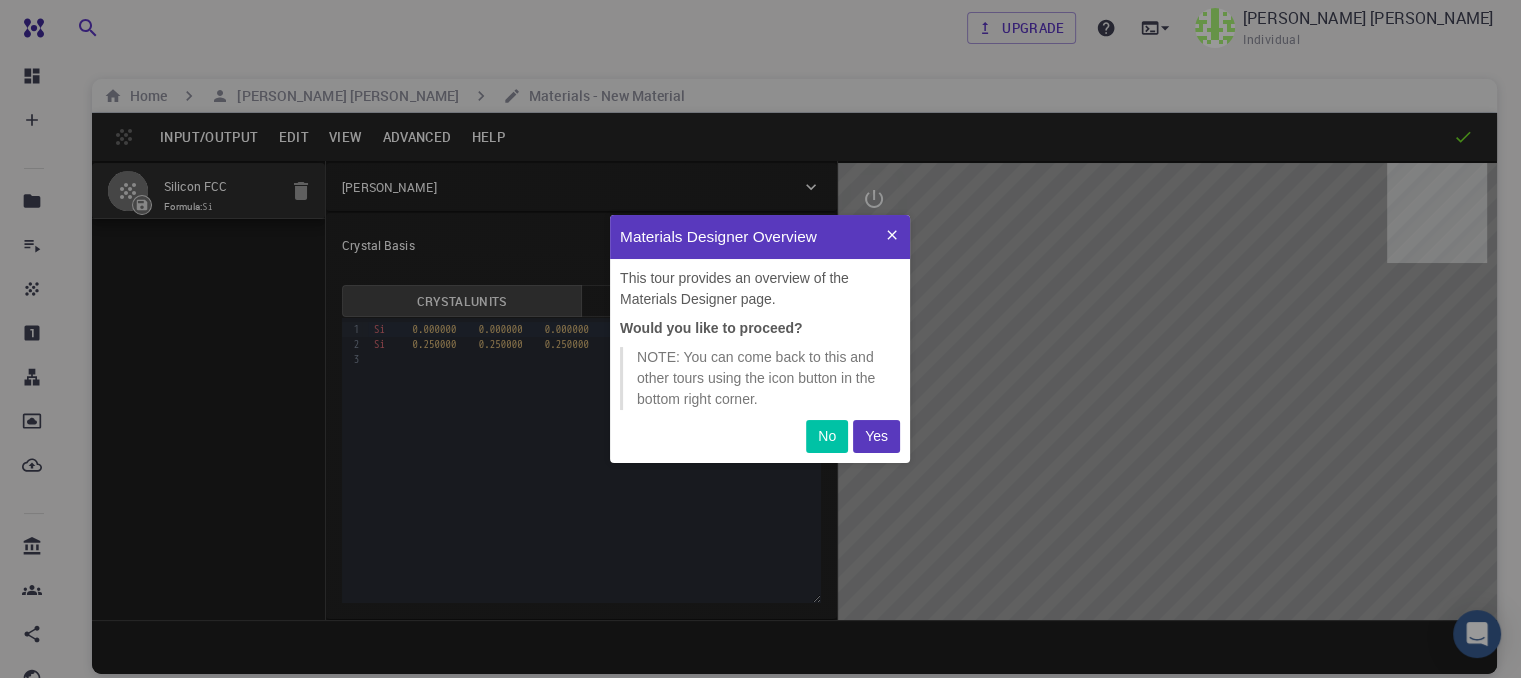scroll, scrollTop: 0, scrollLeft: 0, axis: both 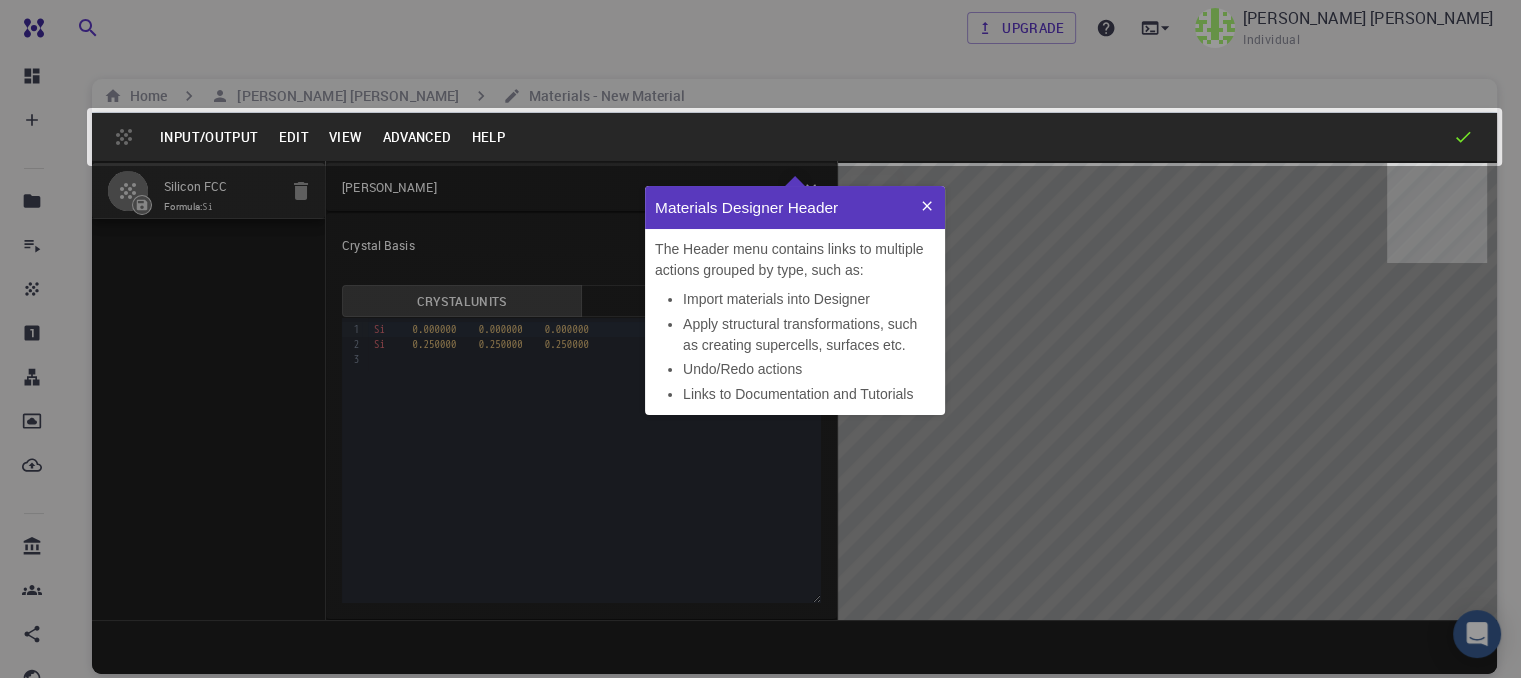click 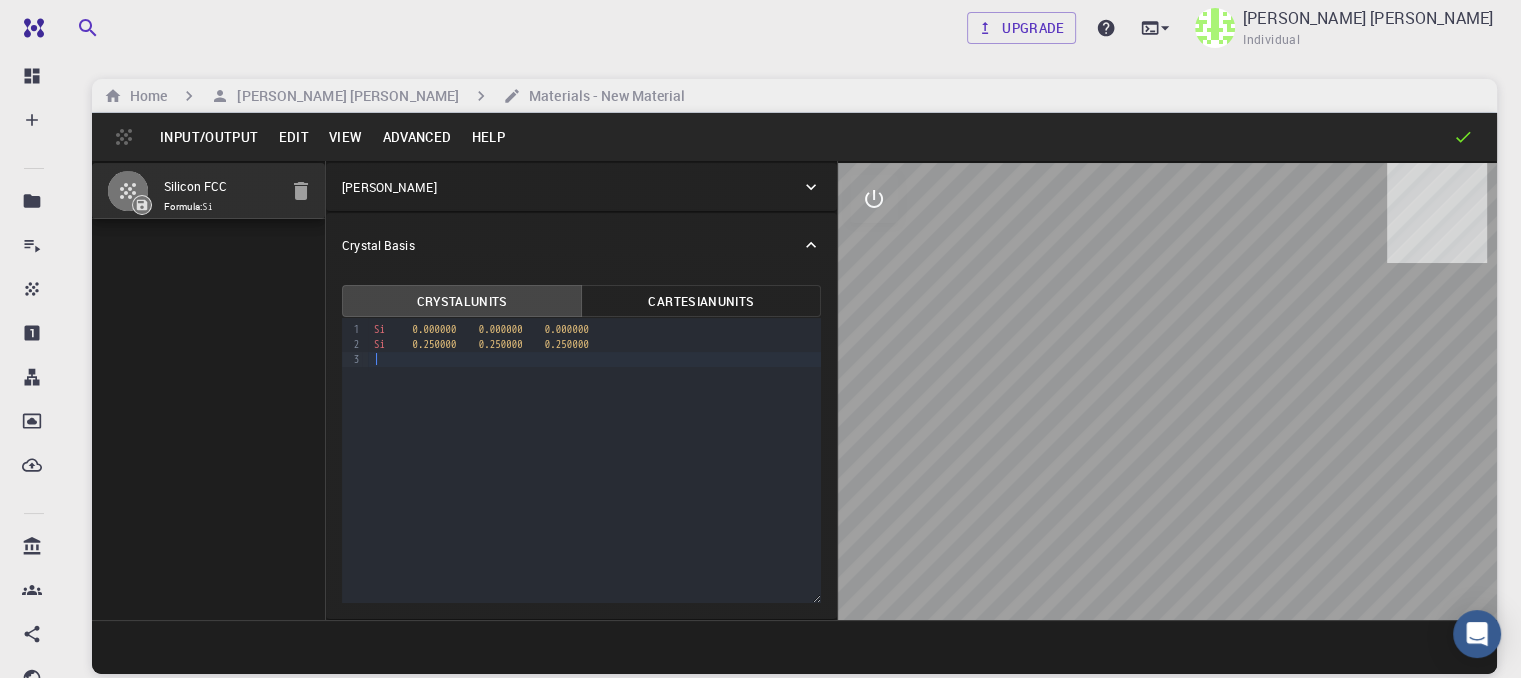 click at bounding box center (595, 359) 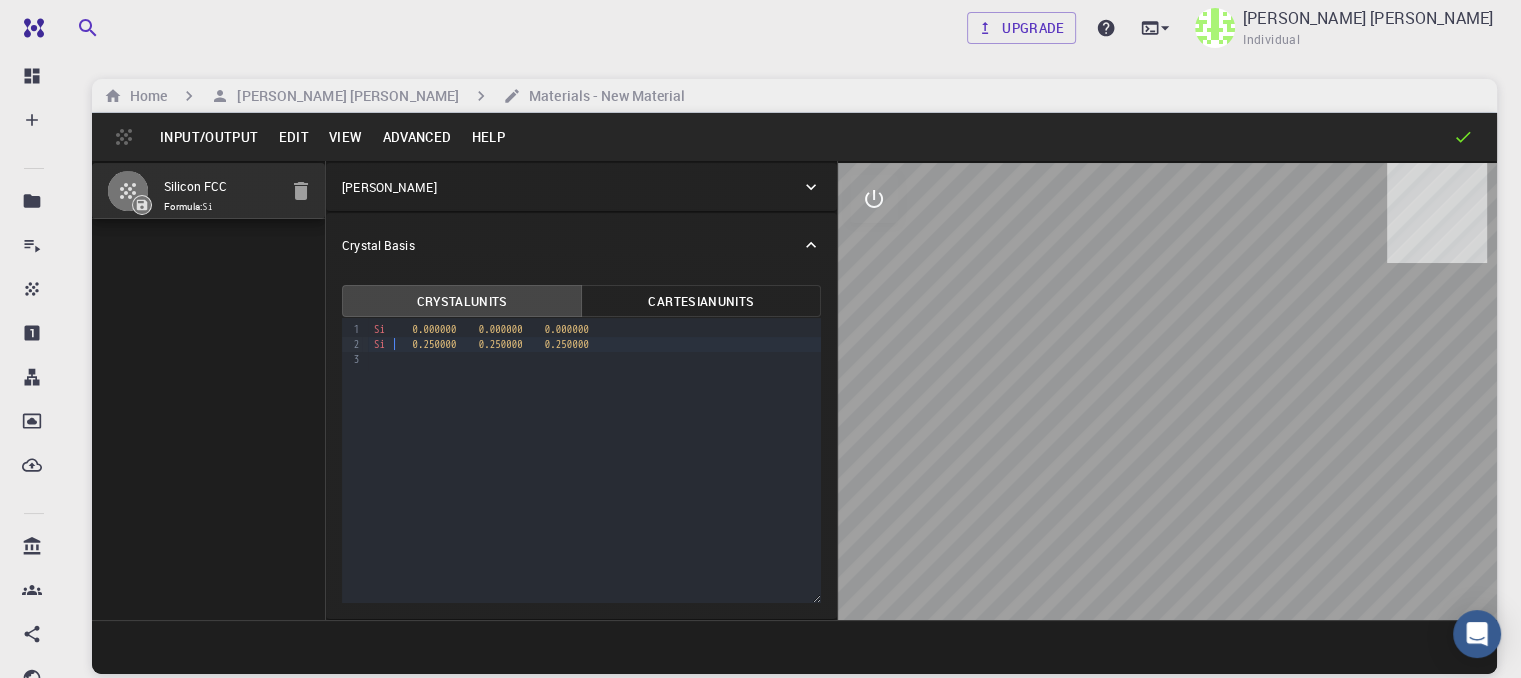 click on "Si       0.250000      0.250000      0.250000" at bounding box center (595, 344) 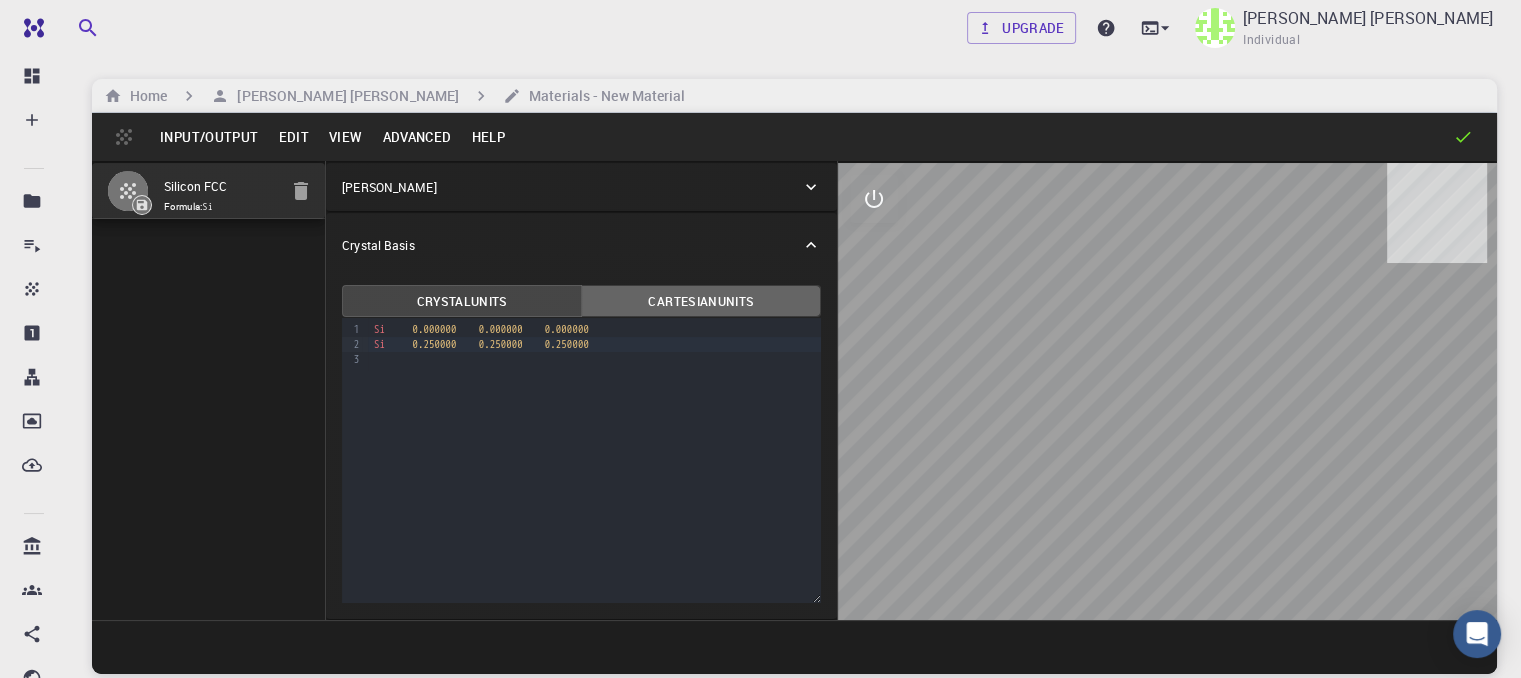 click on "Cartesian  Units" at bounding box center (701, 301) 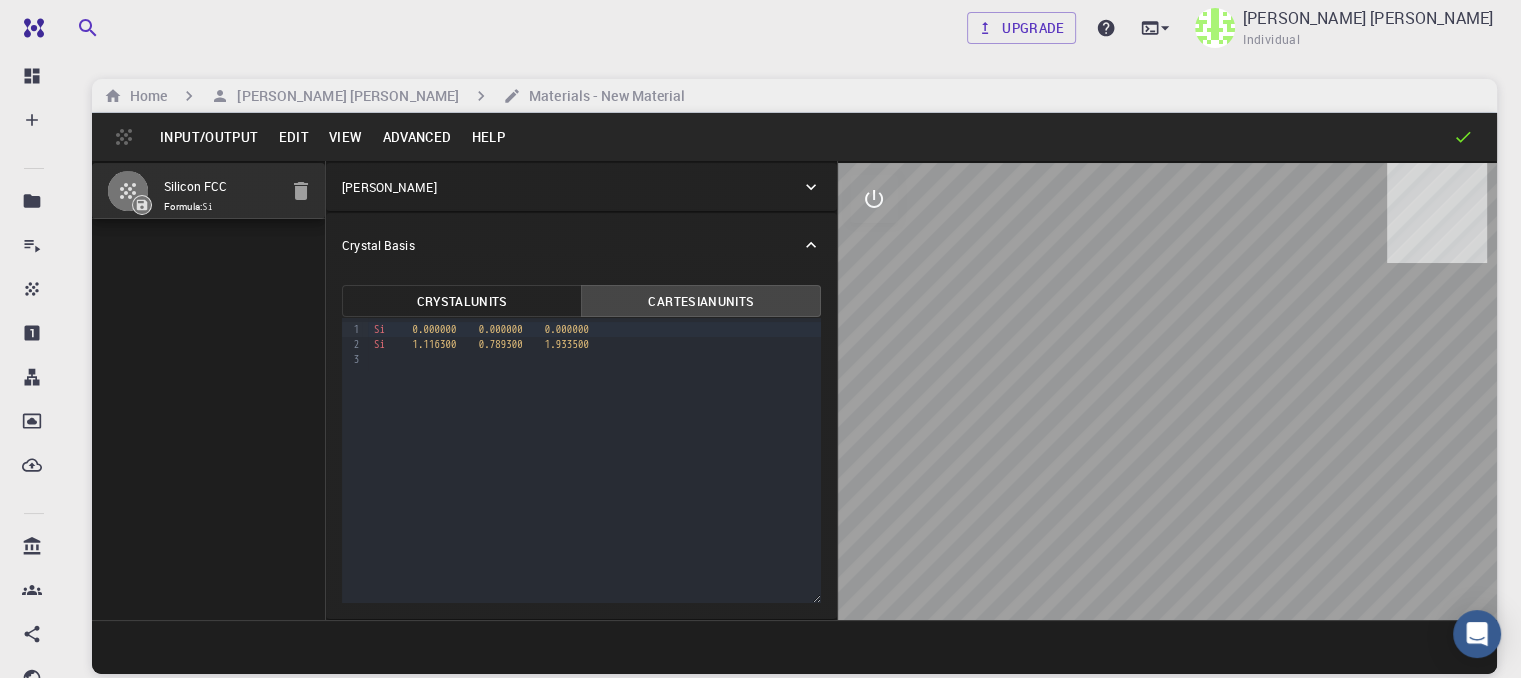 drag, startPoint x: 247, startPoint y: 319, endPoint x: 184, endPoint y: 283, distance: 72.56032 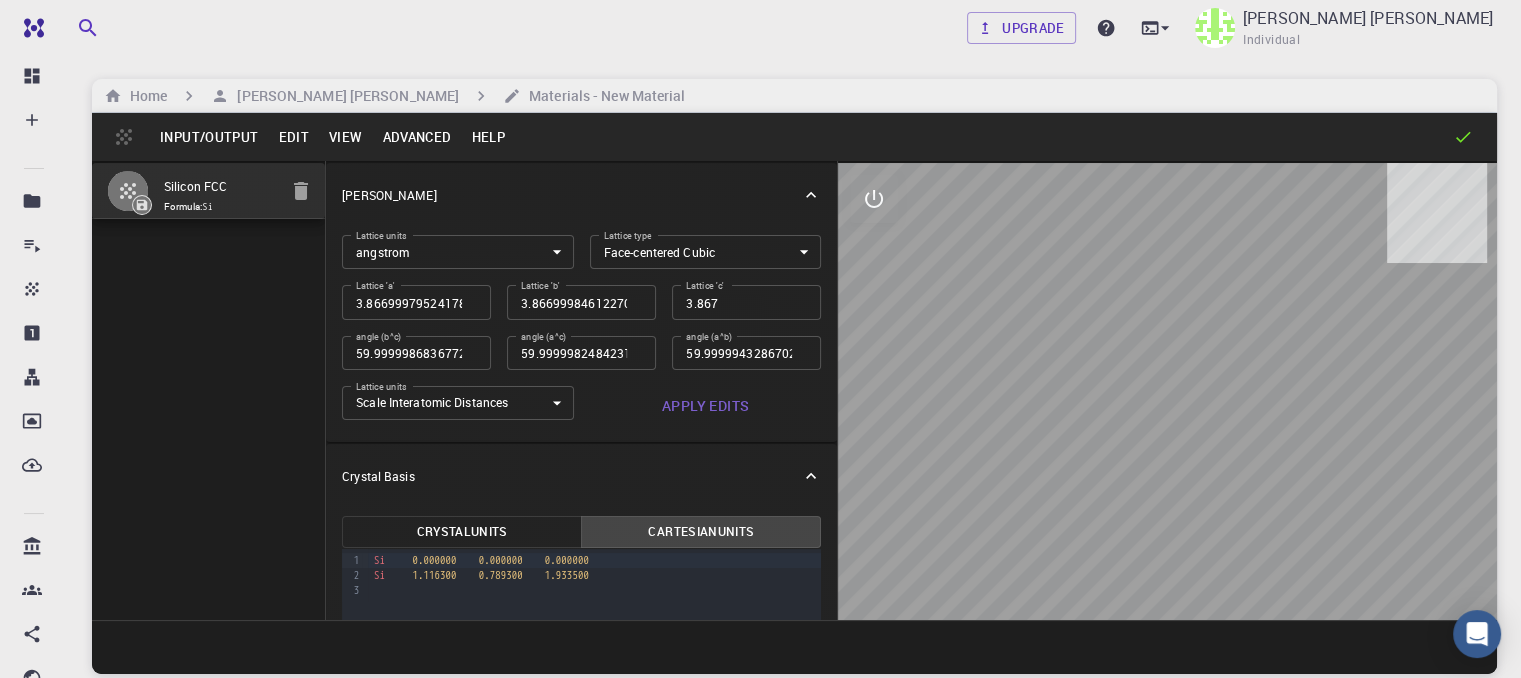 click on "Edit" at bounding box center [293, 137] 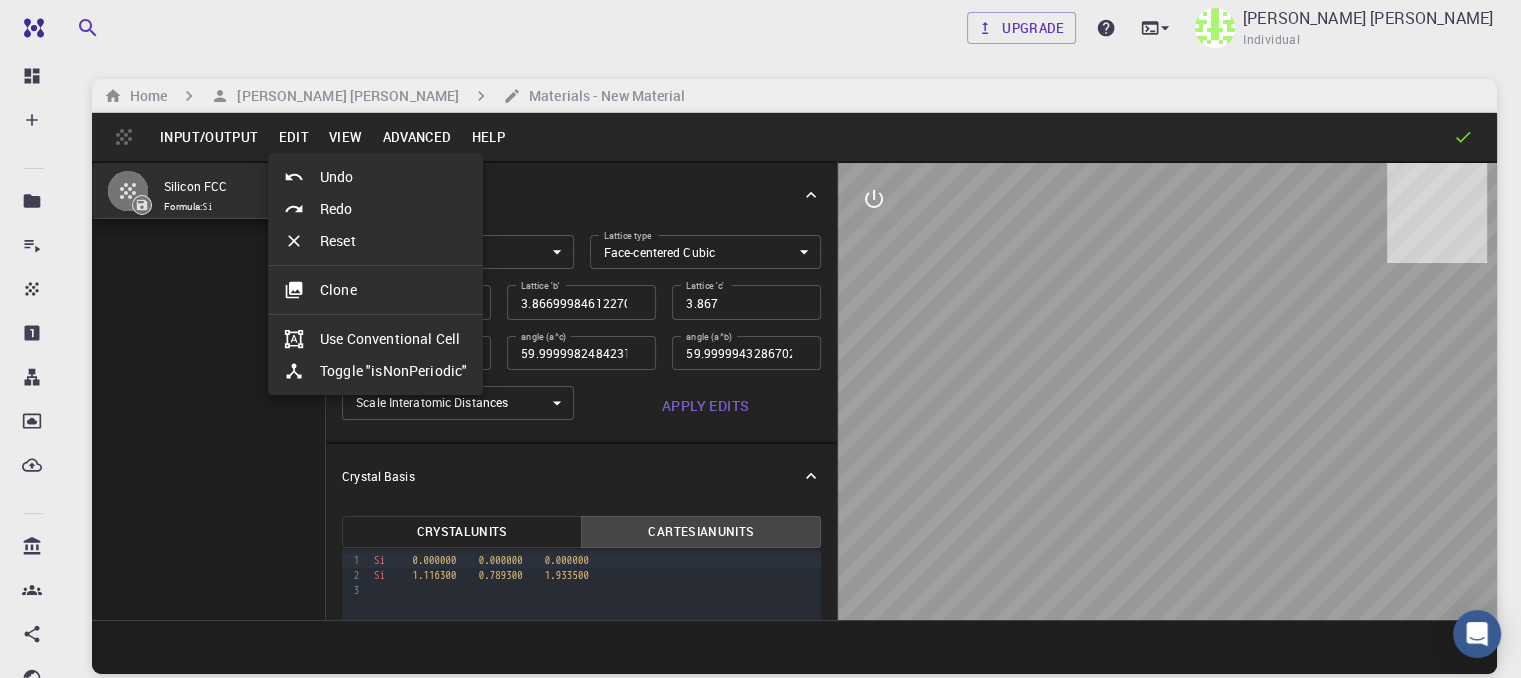 click at bounding box center (760, 339) 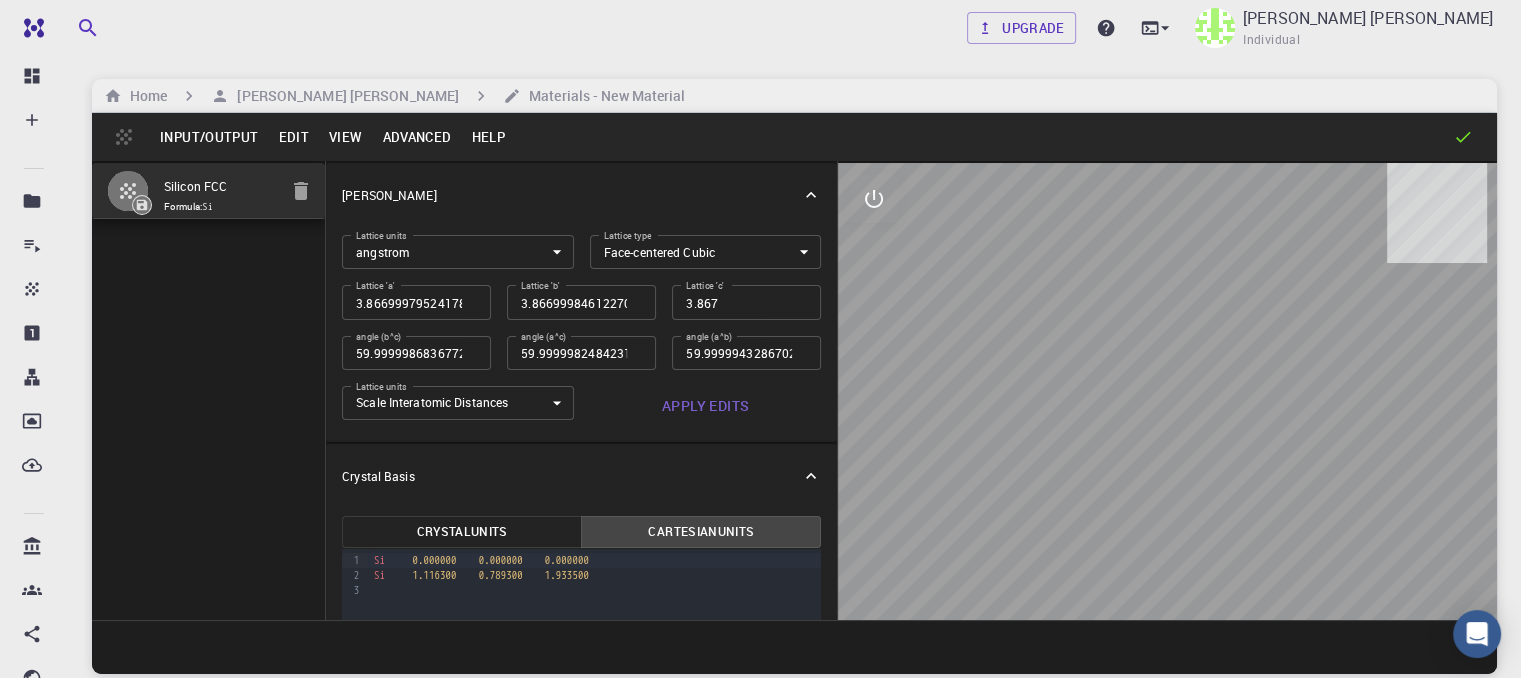 click on "Edit" at bounding box center [293, 137] 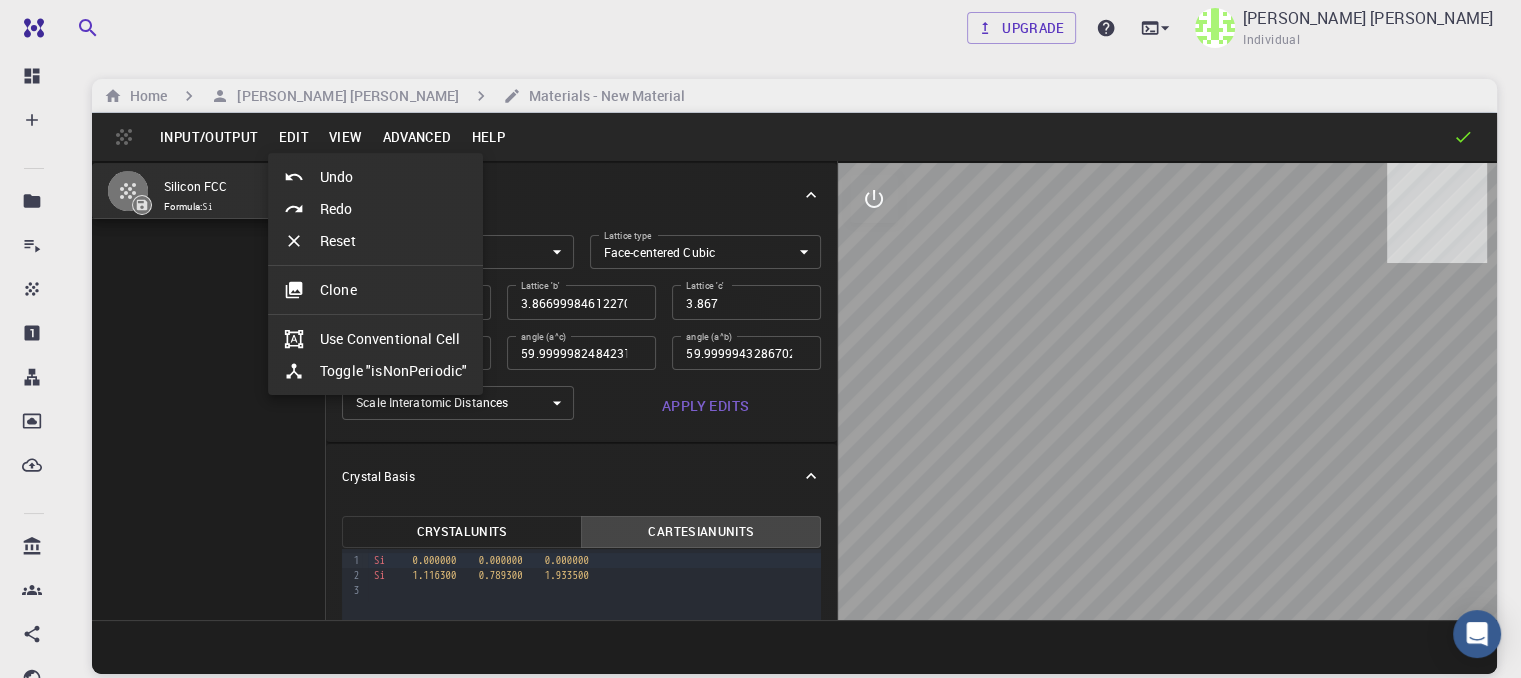 click at bounding box center [760, 339] 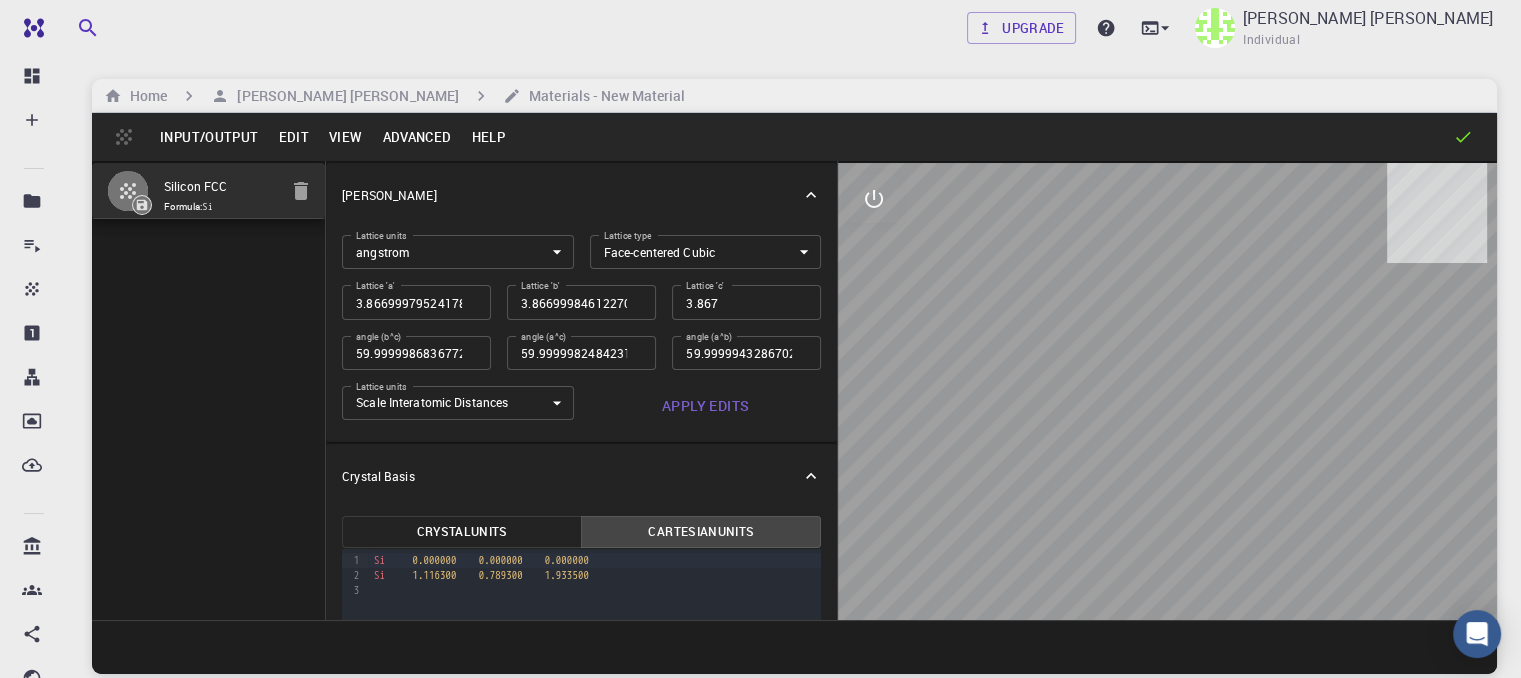 click on "Advanced" at bounding box center [416, 137] 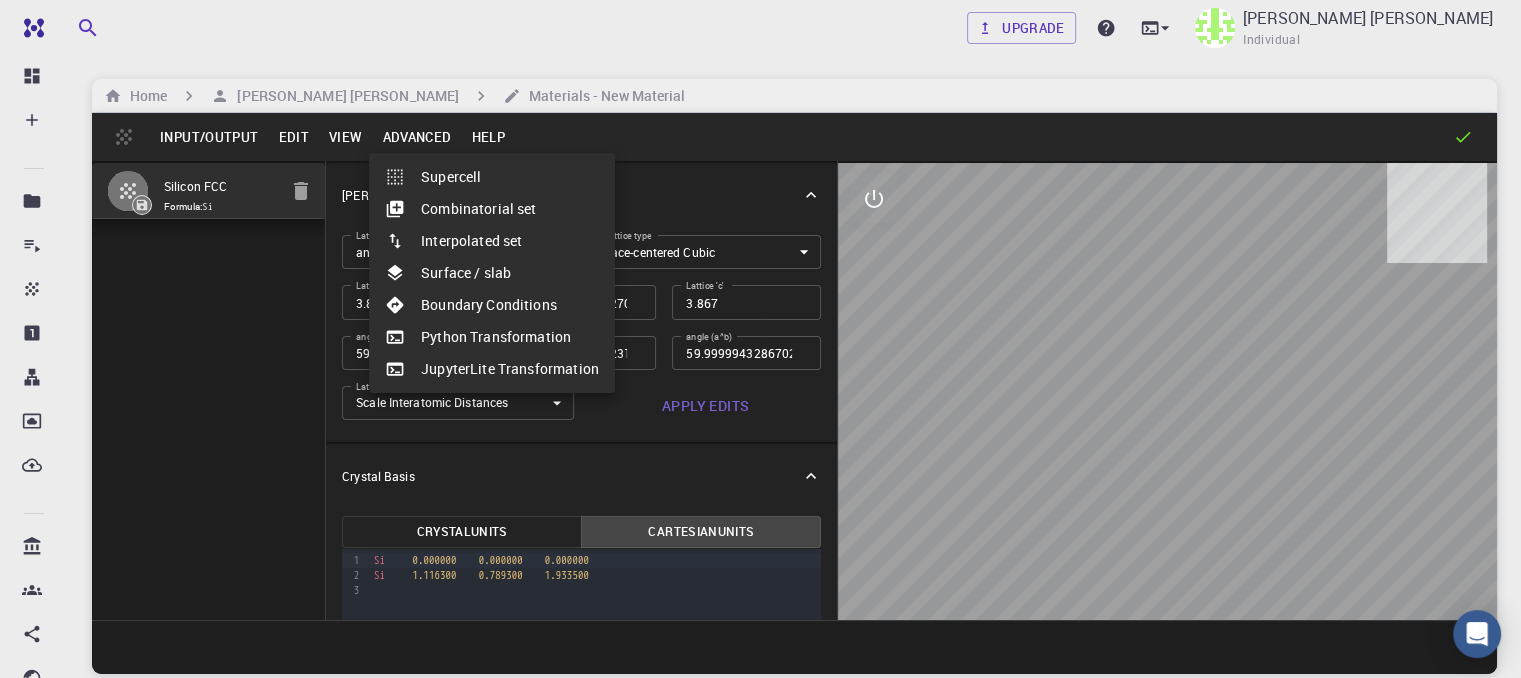 click at bounding box center (760, 339) 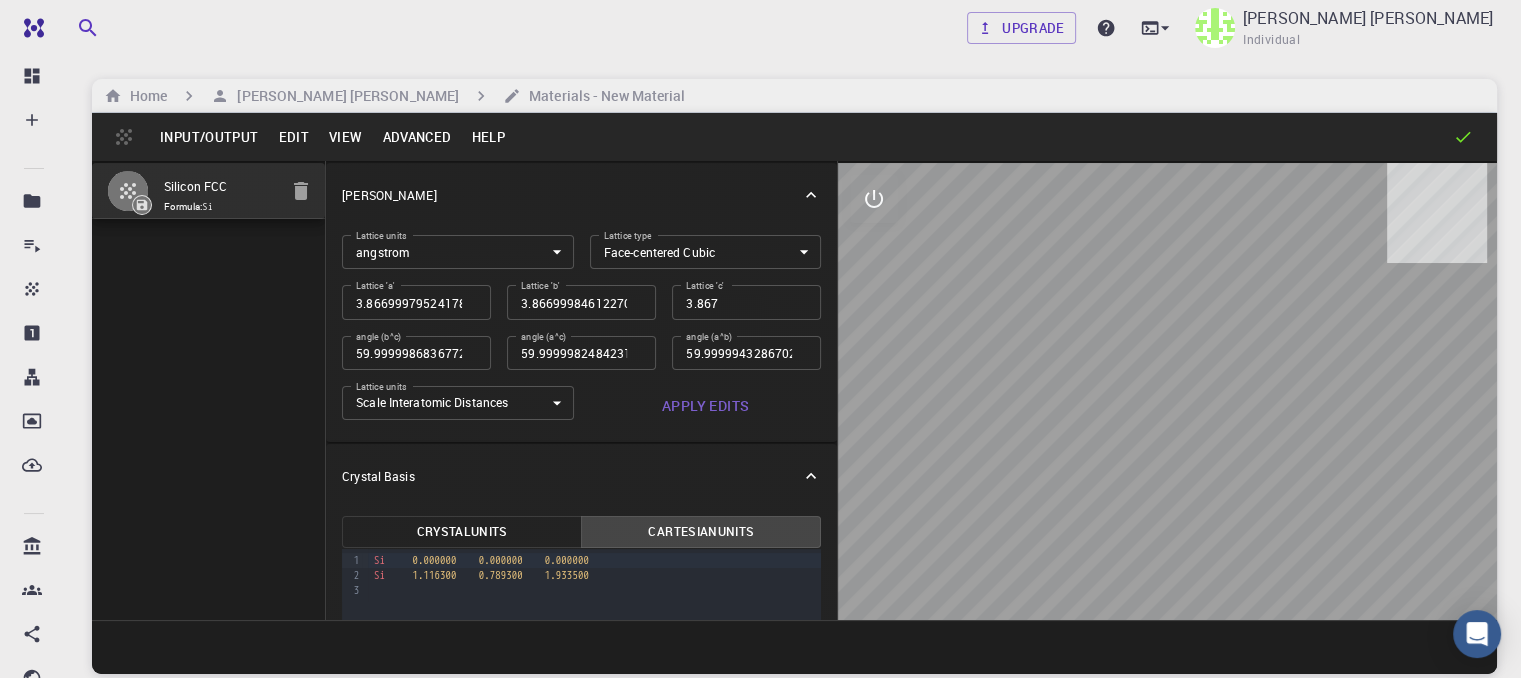 click on "Input/Output" at bounding box center [209, 137] 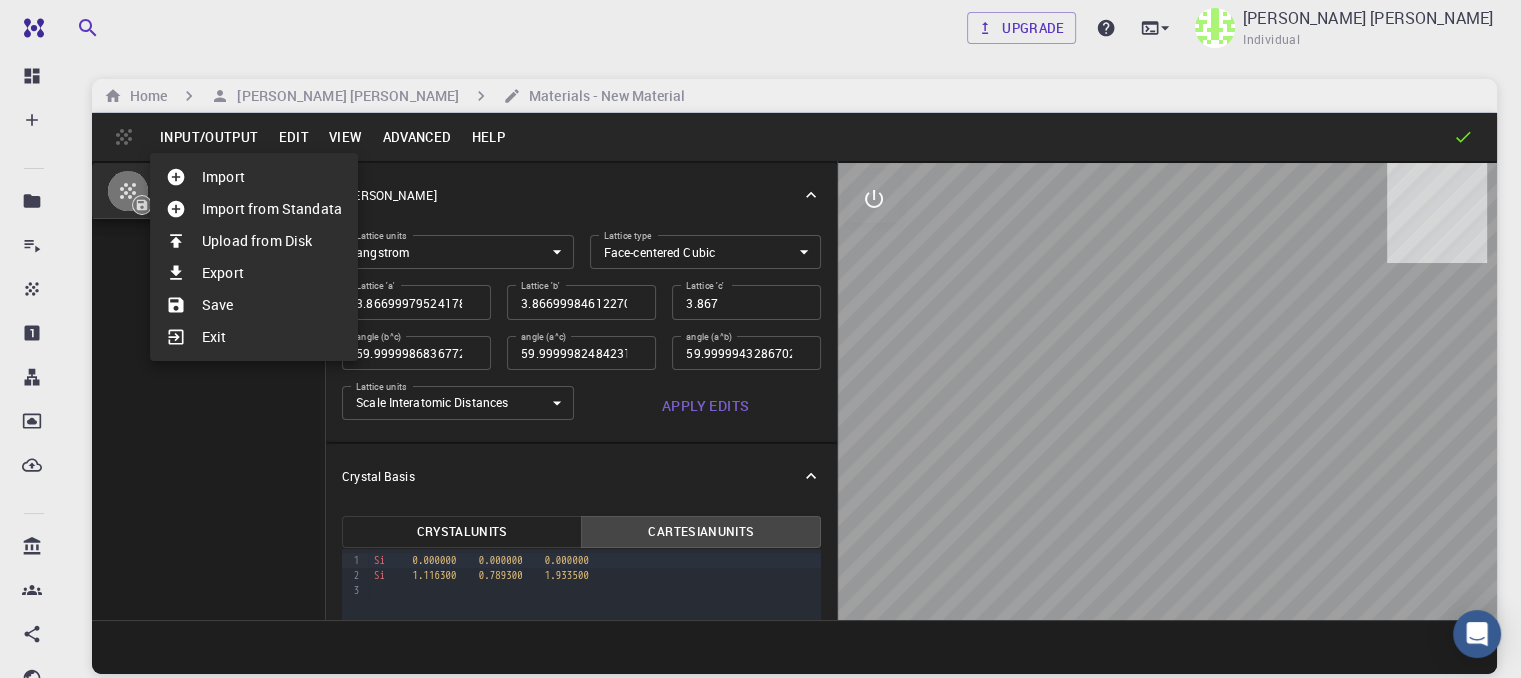 click at bounding box center [760, 339] 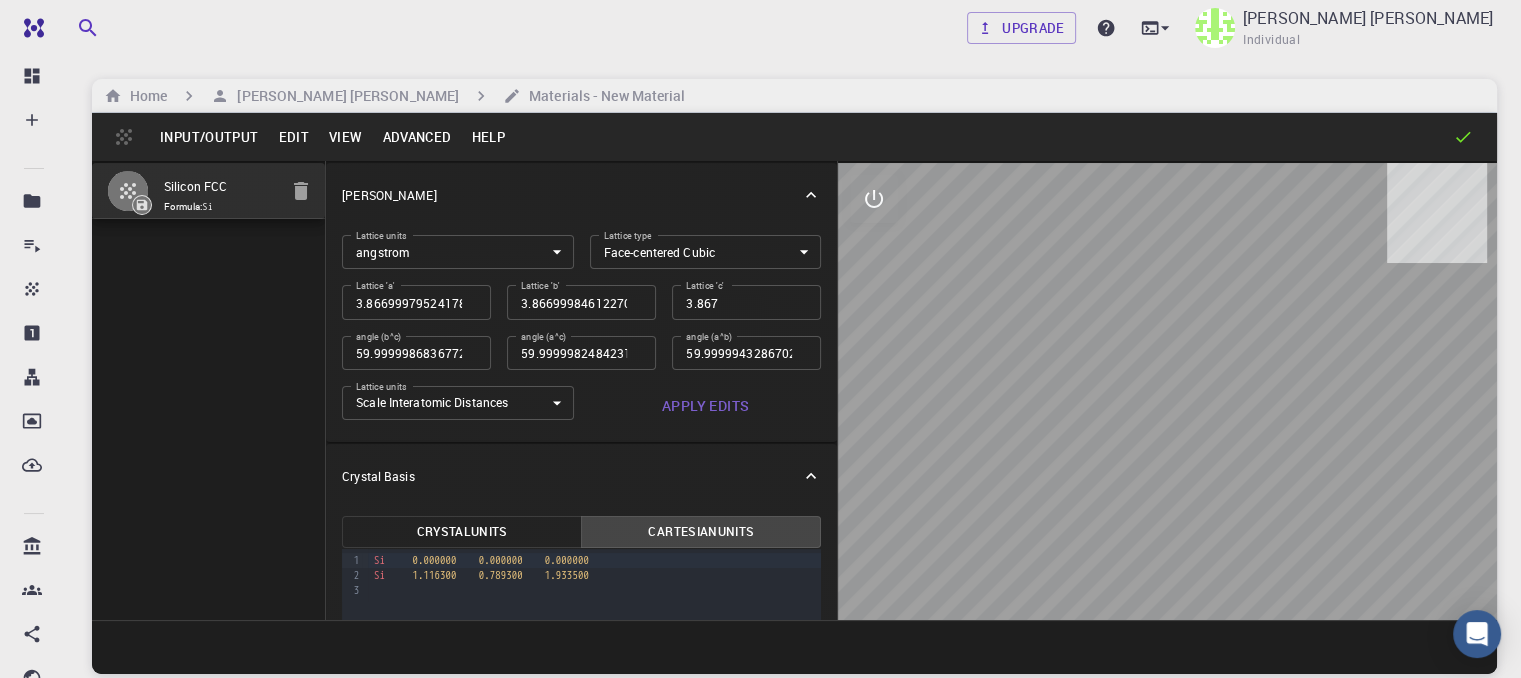 click on "Silicon FCC Formula:  Si" at bounding box center (209, 390) 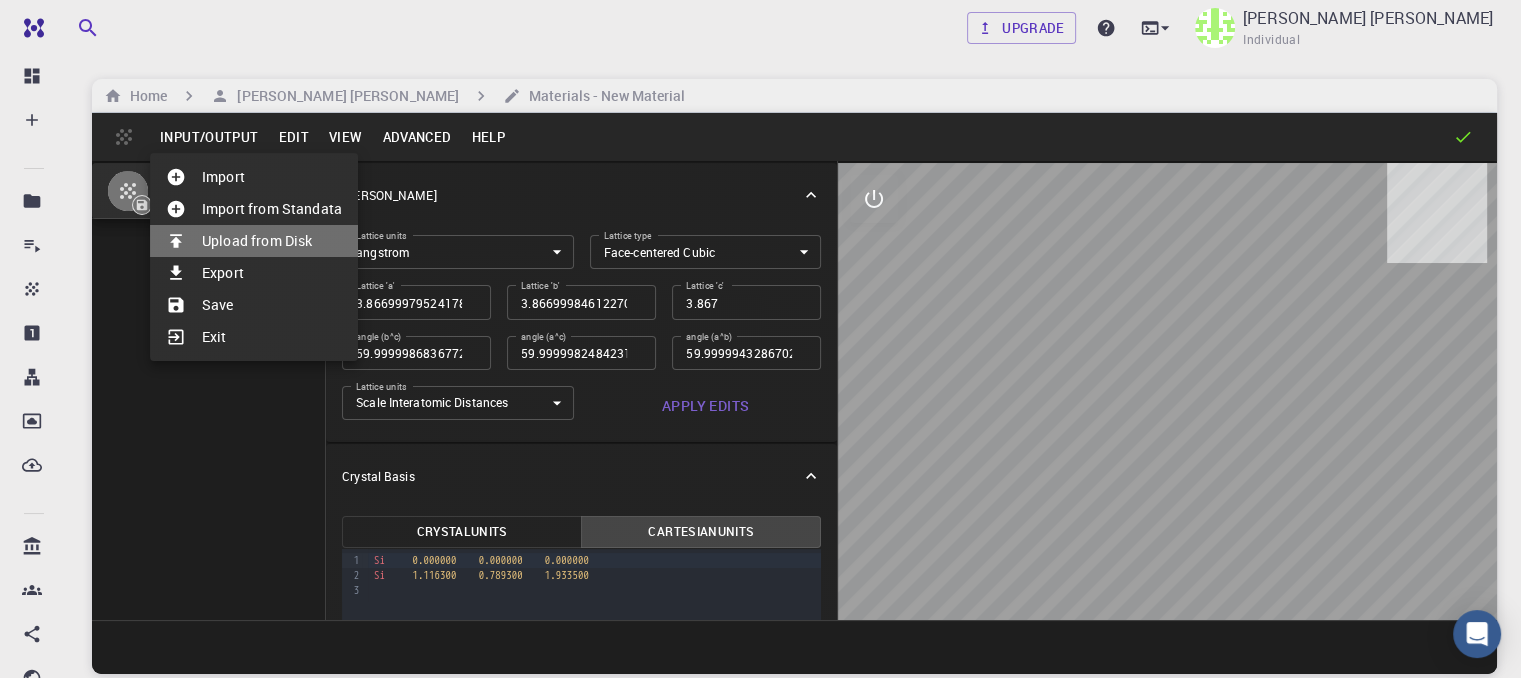 click on "Upload from Disk" at bounding box center [254, 241] 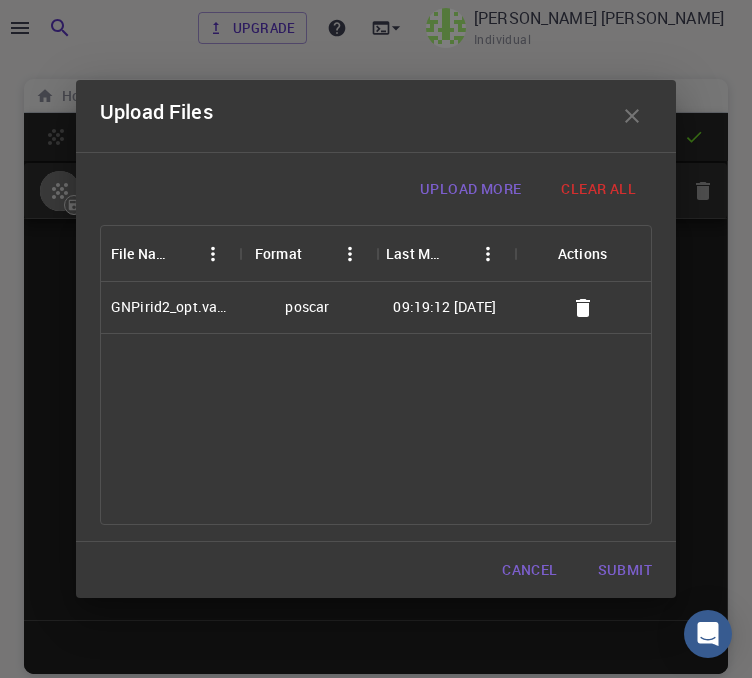 click on "Submit" at bounding box center (625, 570) 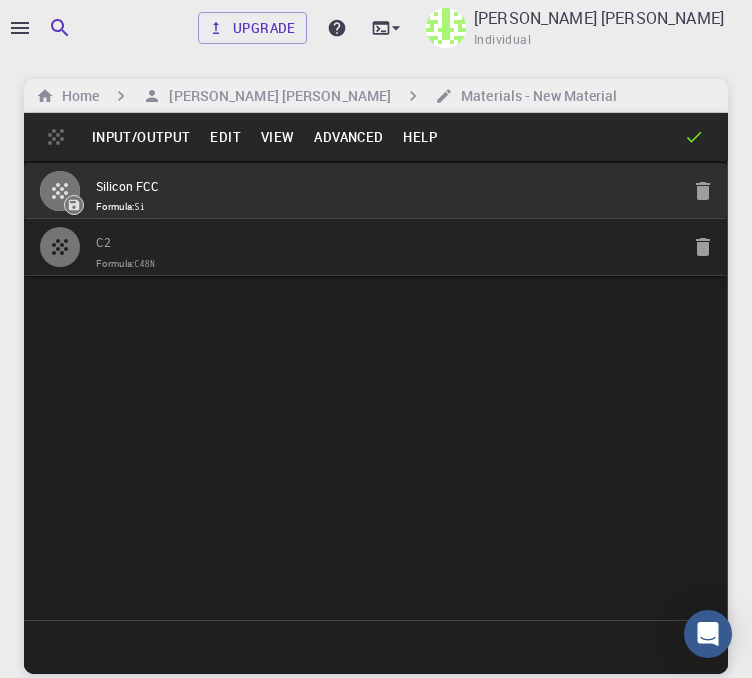 drag, startPoint x: 95, startPoint y: 234, endPoint x: 64, endPoint y: 249, distance: 34.43835 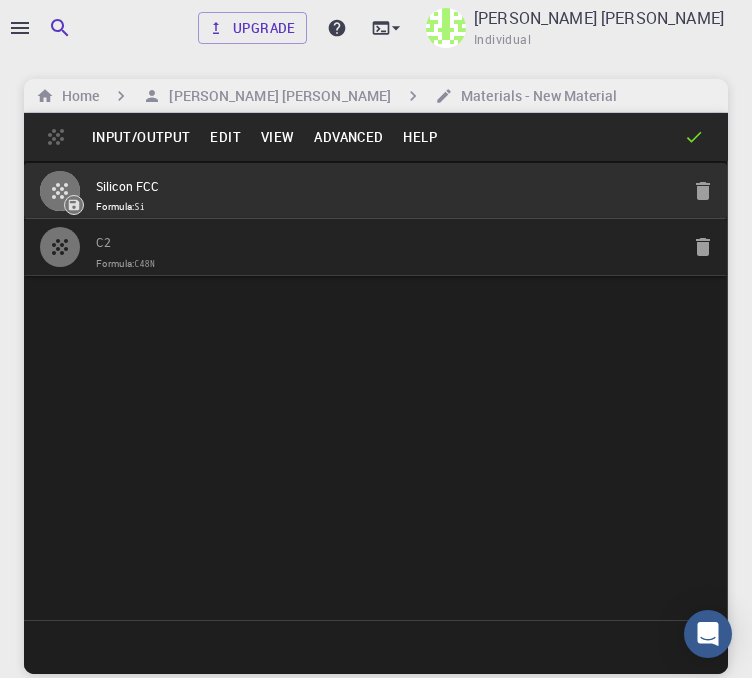 type on "TRI" 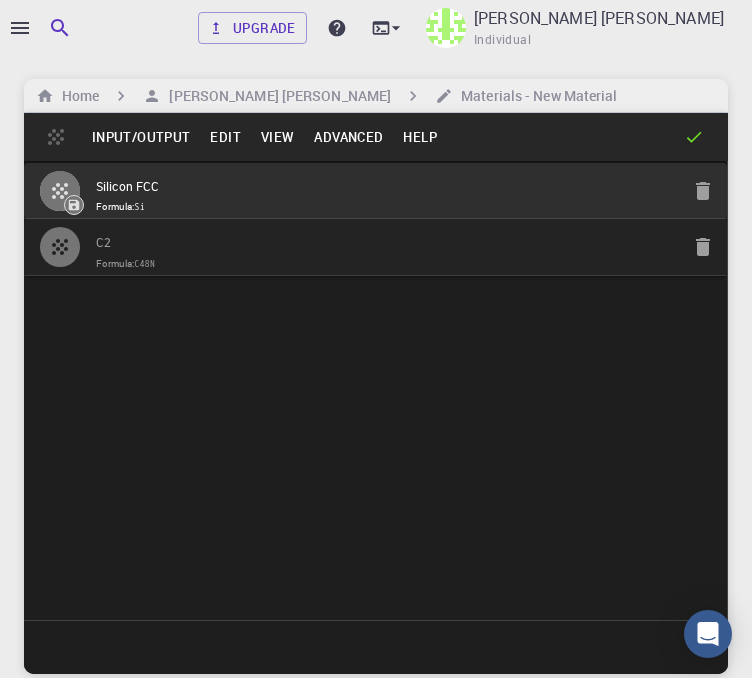 type on "12.338064193738482" 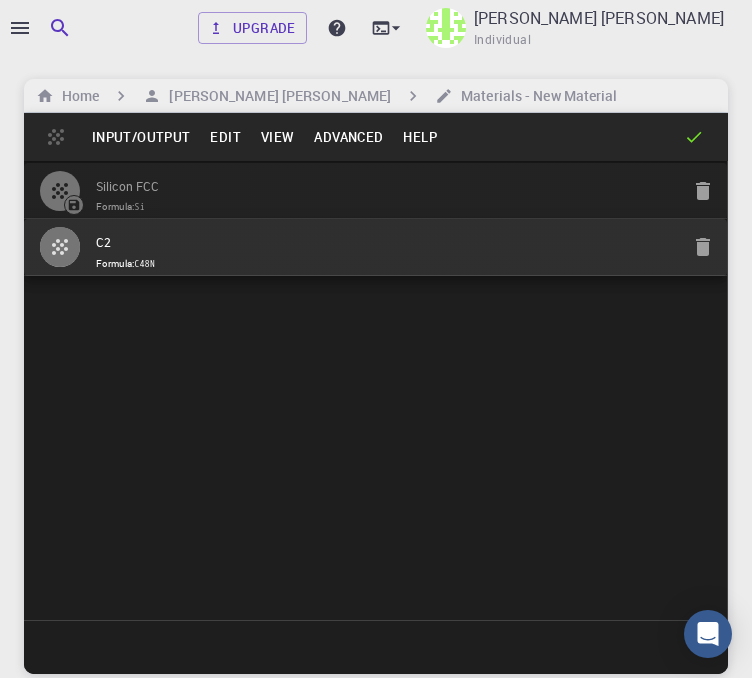 click 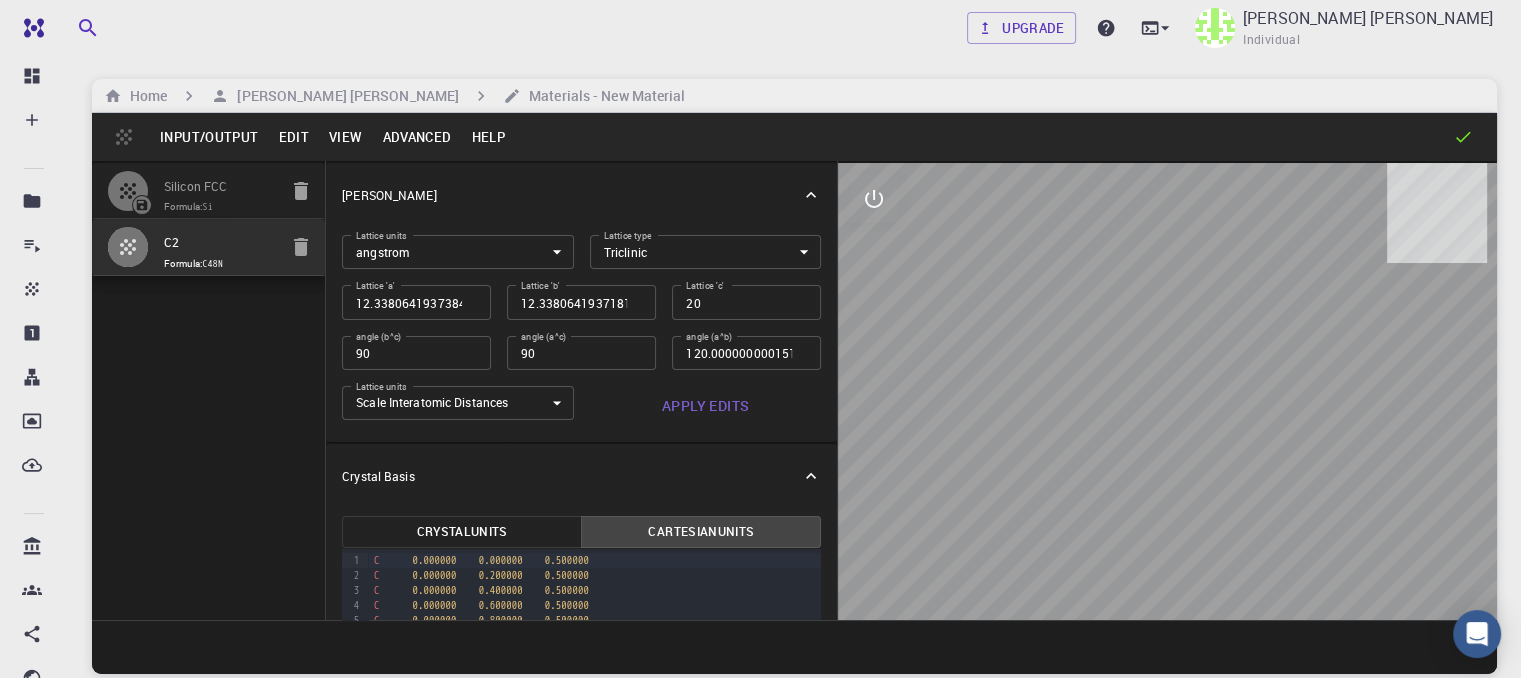 drag, startPoint x: 1191, startPoint y: 540, endPoint x: 1174, endPoint y: 448, distance: 93.55747 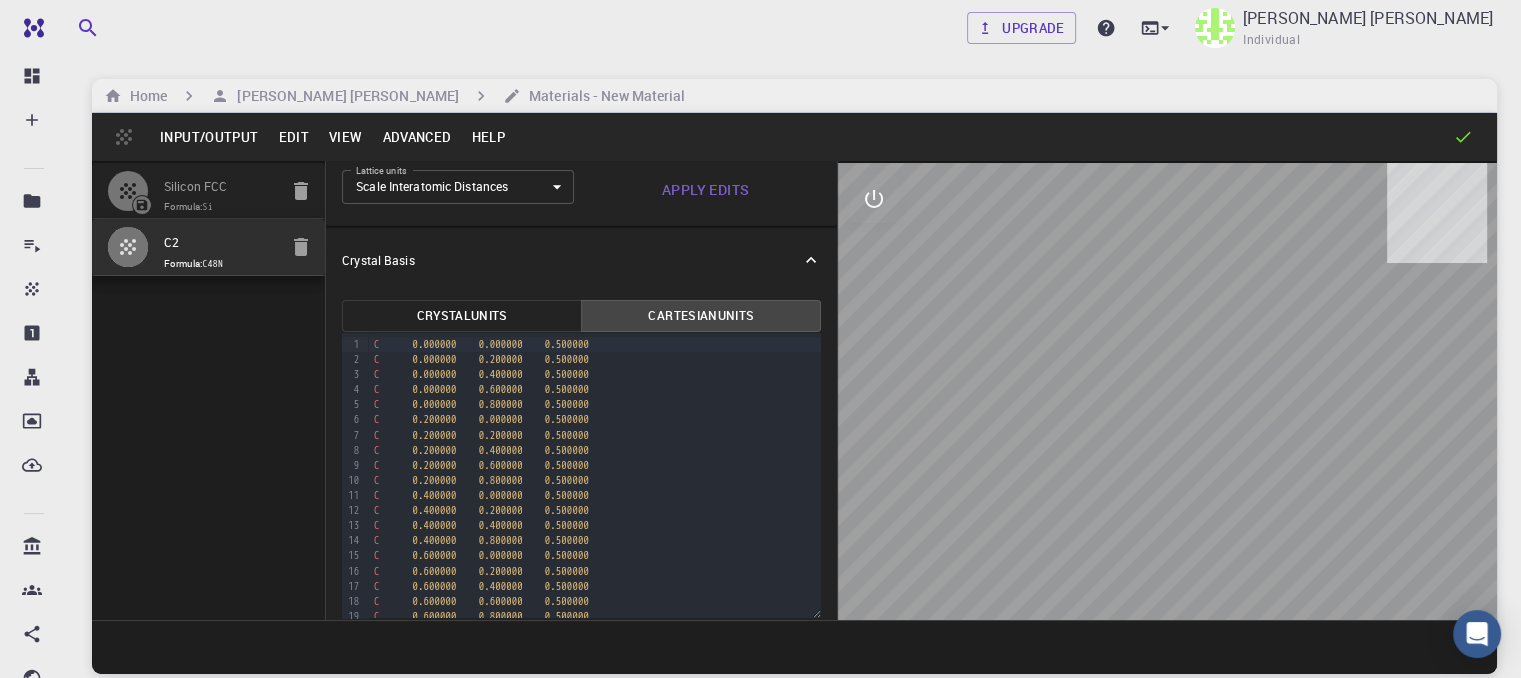 scroll, scrollTop: 244, scrollLeft: 0, axis: vertical 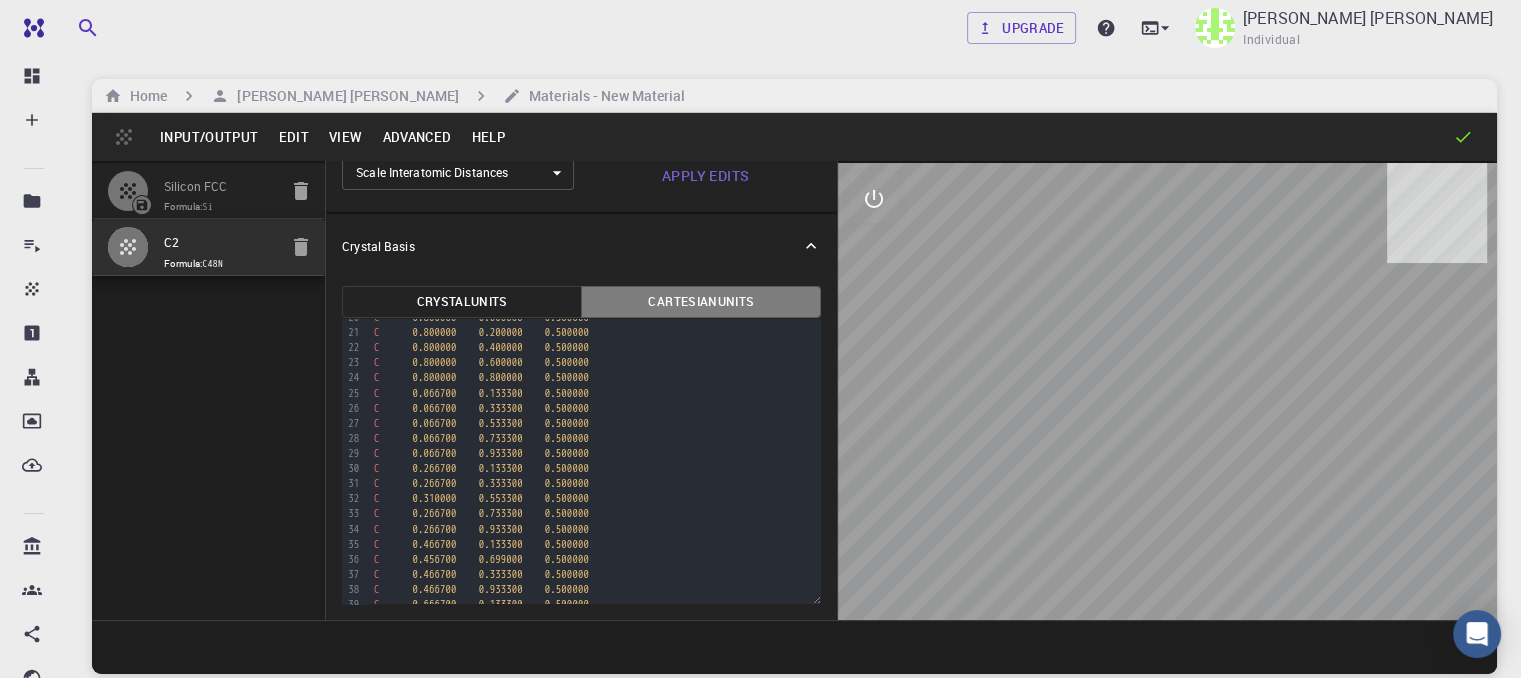 click on "Cartesian  Units" at bounding box center [701, 302] 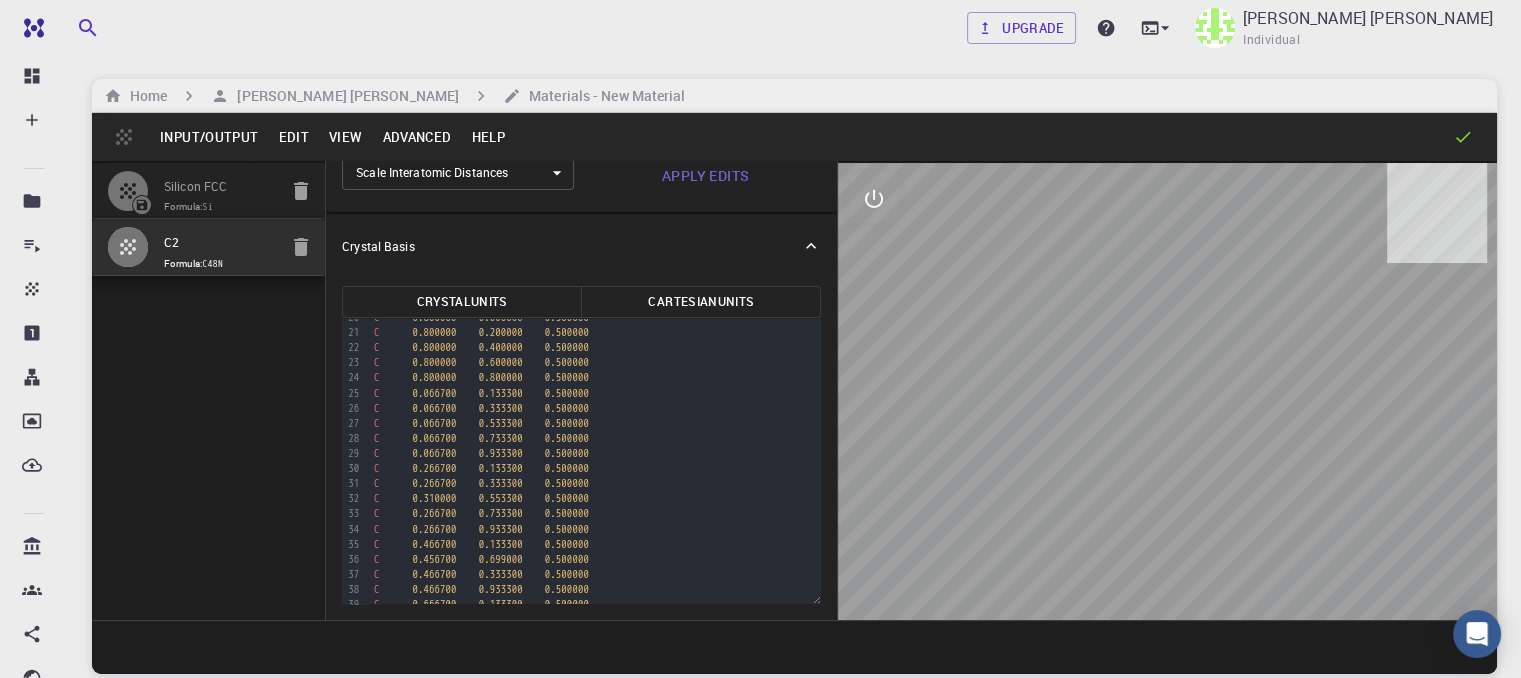drag, startPoint x: 1159, startPoint y: 323, endPoint x: 1099, endPoint y: 383, distance: 84.85281 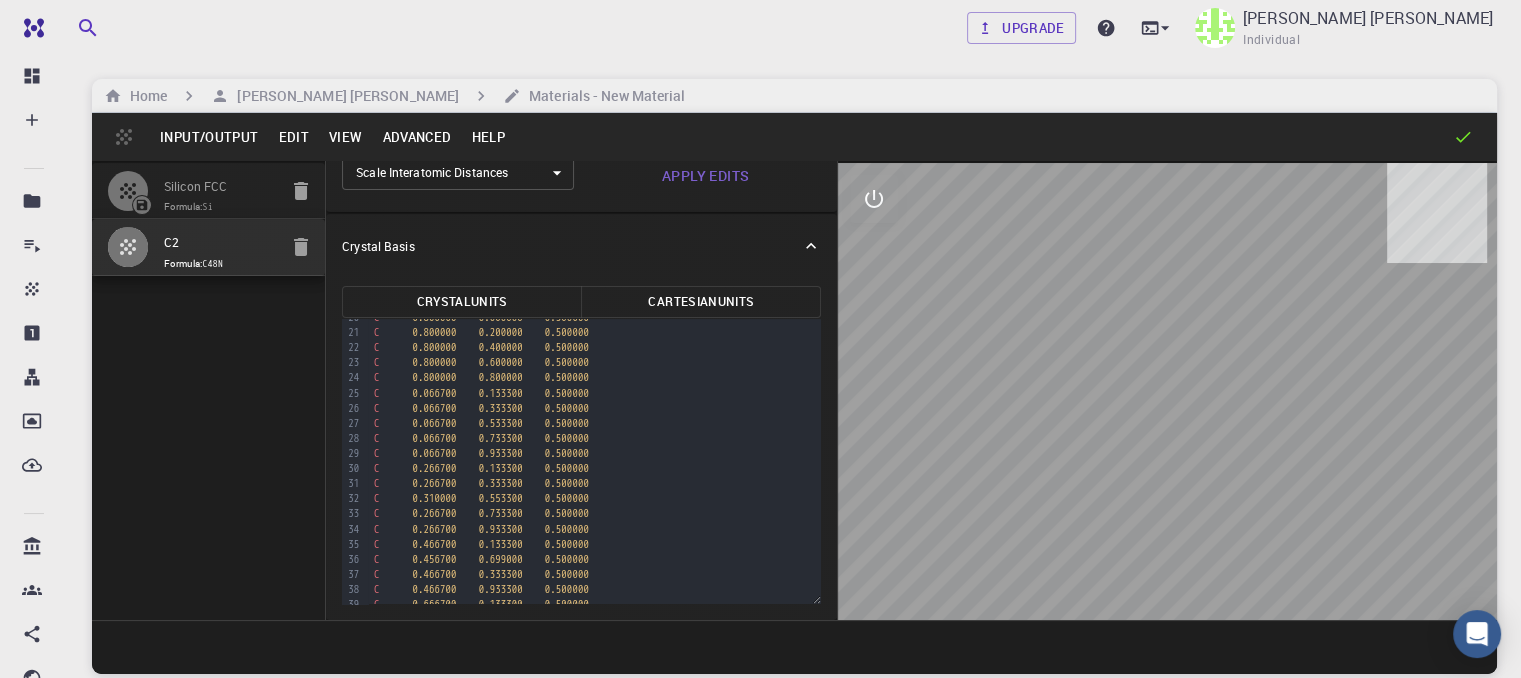 scroll, scrollTop: 0, scrollLeft: 0, axis: both 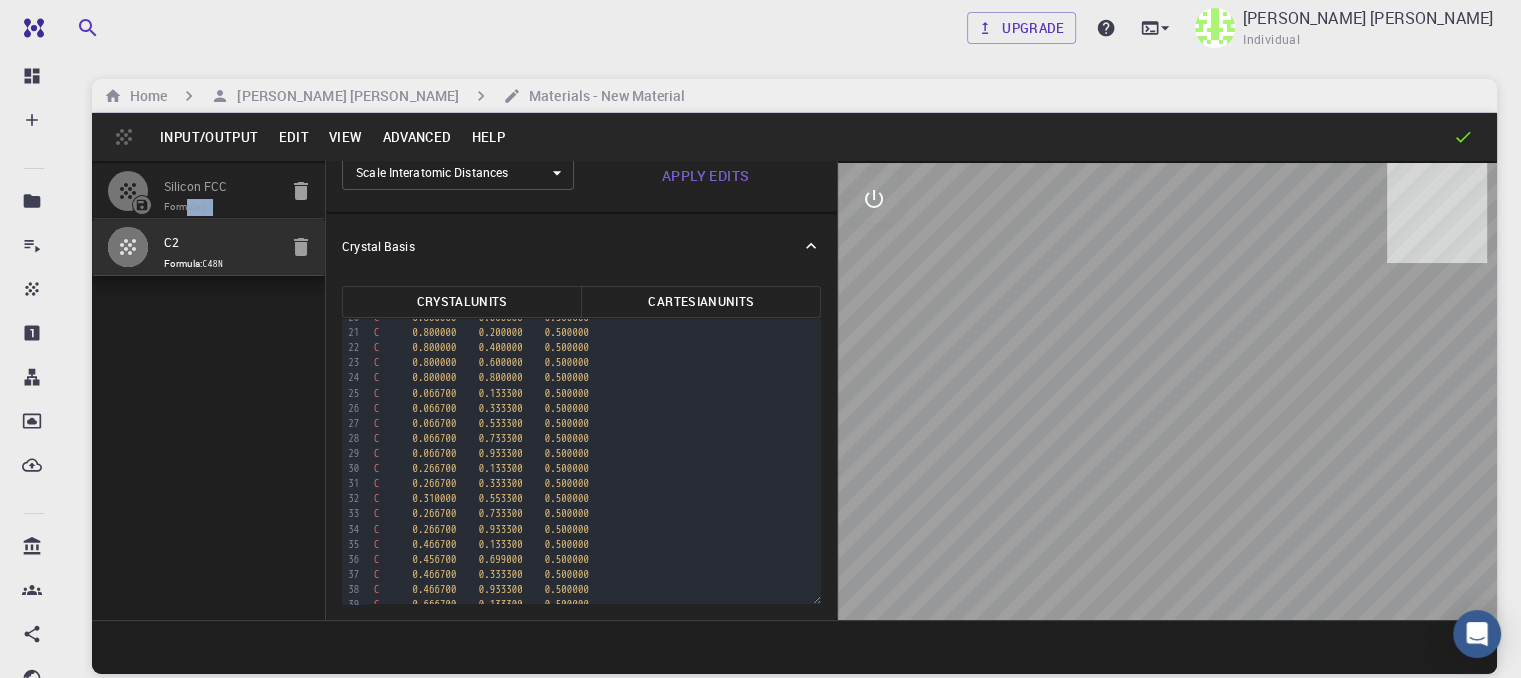 click on "Formula:  Si" at bounding box center [220, 207] 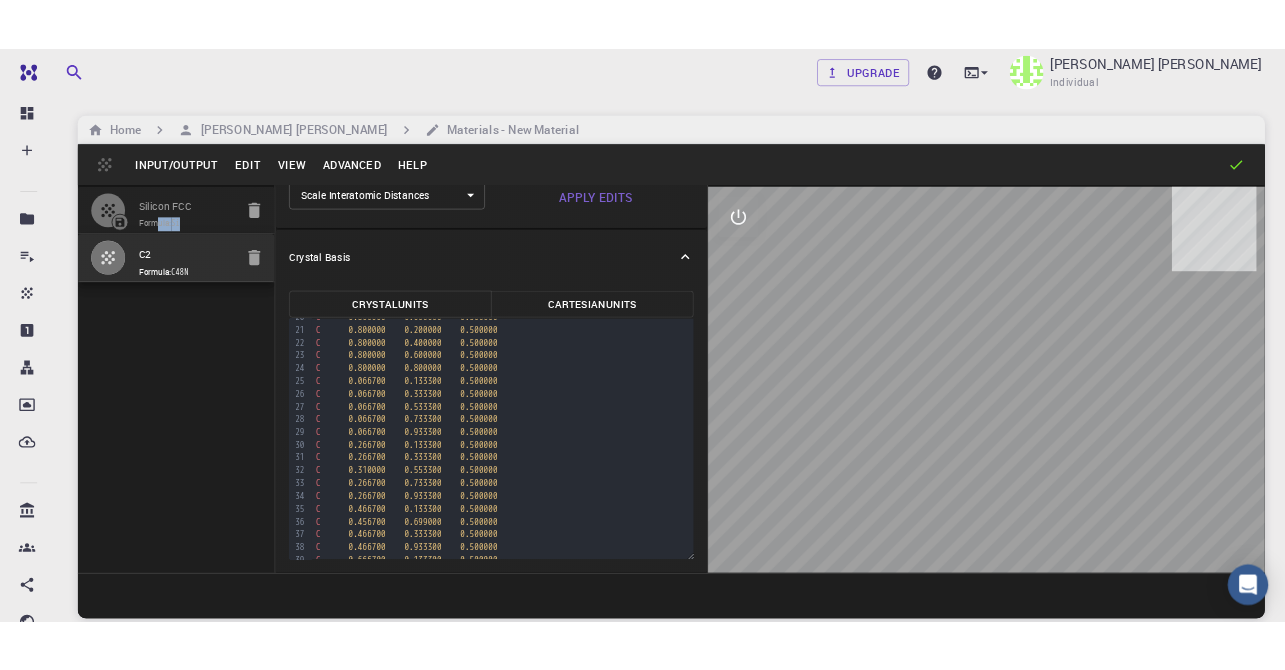 scroll, scrollTop: 0, scrollLeft: 0, axis: both 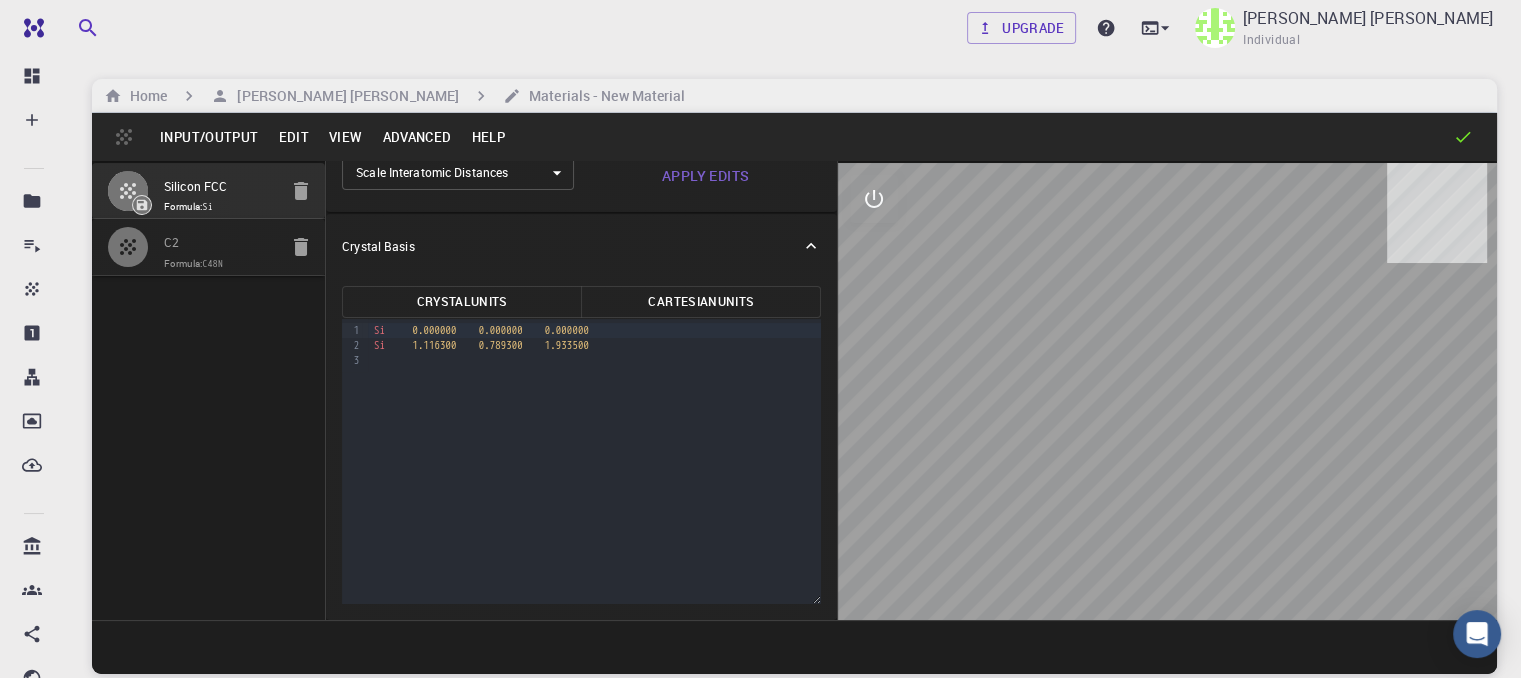 drag, startPoint x: 1150, startPoint y: 292, endPoint x: 995, endPoint y: 459, distance: 227.84644 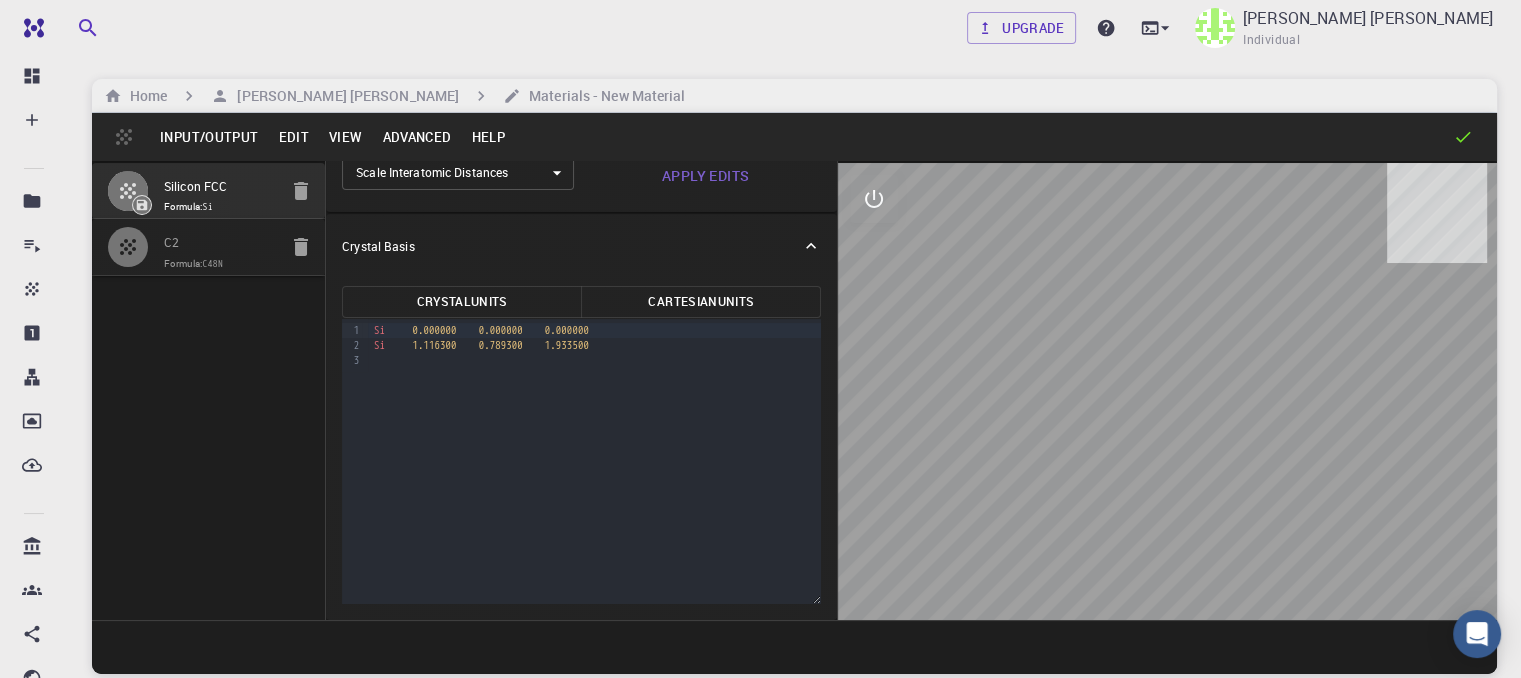 click at bounding box center [136, 247] 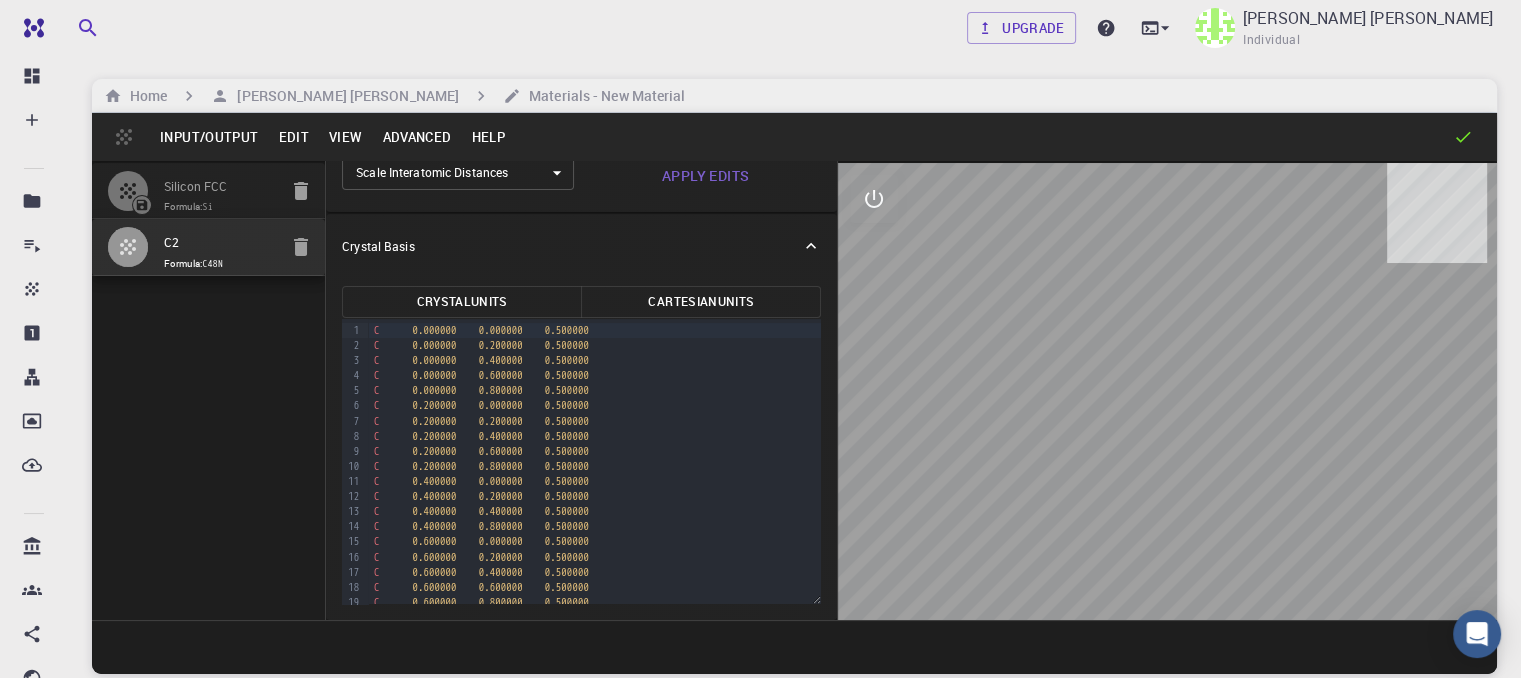click 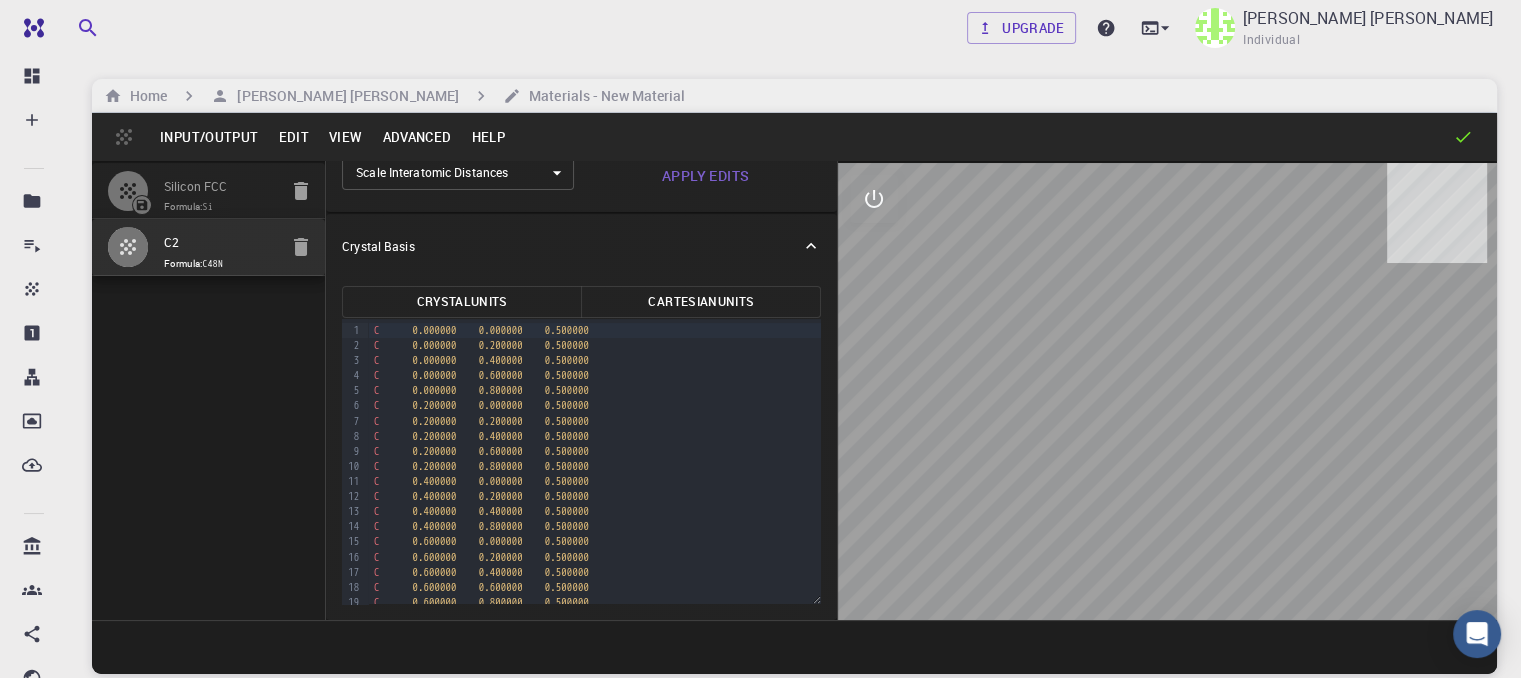 click 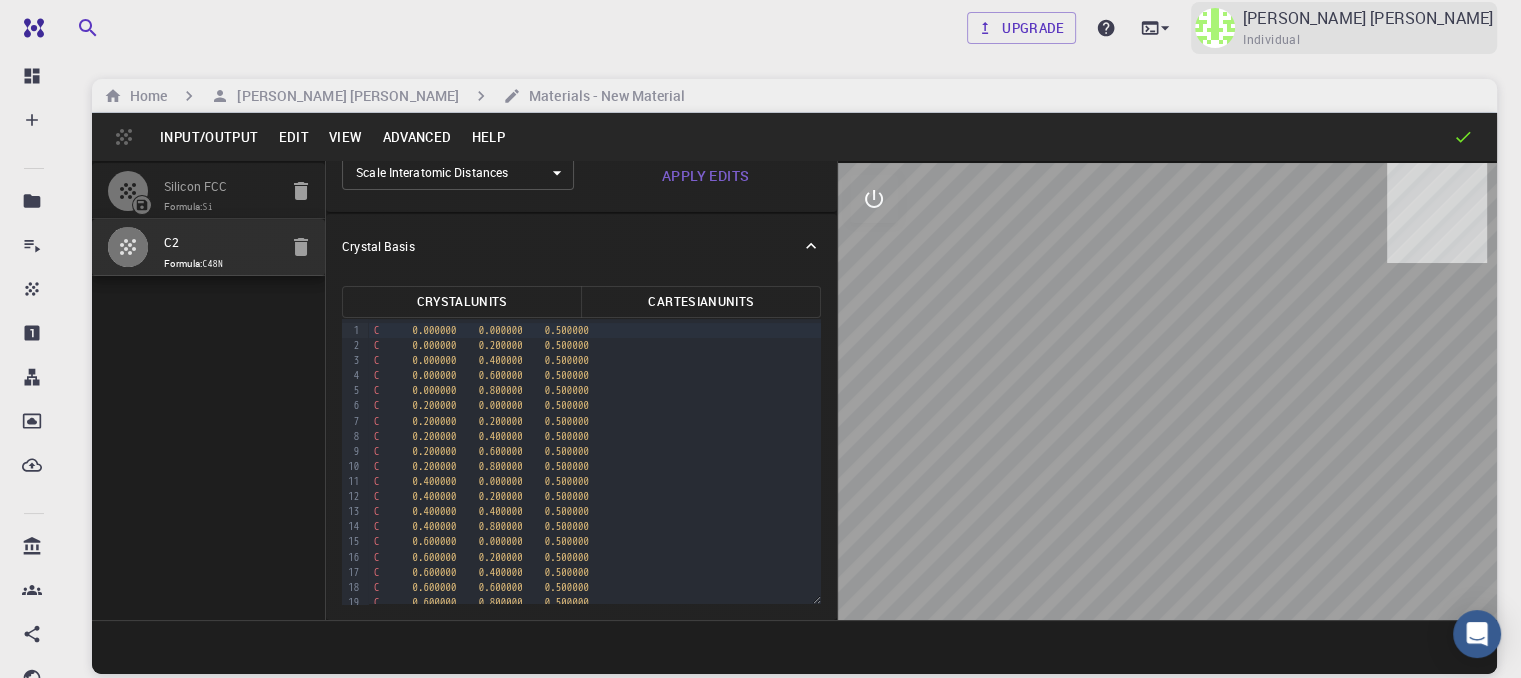 scroll, scrollTop: 229, scrollLeft: 0, axis: vertical 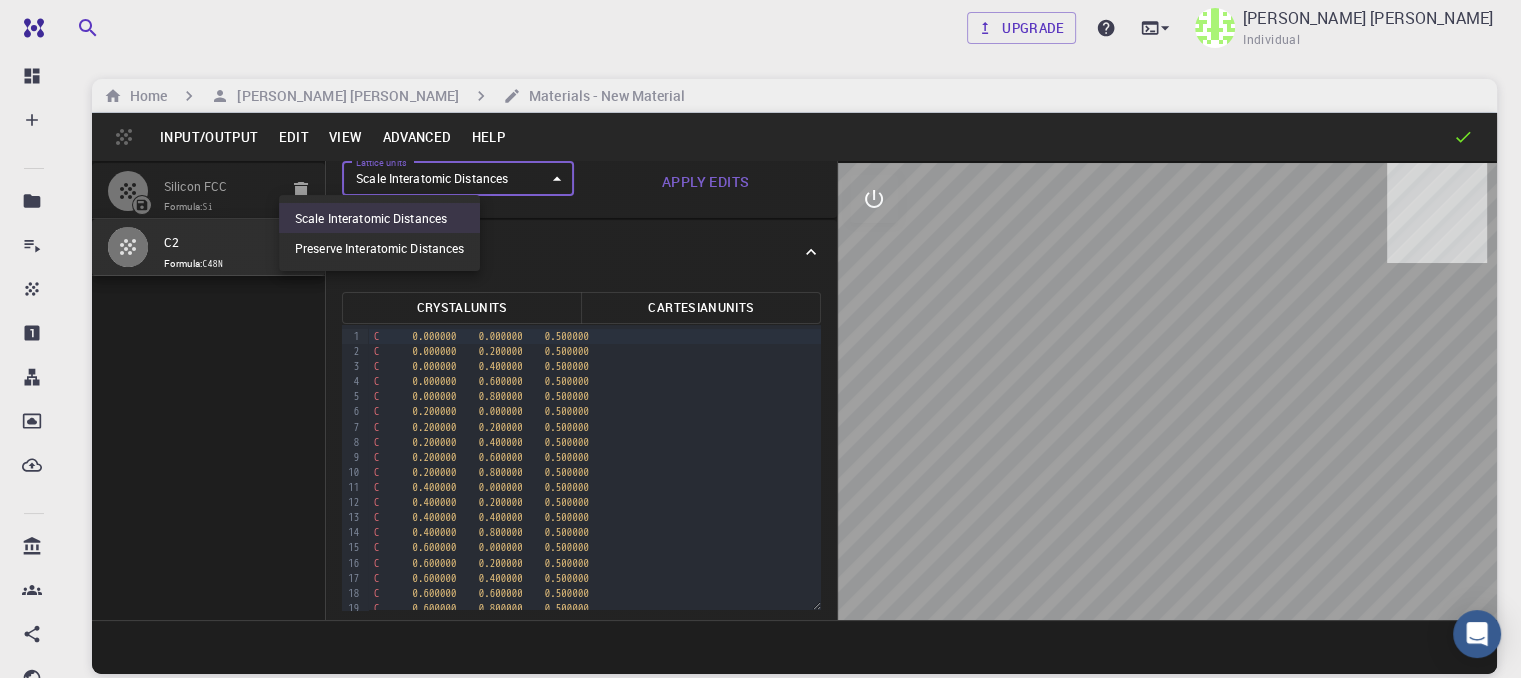 click on "Free Dashboard Create New Job New Material Create Material Upload File Import from Bank Import from 3rd Party New Workflow New Project Projects Jobs Materials Properties Workflows Dropbox External Uploads Bank Materials Workflows Accounts Shared with me Shared publicly Shared externally Documentation Contact Support Compute load: Low Upgrade [PERSON_NAME] [PERSON_NAME] Individual Home [PERSON_NAME] [PERSON_NAME] Materials - New Material Input/Output Edit View Advanced Help Silicon FCC Formula:  Si C2 Formula:  C48N Crystal Lattice Lattice units angstrom angstrom Lattice units Lattice type Triclinic TRI Lattice type Lattice 'a' 12.338064193738482 Lattice 'a' Lattice 'b' 12.338064193718175 Lattice 'b' Lattice 'c' 20 Lattice 'c' angle (b^c) 90 angle (b^c) angle (a^c) 90 angle (a^c) angle (a^b) 120.00000000015156 angle (a^b) Lattice units Scale Interatomic Distances 0 Lattice units Apply Edits Crystal Basis Crystal  Units Cartesian  Units 99 1 2 3 4 5 6 7 8 9 10 11 12 13 14 15 16 17 18 C" at bounding box center (760, 415) 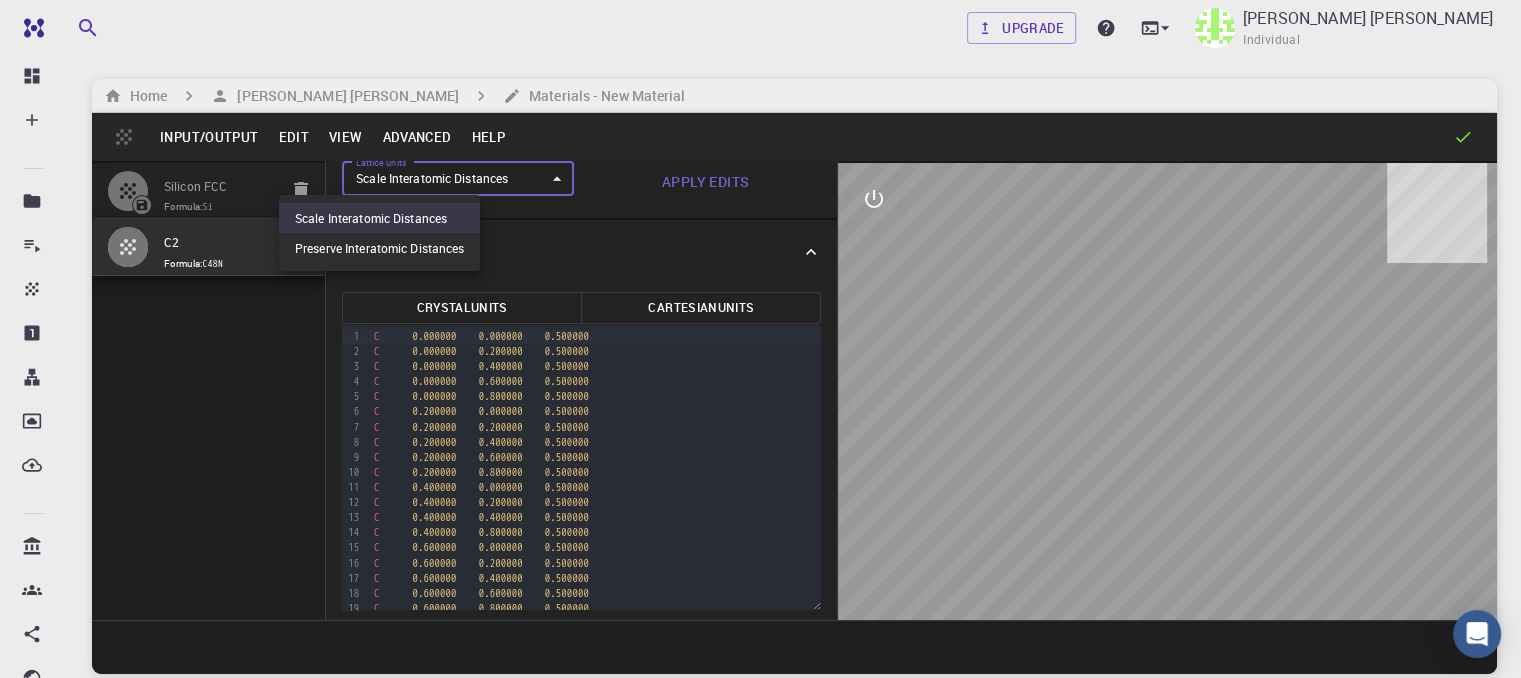 click at bounding box center (760, 339) 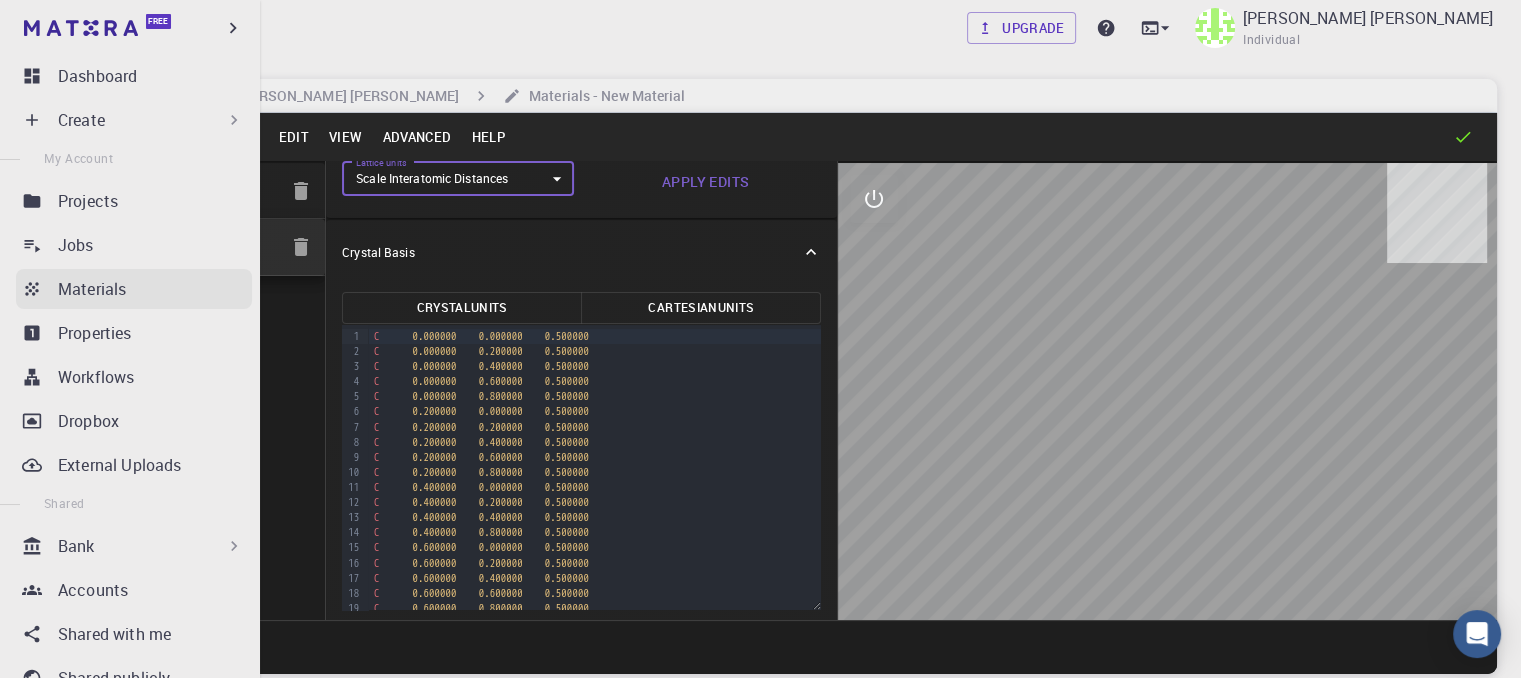 click on "Materials" at bounding box center [92, 289] 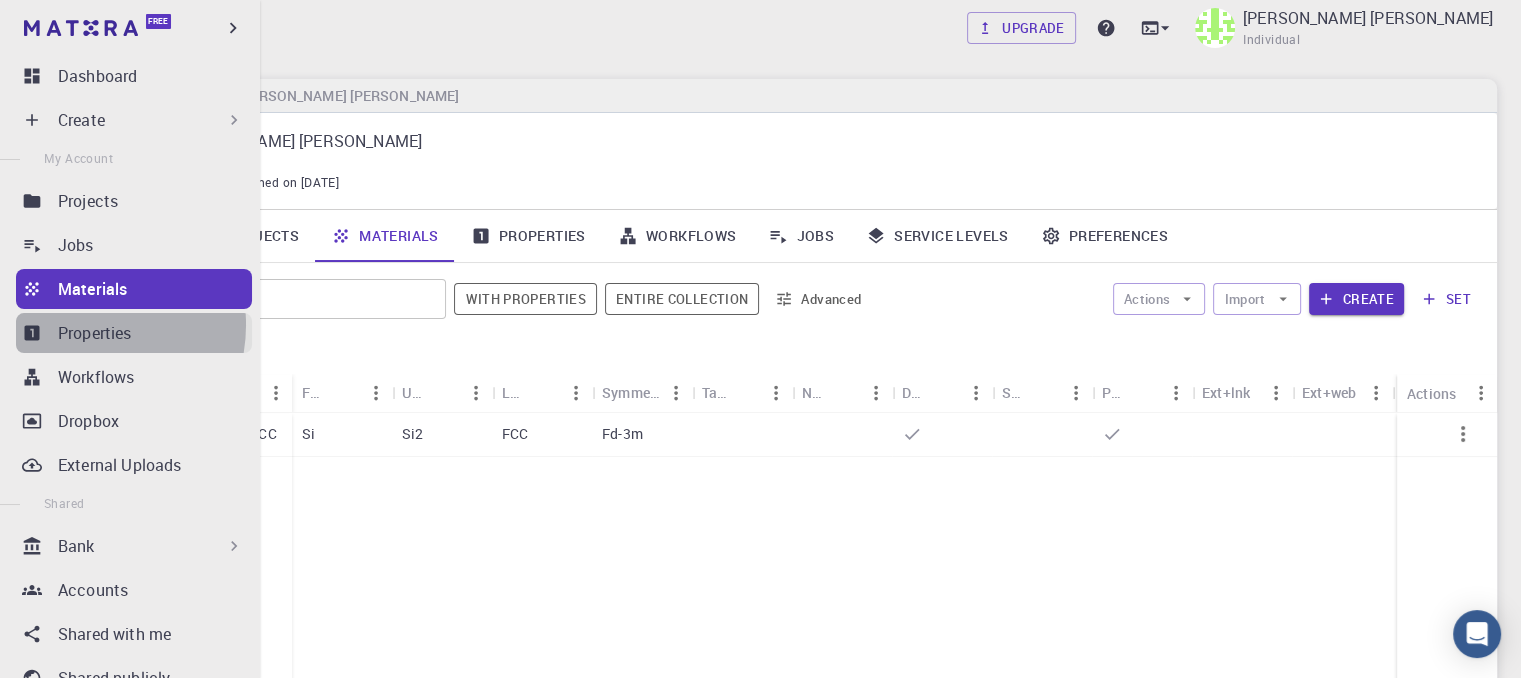 click on "Properties" at bounding box center [95, 333] 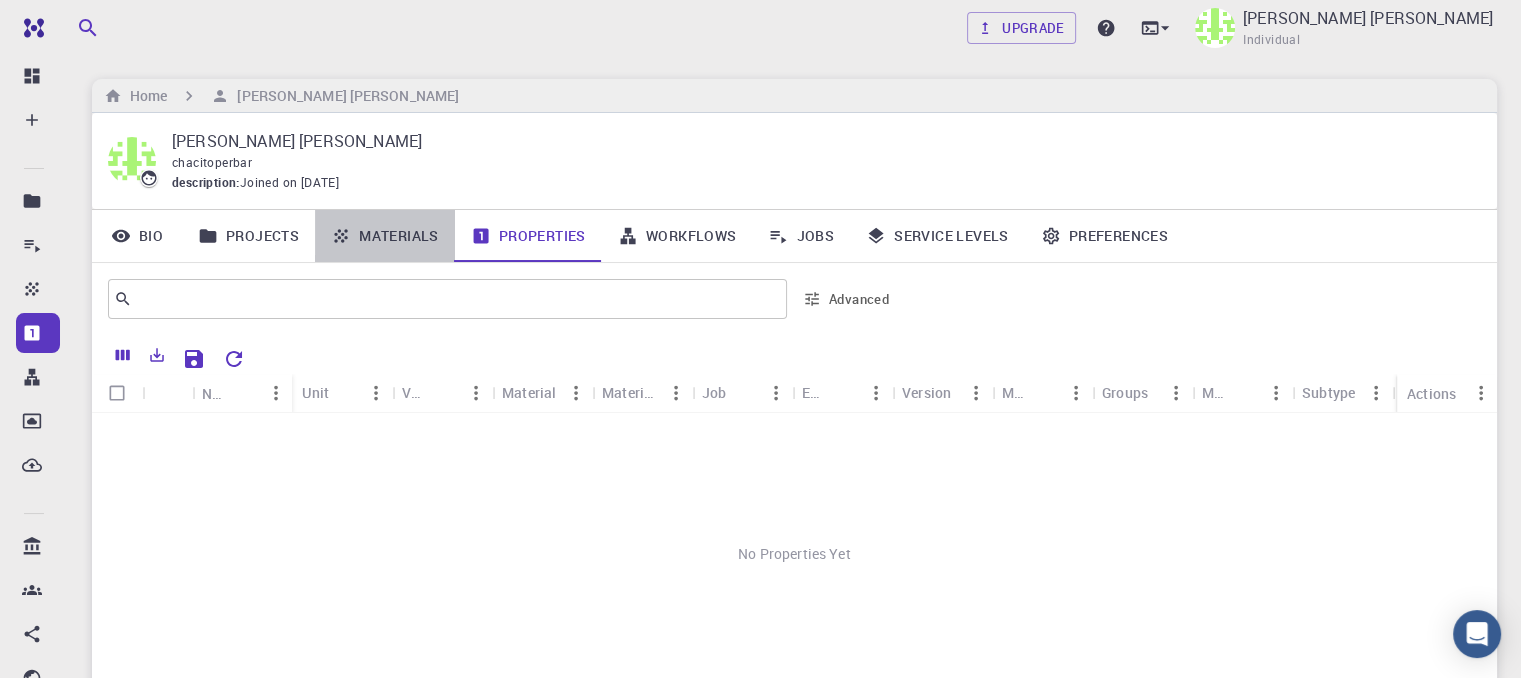 drag, startPoint x: 403, startPoint y: 241, endPoint x: 412, endPoint y: 249, distance: 12.0415945 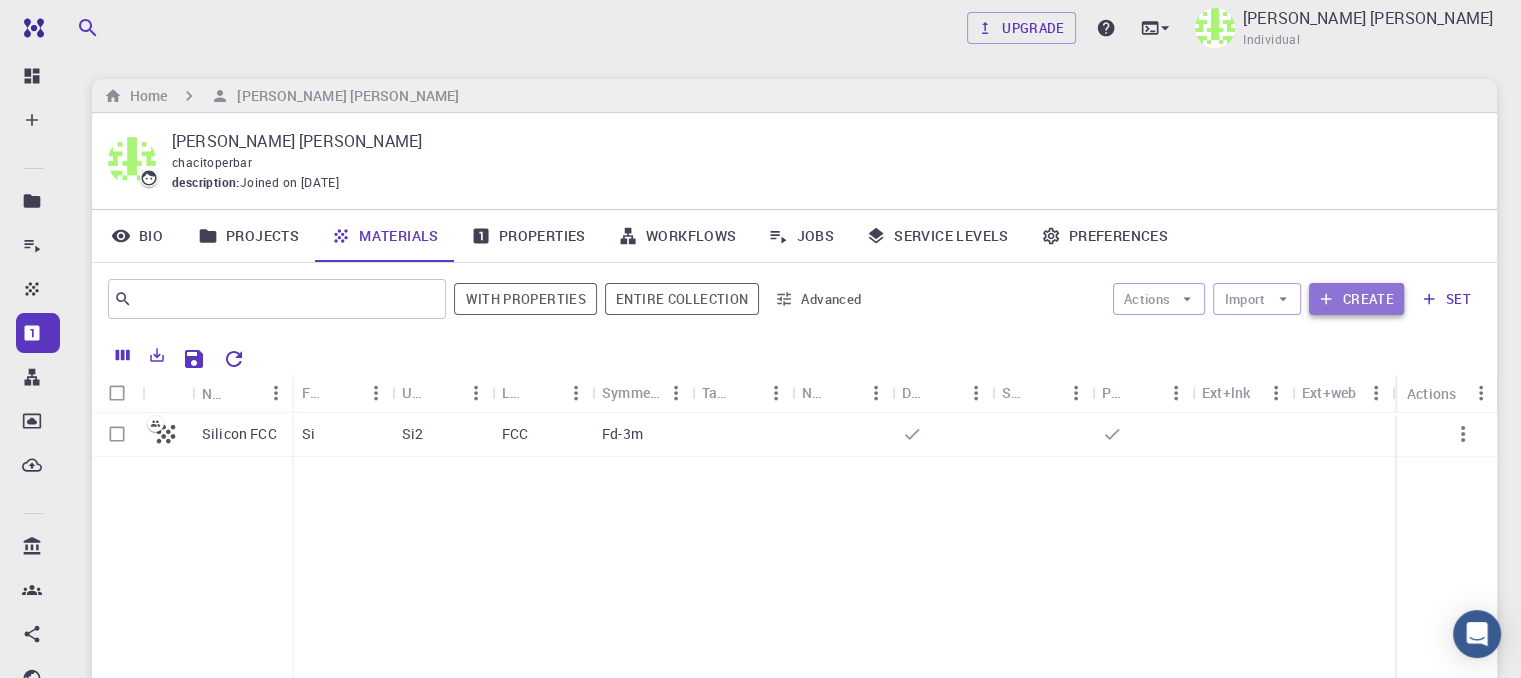 click 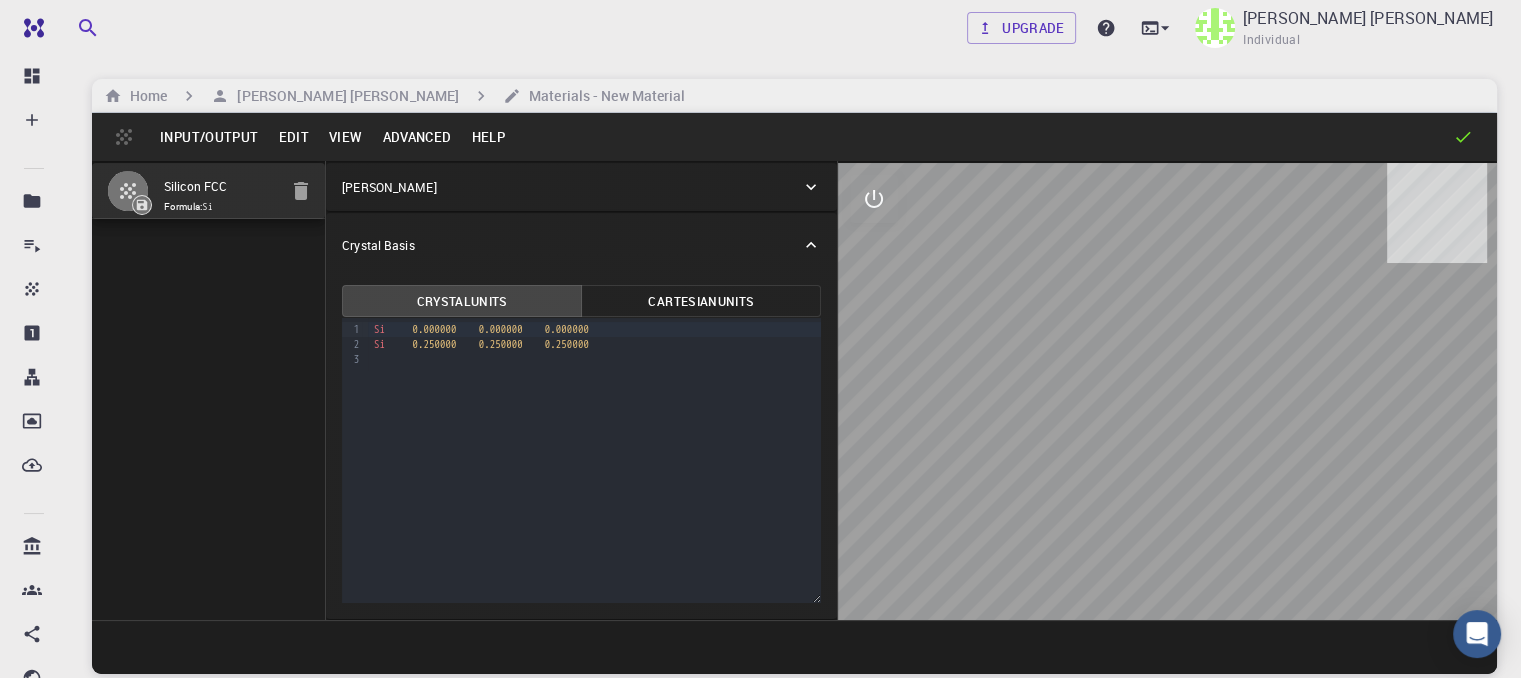 click on "Input/Output" at bounding box center [209, 137] 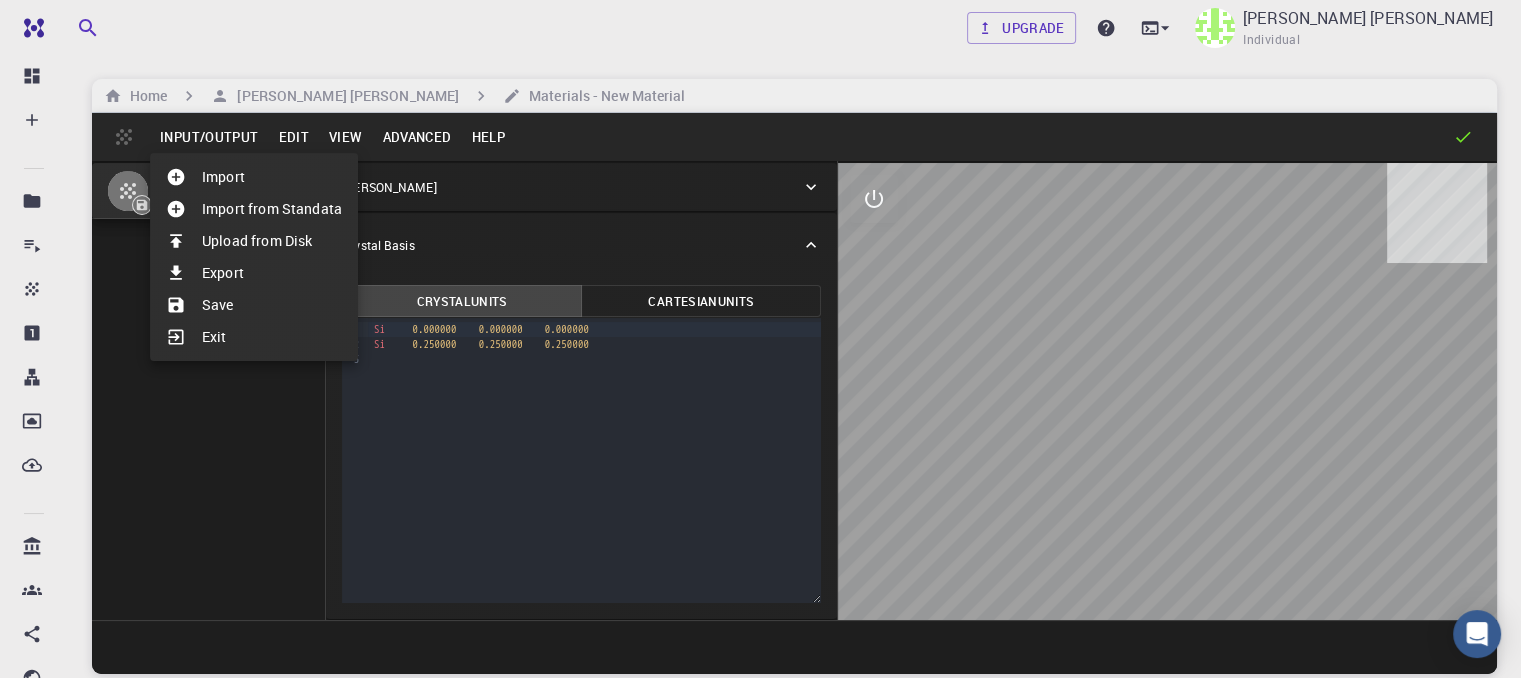 click on "Upload from Disk" at bounding box center (254, 241) 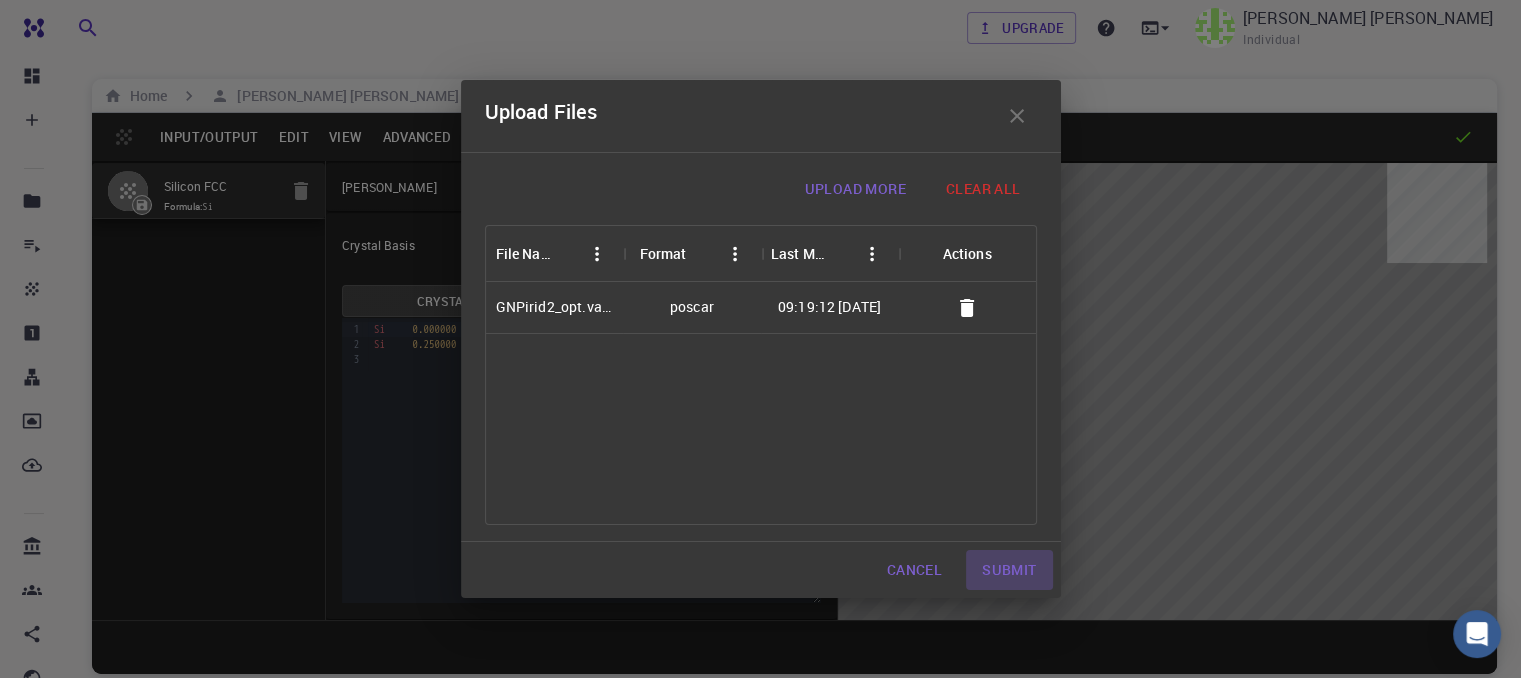 click on "Submit" at bounding box center [1009, 570] 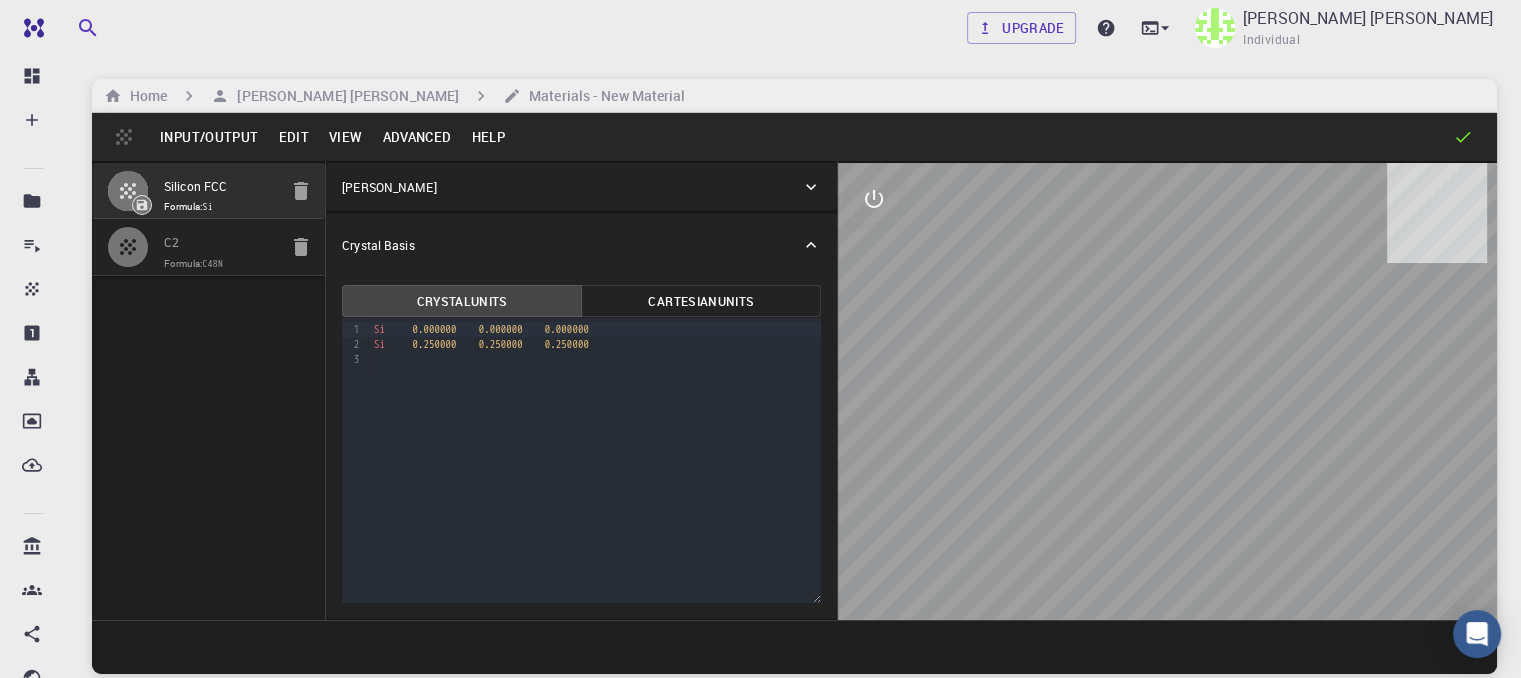 drag, startPoint x: 175, startPoint y: 290, endPoint x: 131, endPoint y: 285, distance: 44.28318 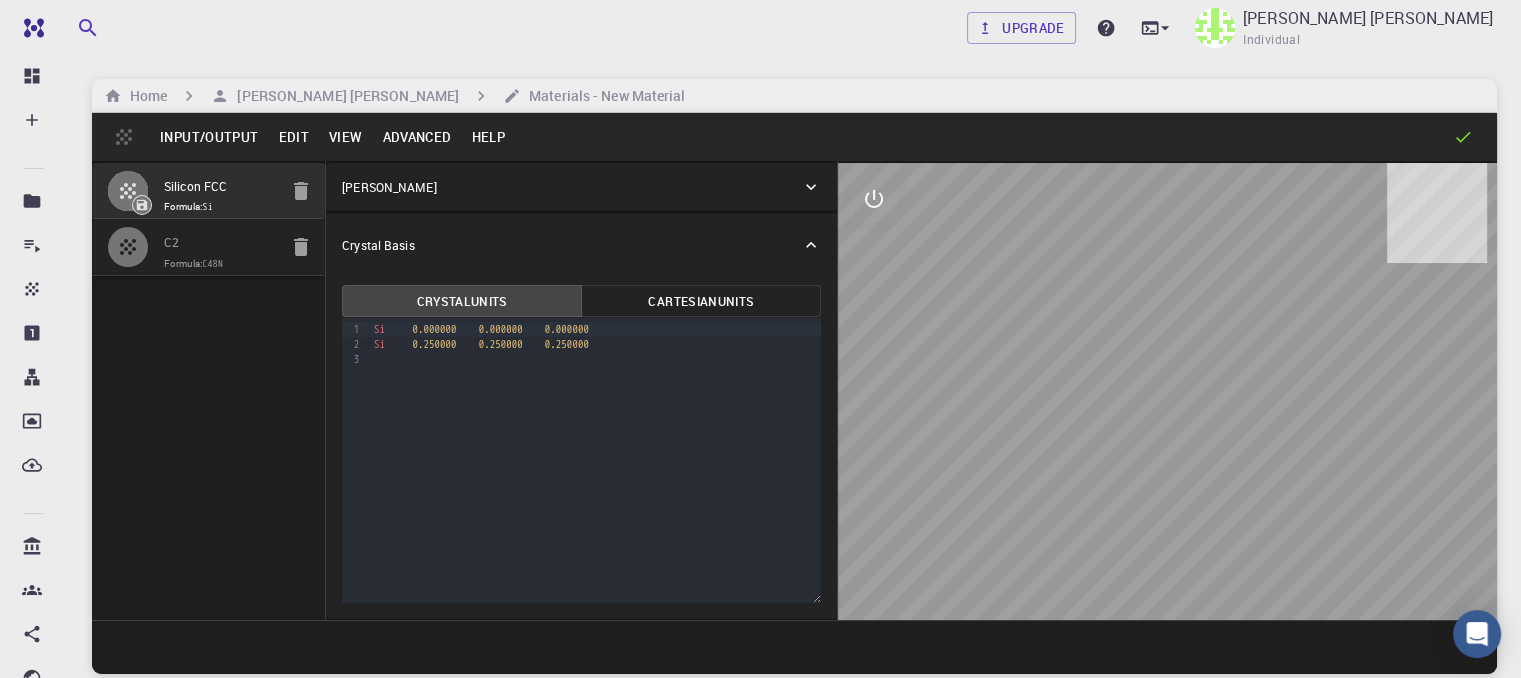 click on "C48N" at bounding box center (213, 264) 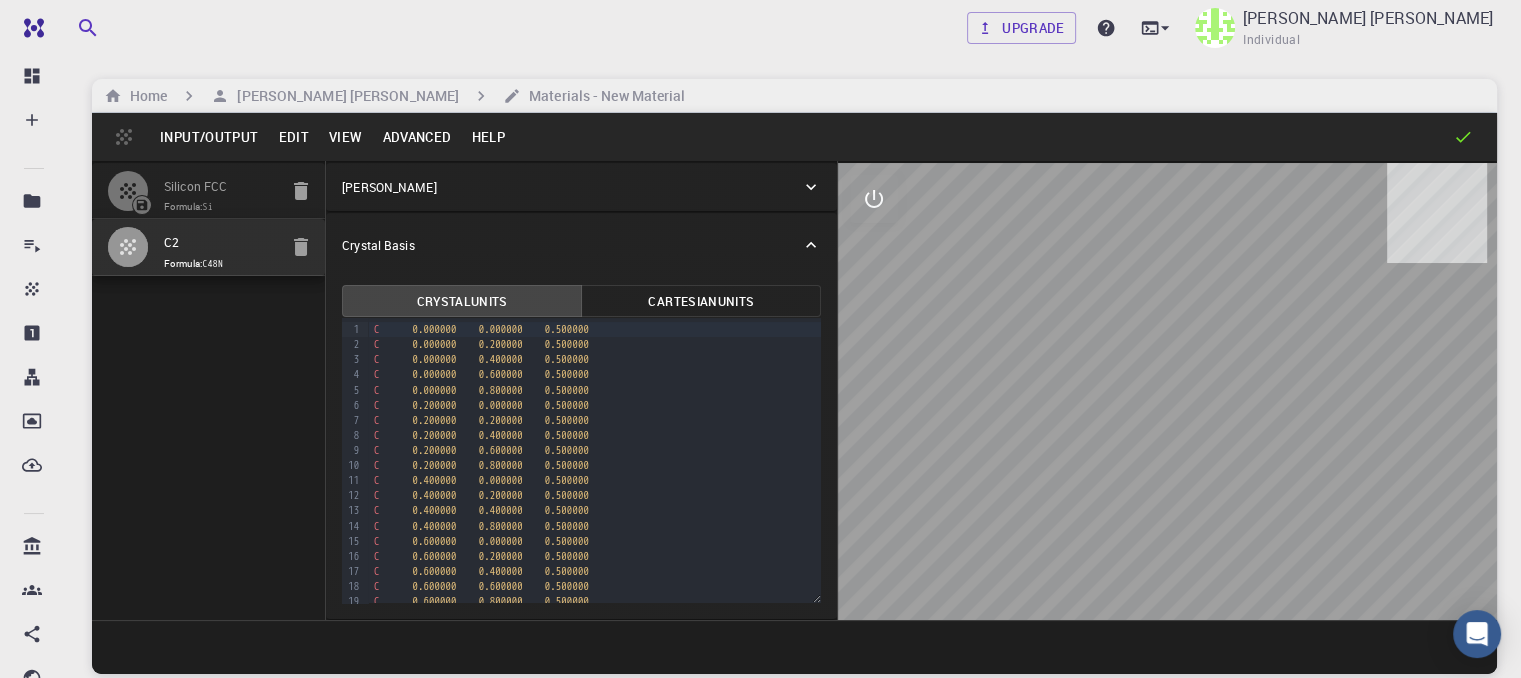 click at bounding box center (128, 247) 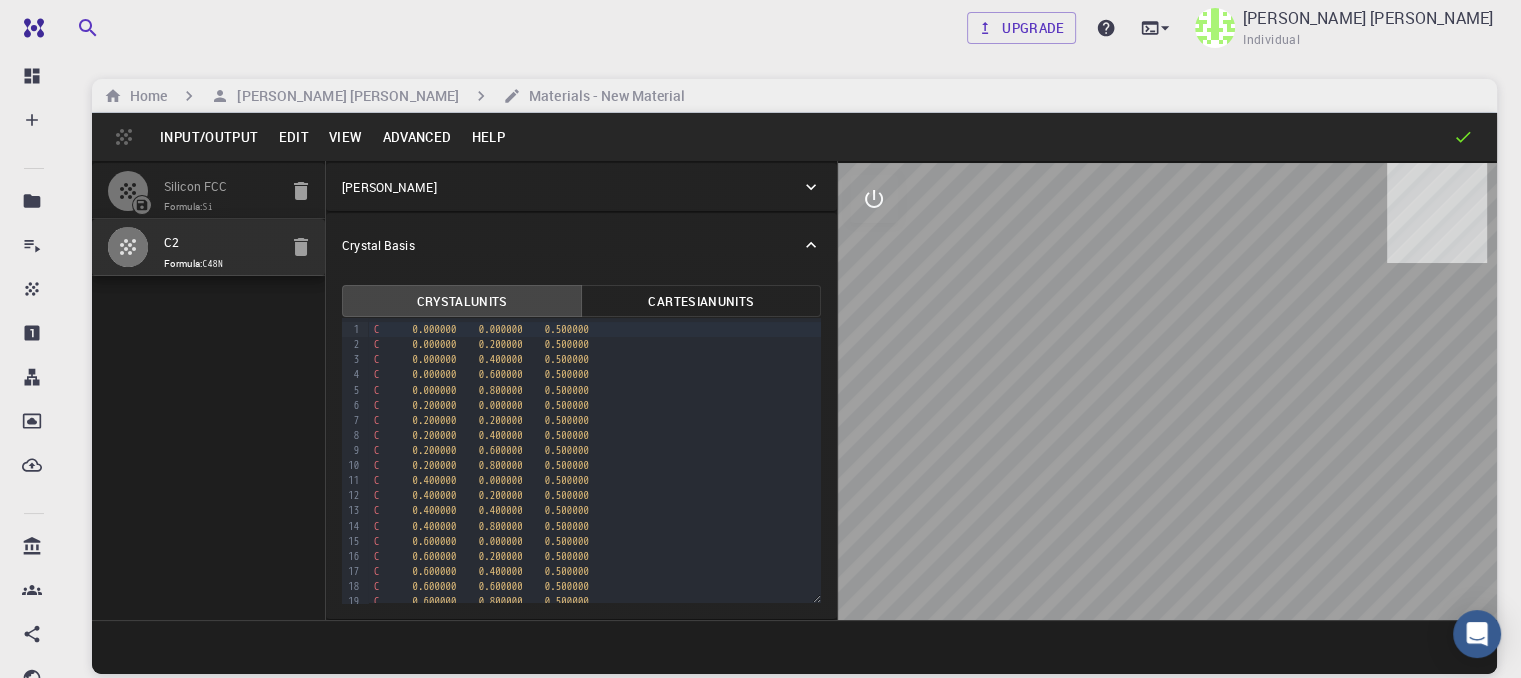 click on "[PERSON_NAME]" at bounding box center [389, 187] 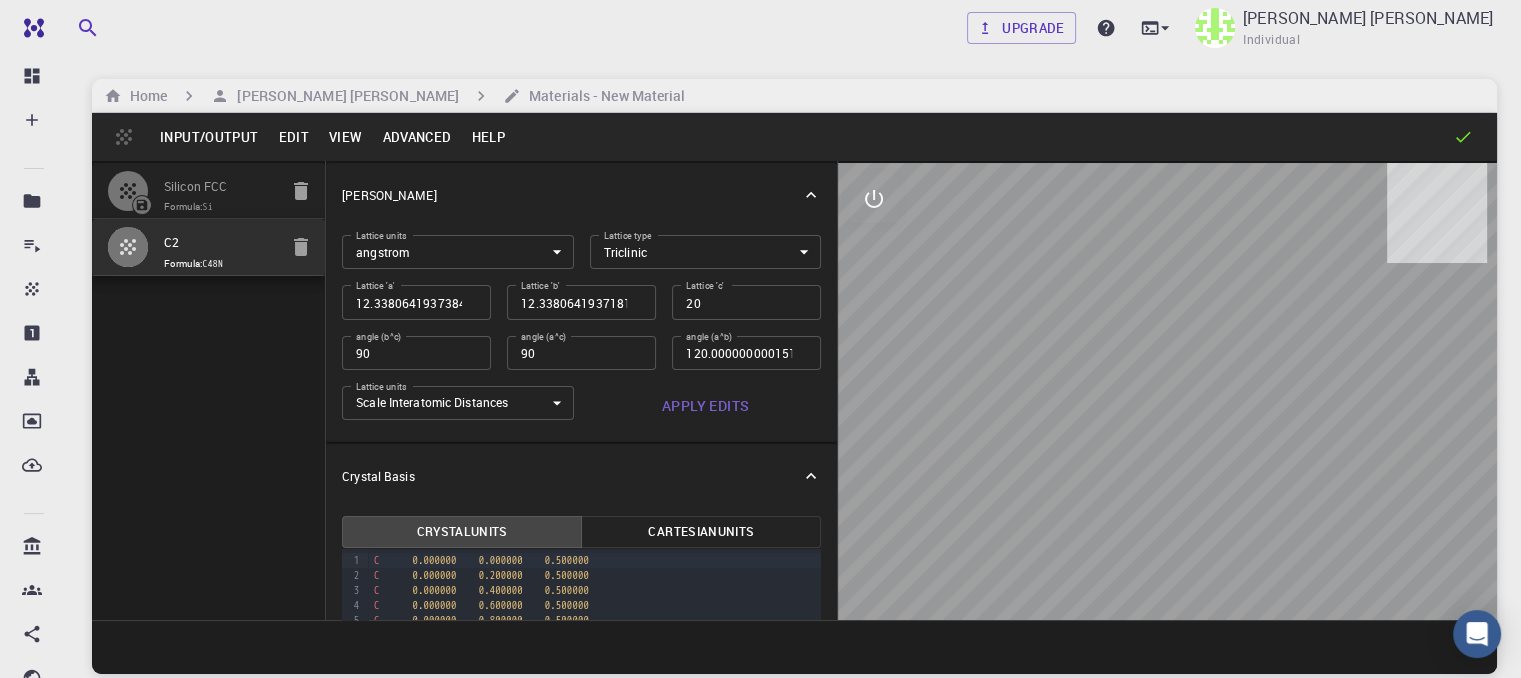 click on "Apply Edits" at bounding box center (706, 406) 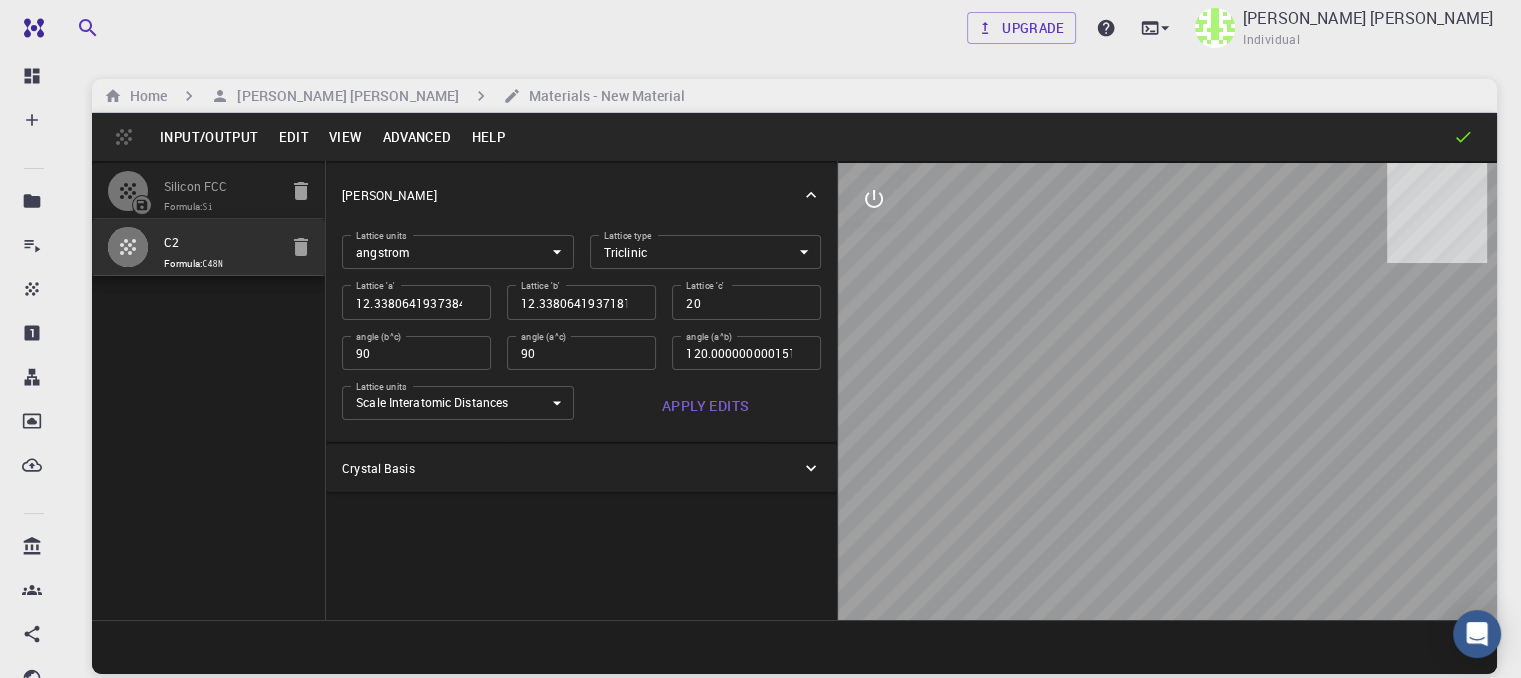 click on "Crystal Basis" at bounding box center (581, 468) 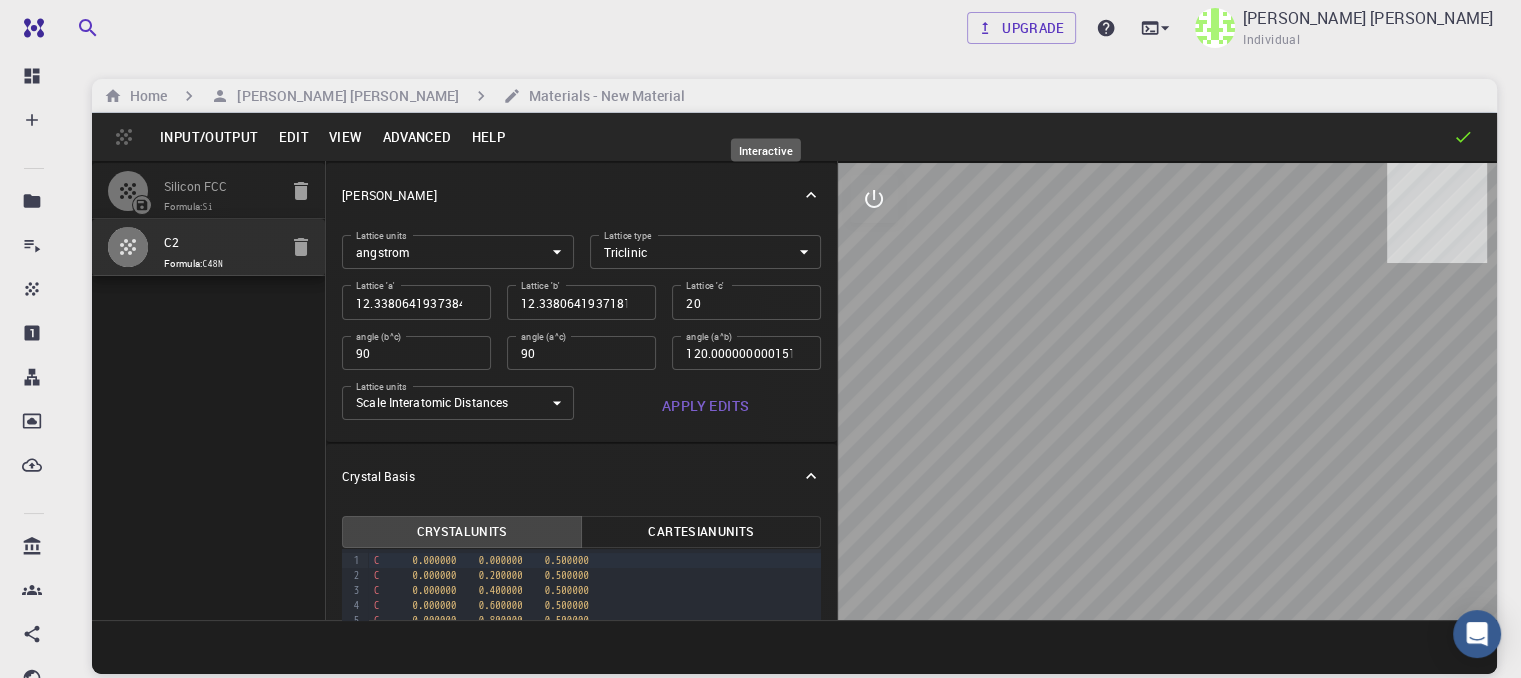 click 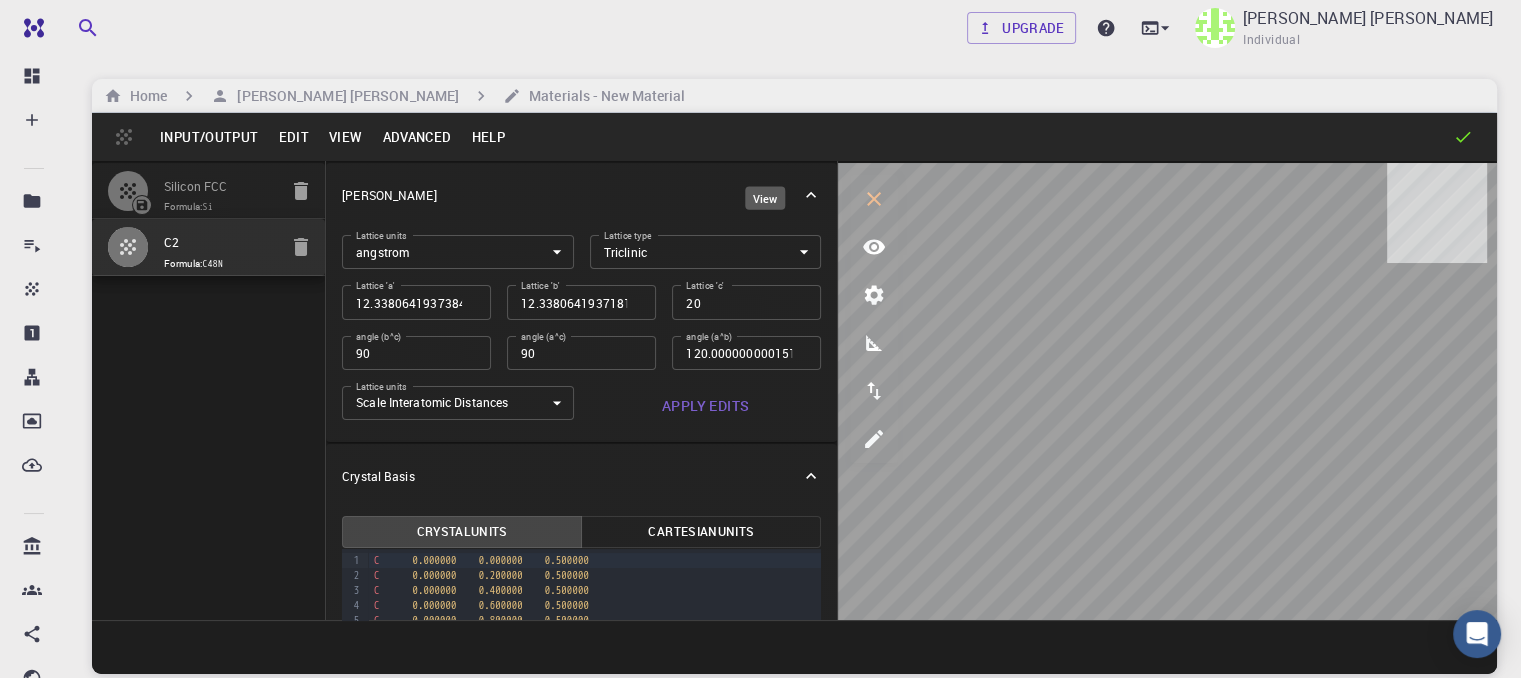 click 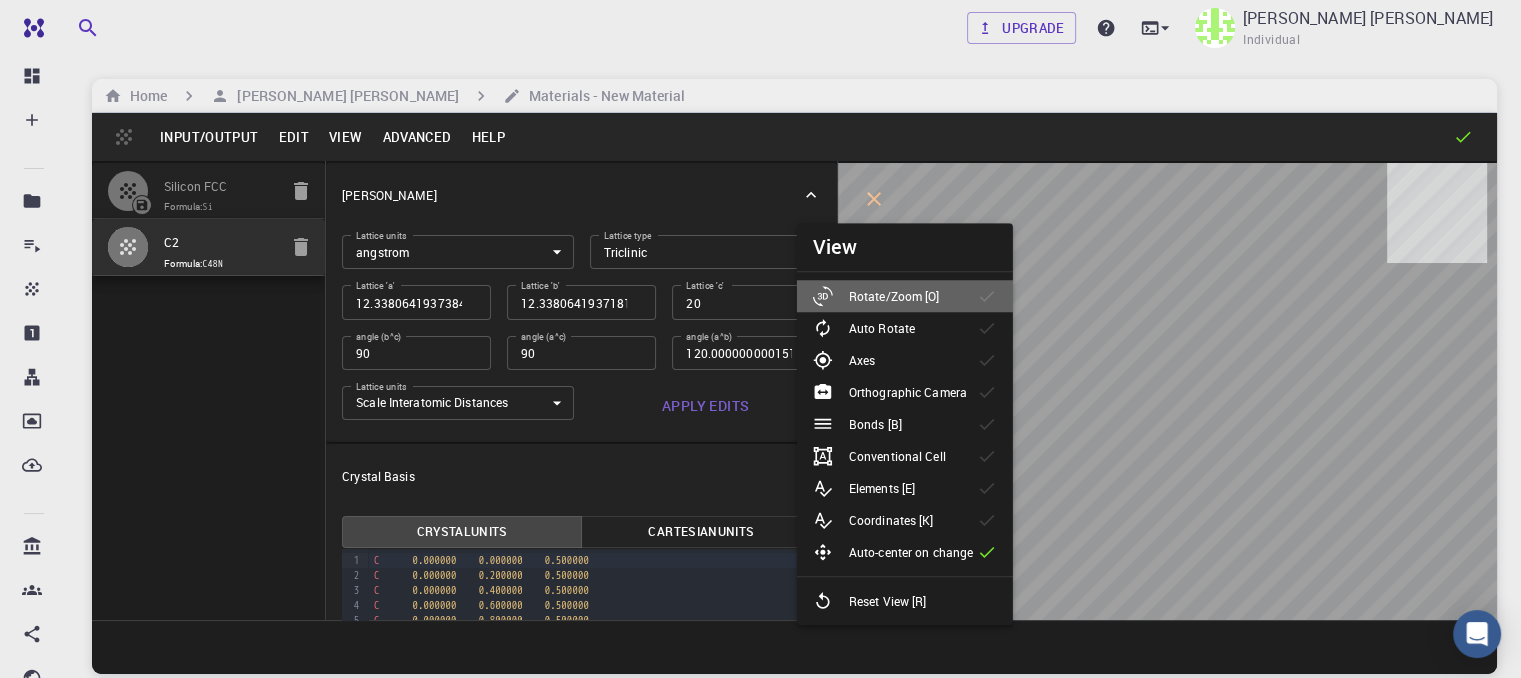 click on "Rotate/Zoom [O]" at bounding box center [894, 296] 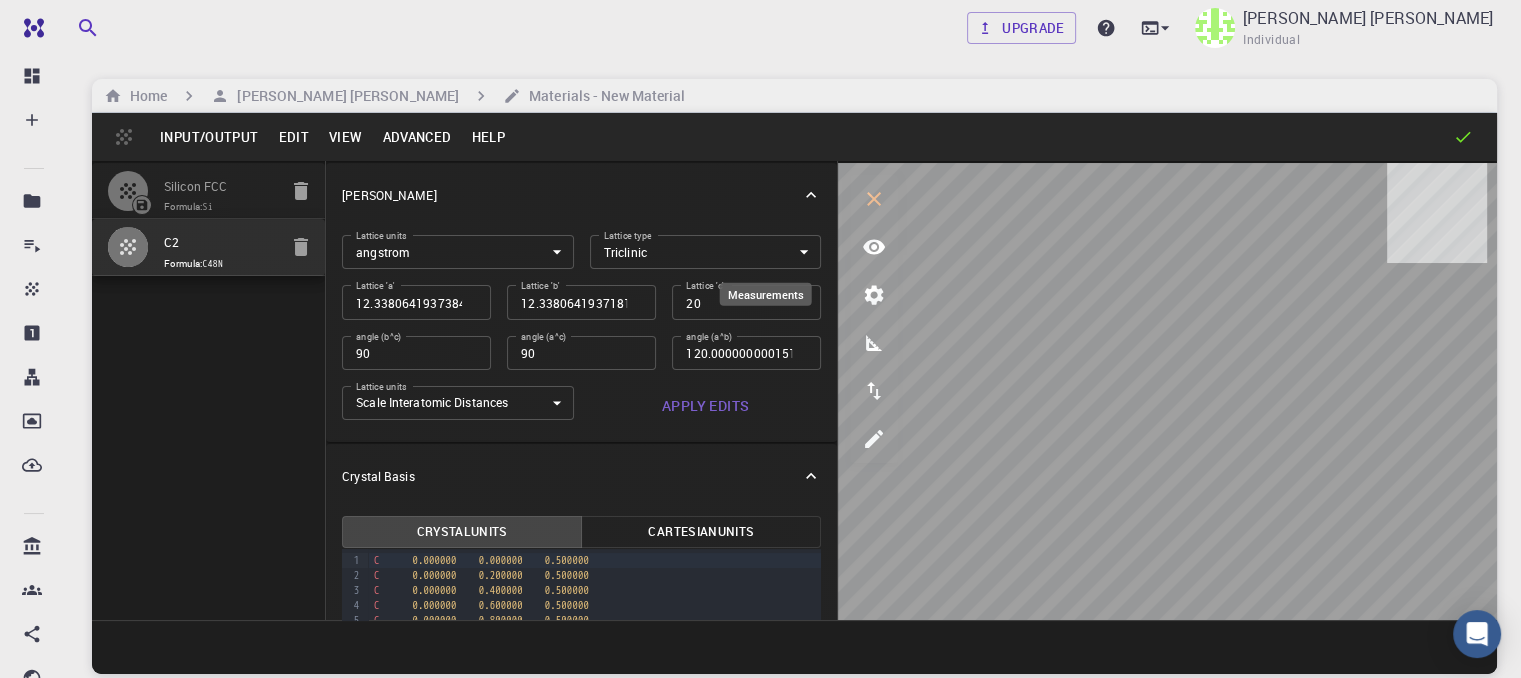 click 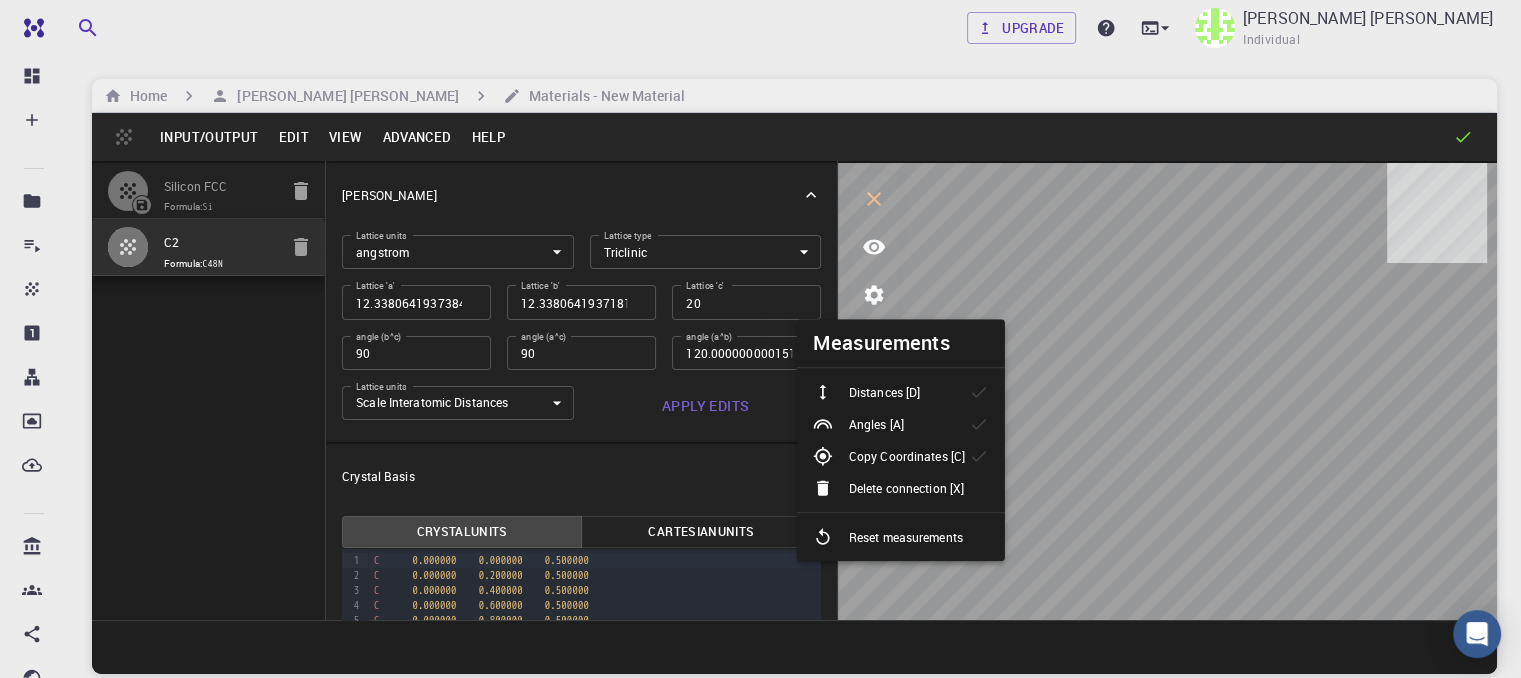 click on "Distances [D]" at bounding box center (884, 392) 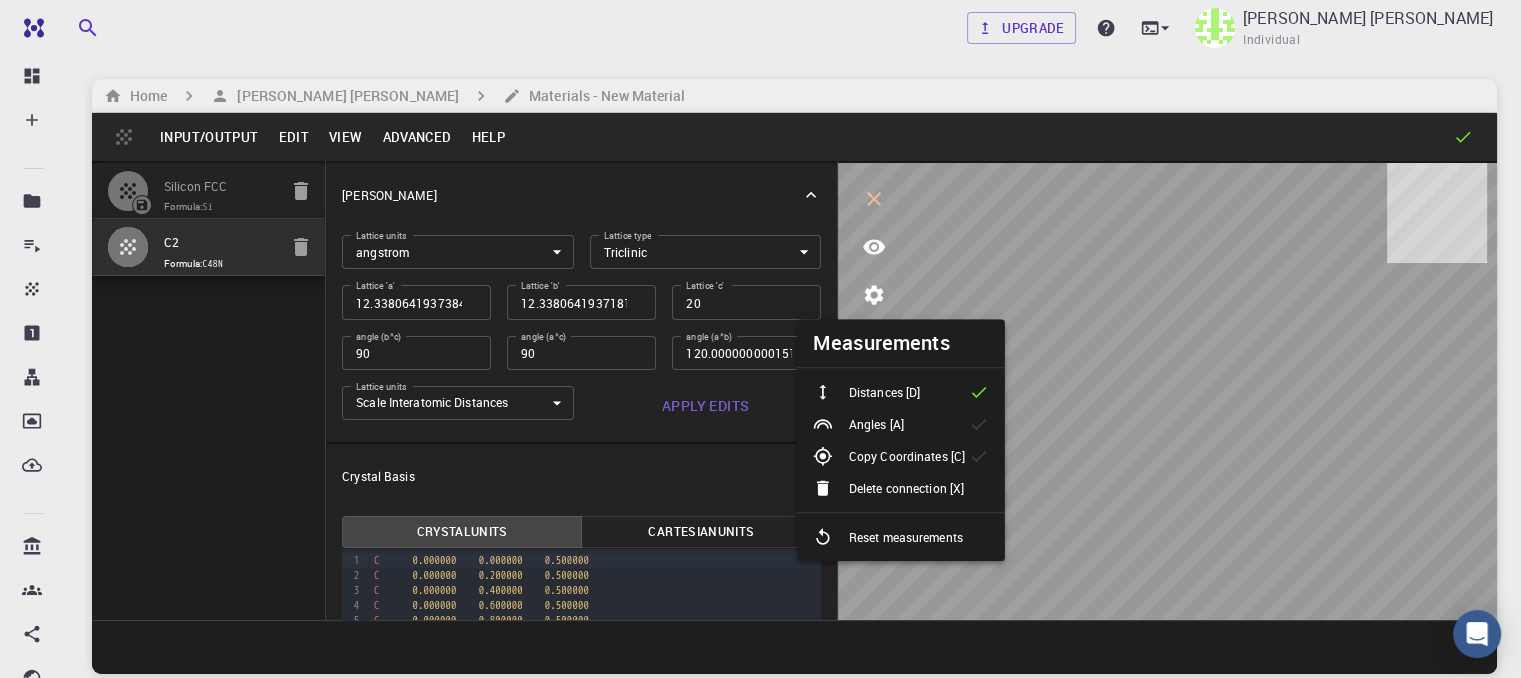 click on "Distances [D]" at bounding box center [884, 392] 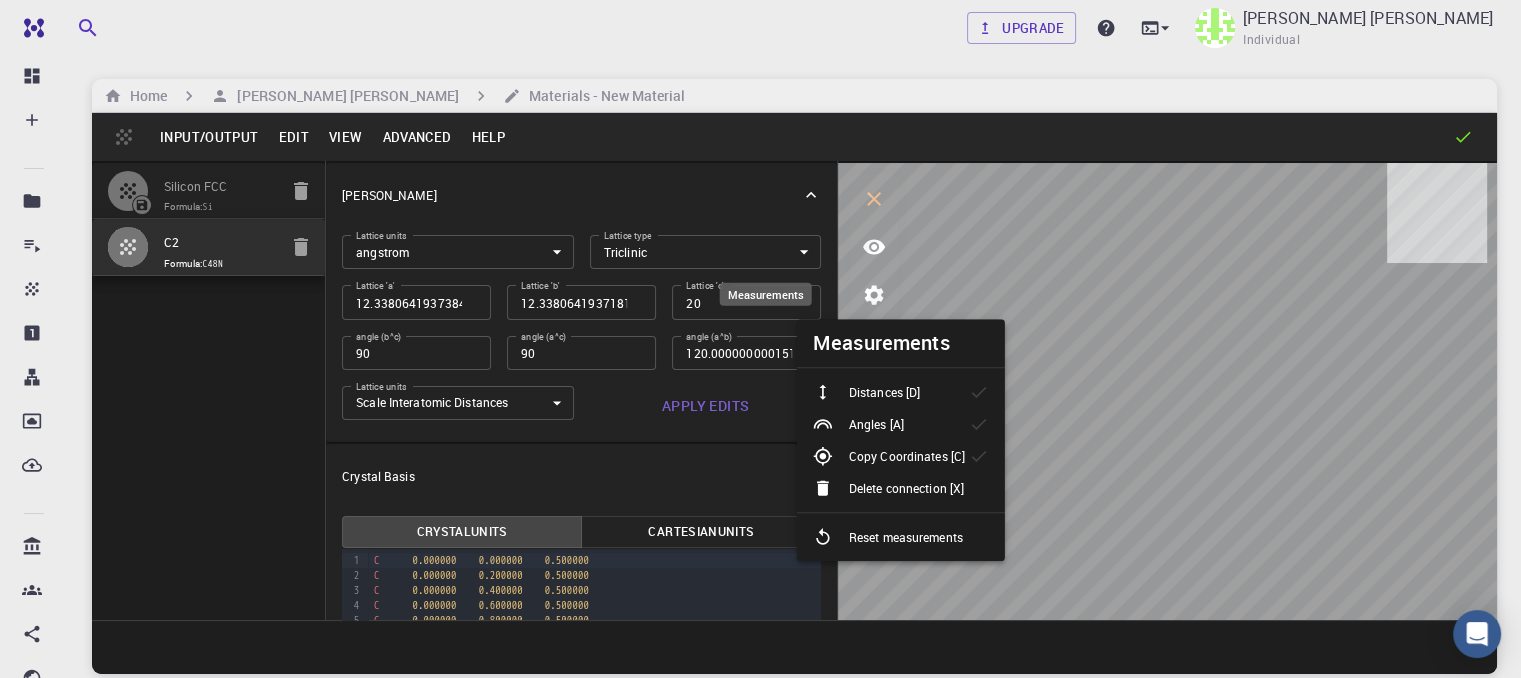 click 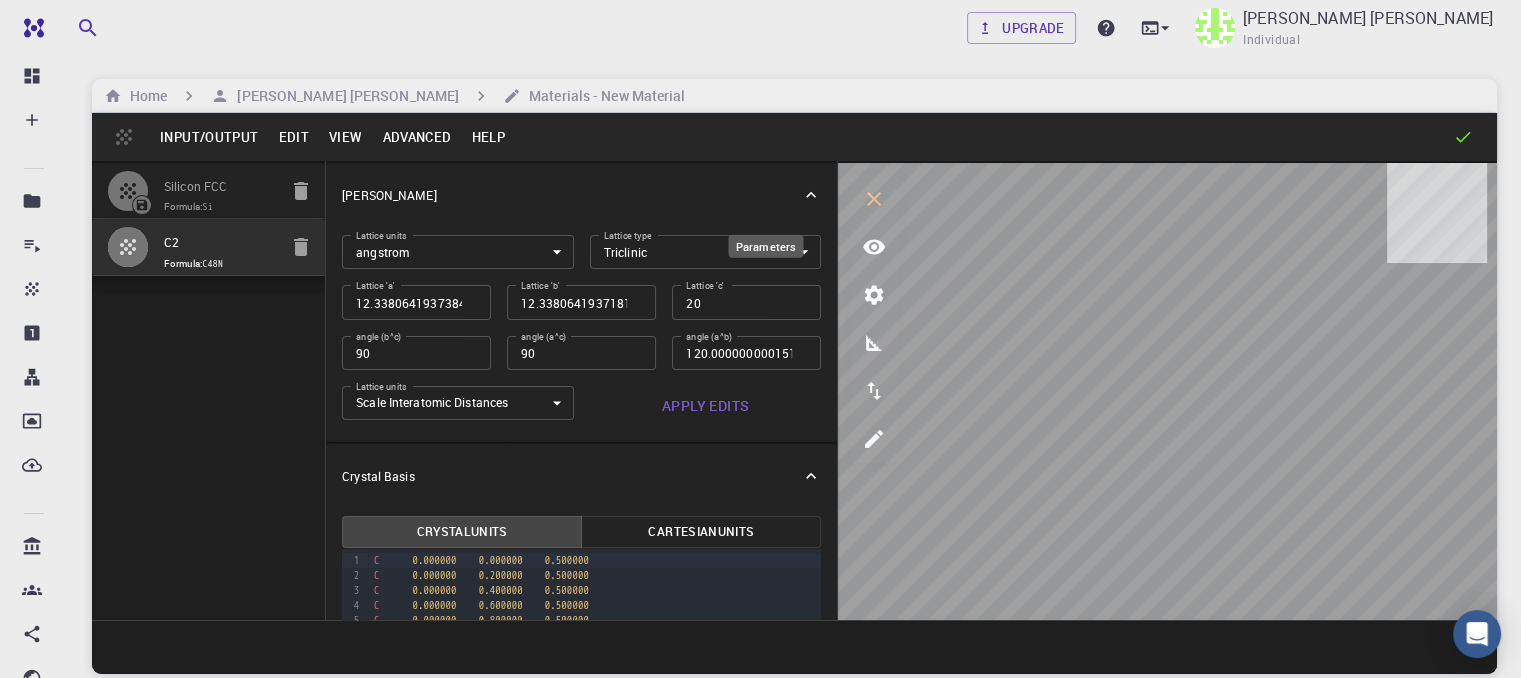 click 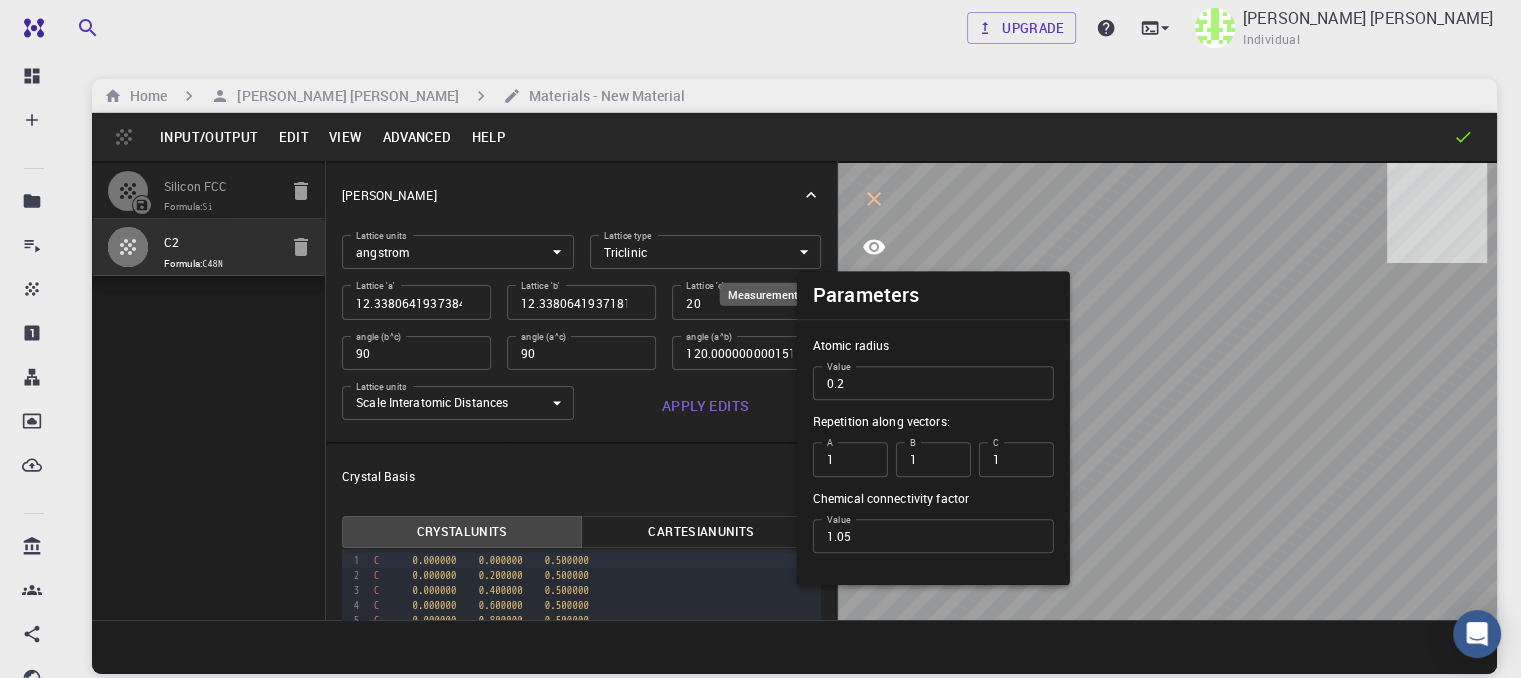 click 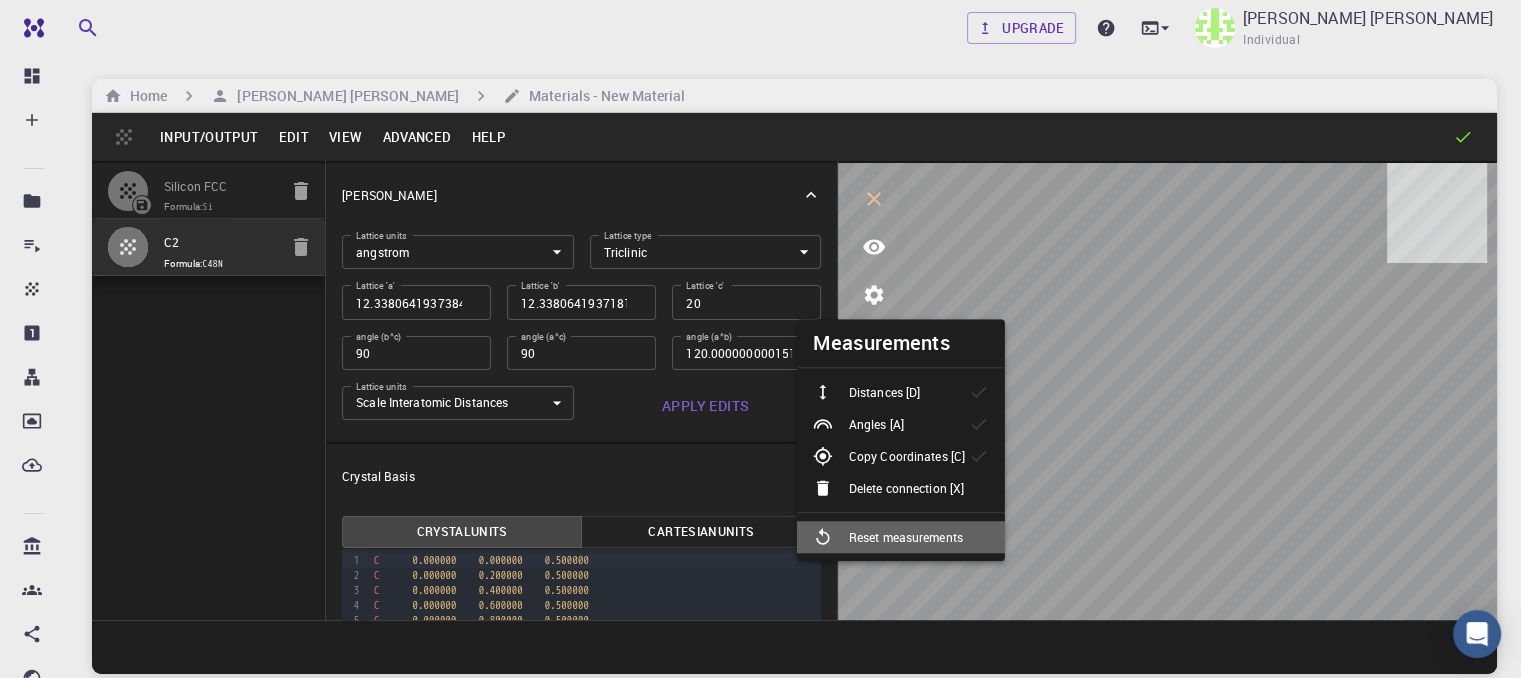click on "Reset measurements" at bounding box center (906, 537) 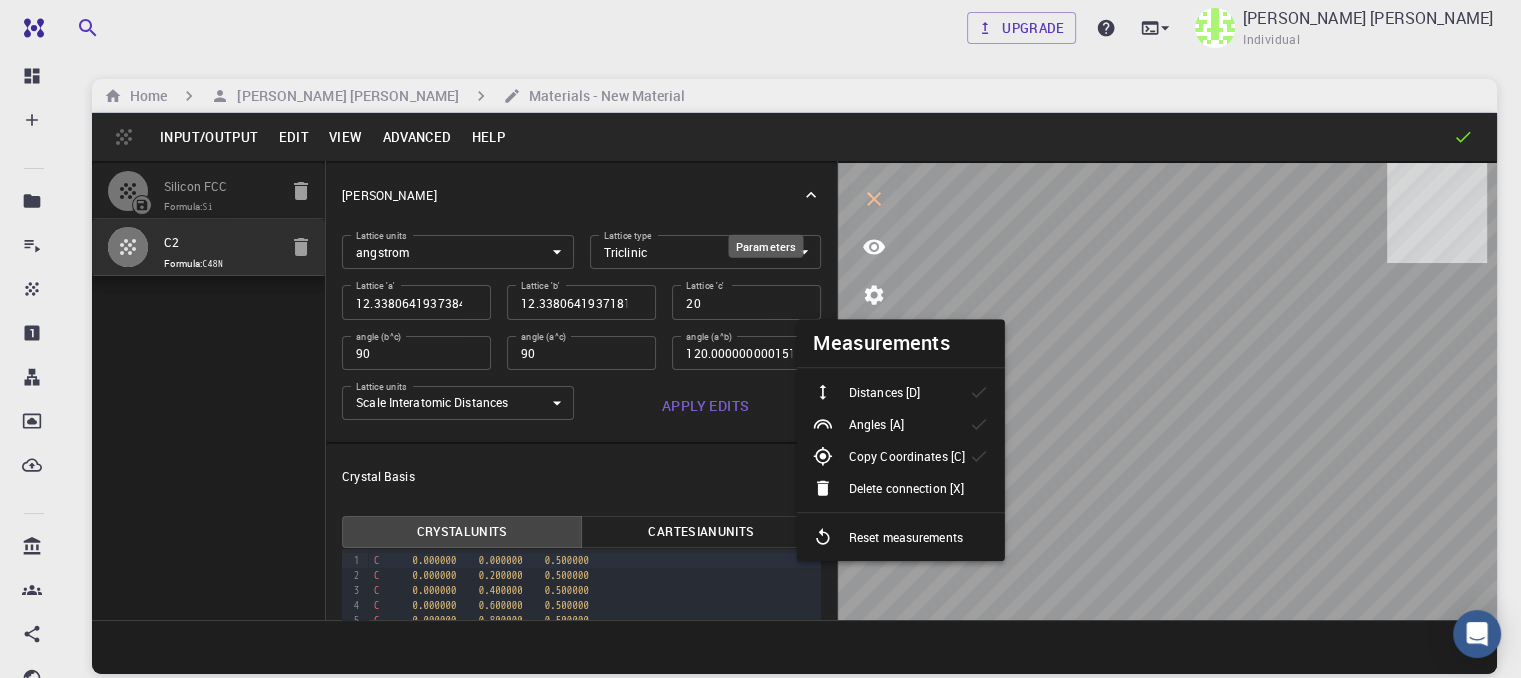 click 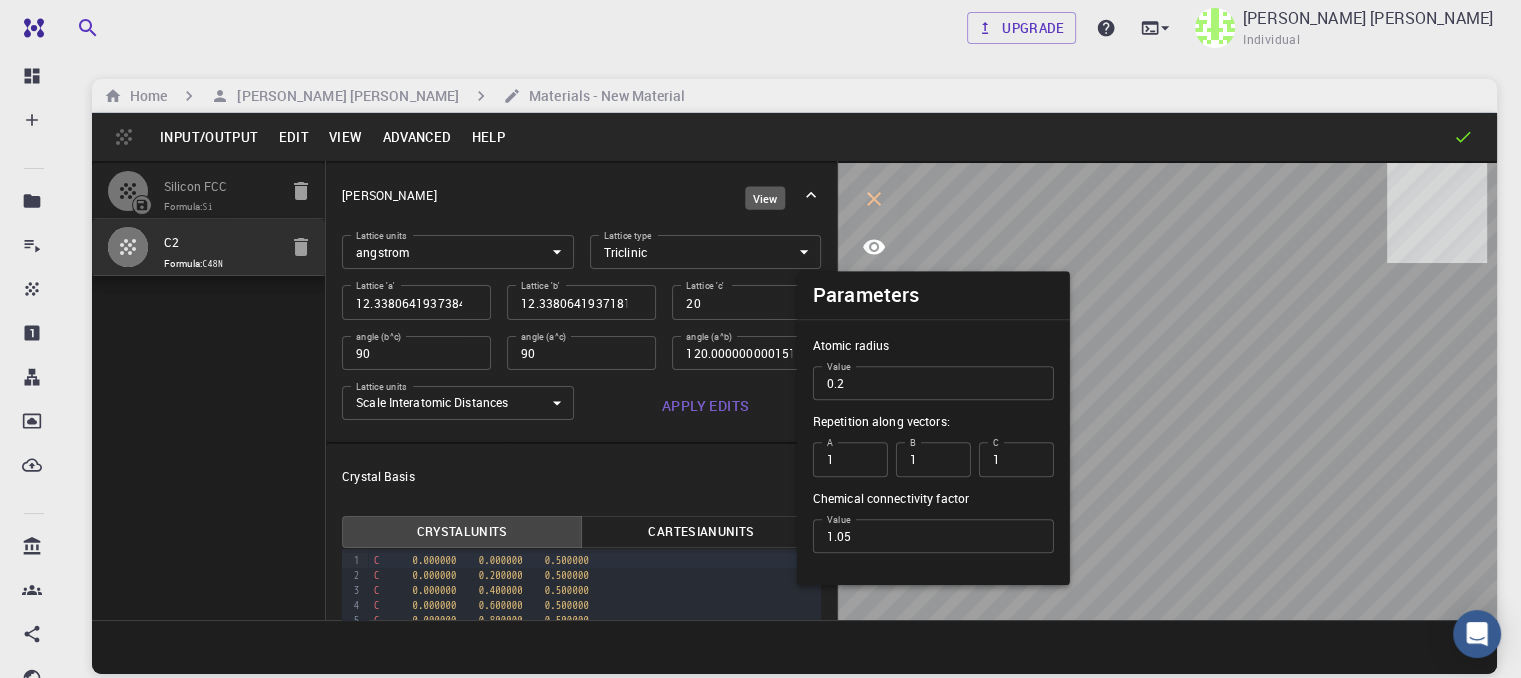 click at bounding box center [874, 247] 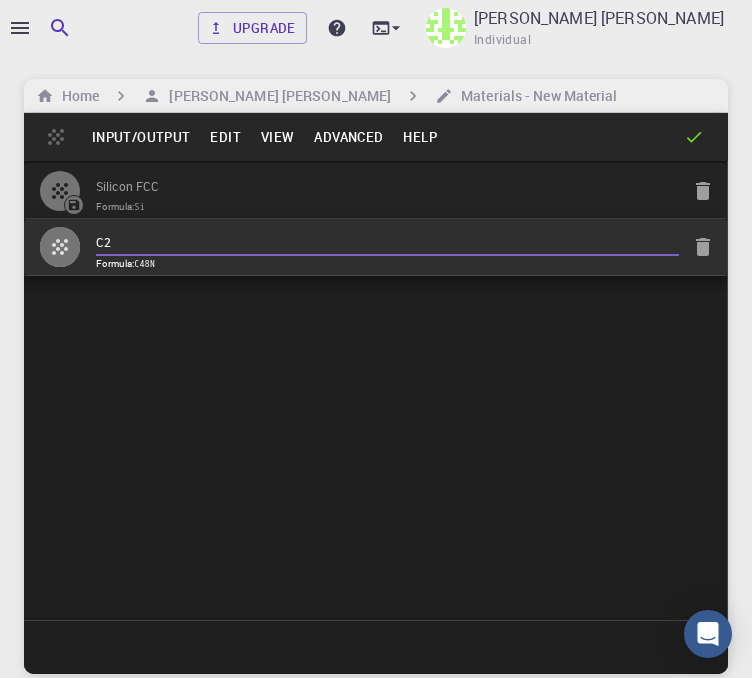 click on "C2" at bounding box center (387, 243) 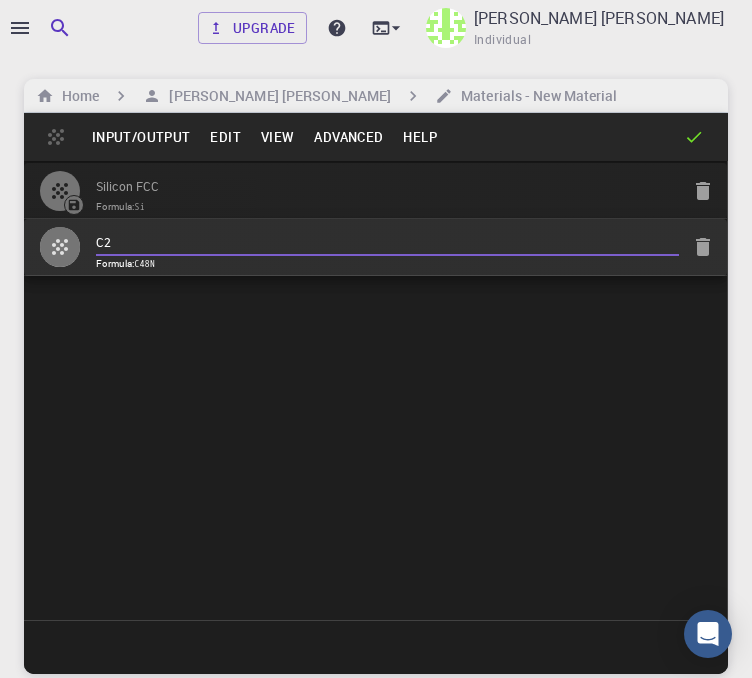 click on "C2" at bounding box center [387, 243] 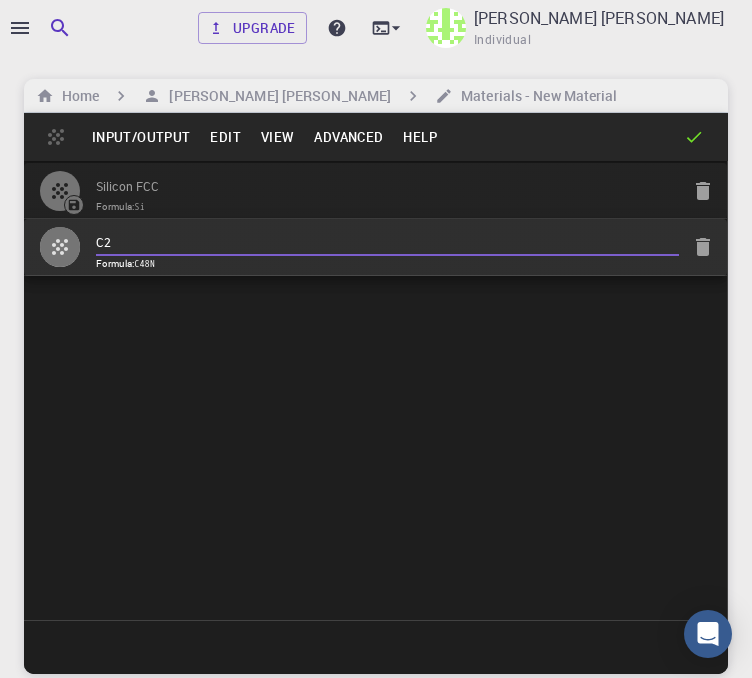 drag, startPoint x: 120, startPoint y: 248, endPoint x: 172, endPoint y: 331, distance: 97.94386 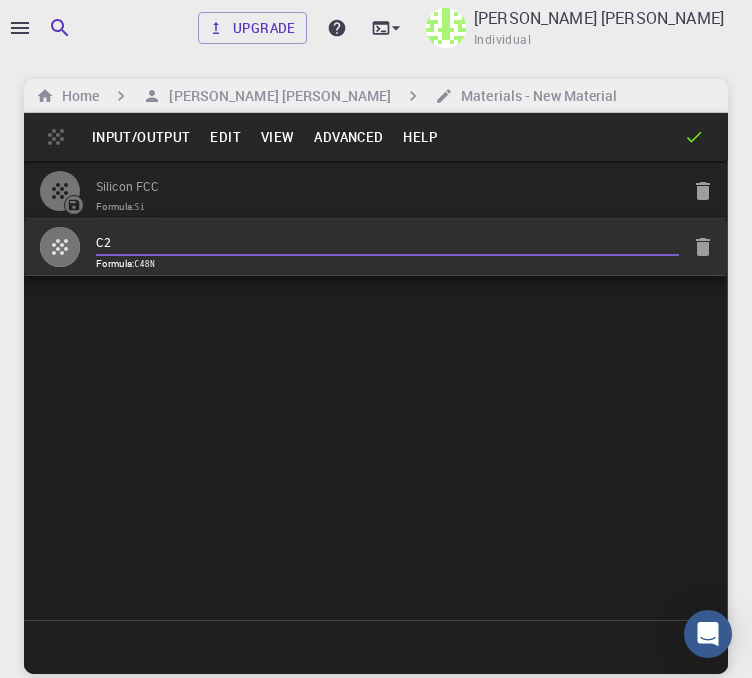 click on "C2" at bounding box center [387, 243] 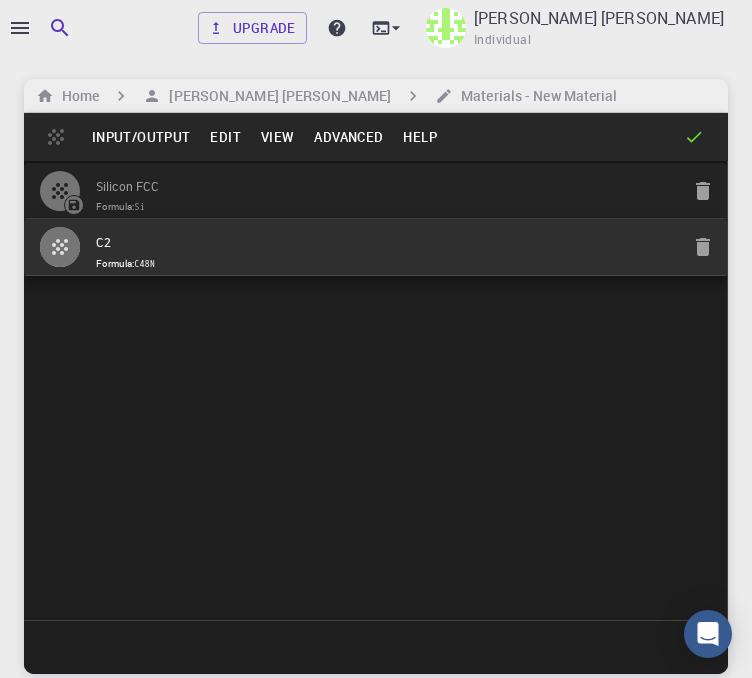 click on "Silicon FCC Formula:  Si C2 Formula:  C48N" at bounding box center (376, 390) 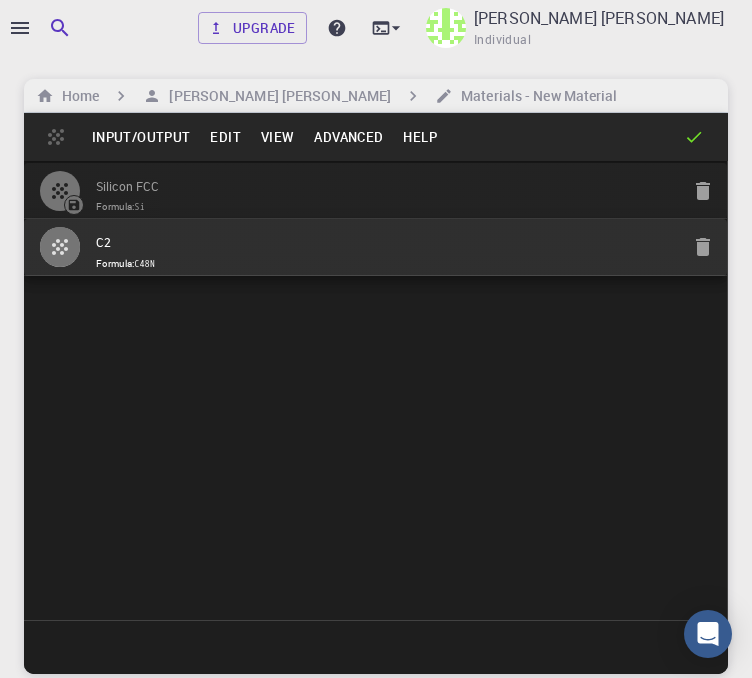 click 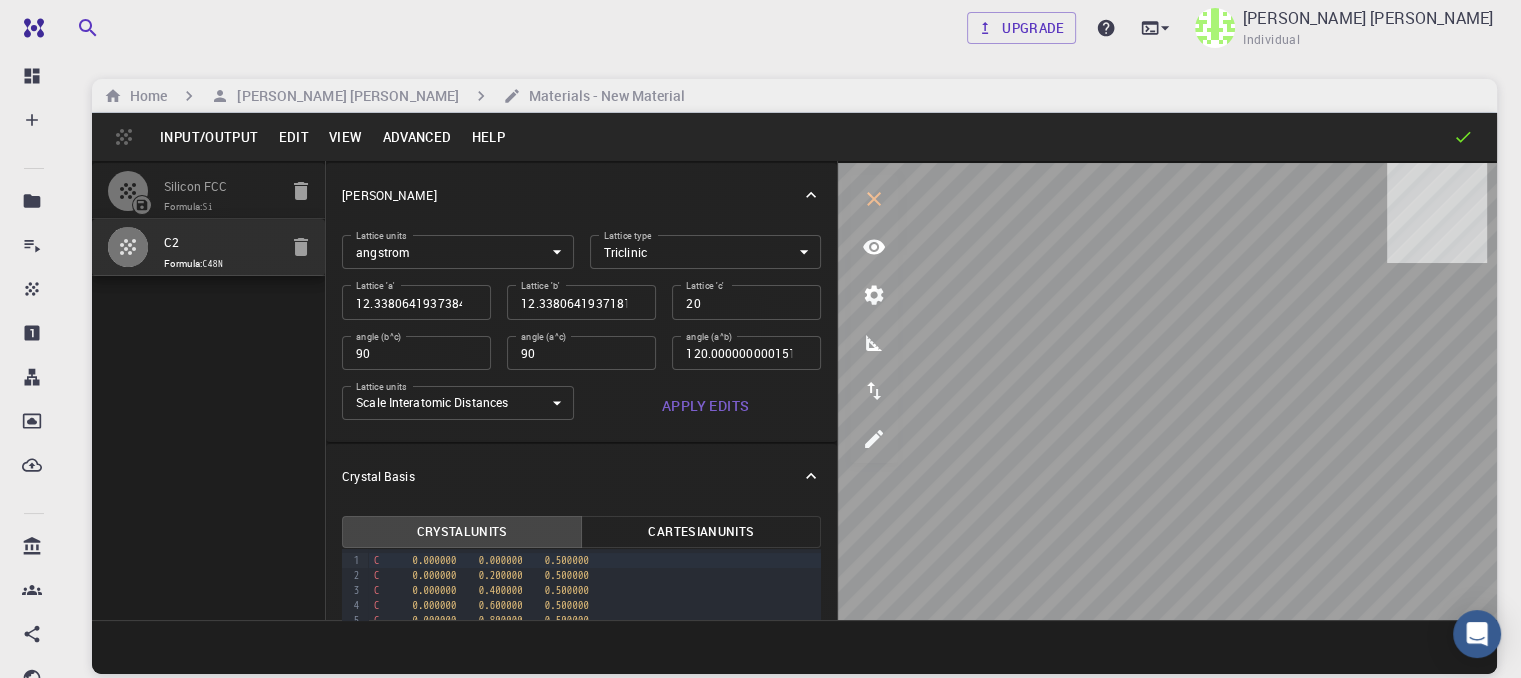 drag, startPoint x: 156, startPoint y: 275, endPoint x: 140, endPoint y: 288, distance: 20.615528 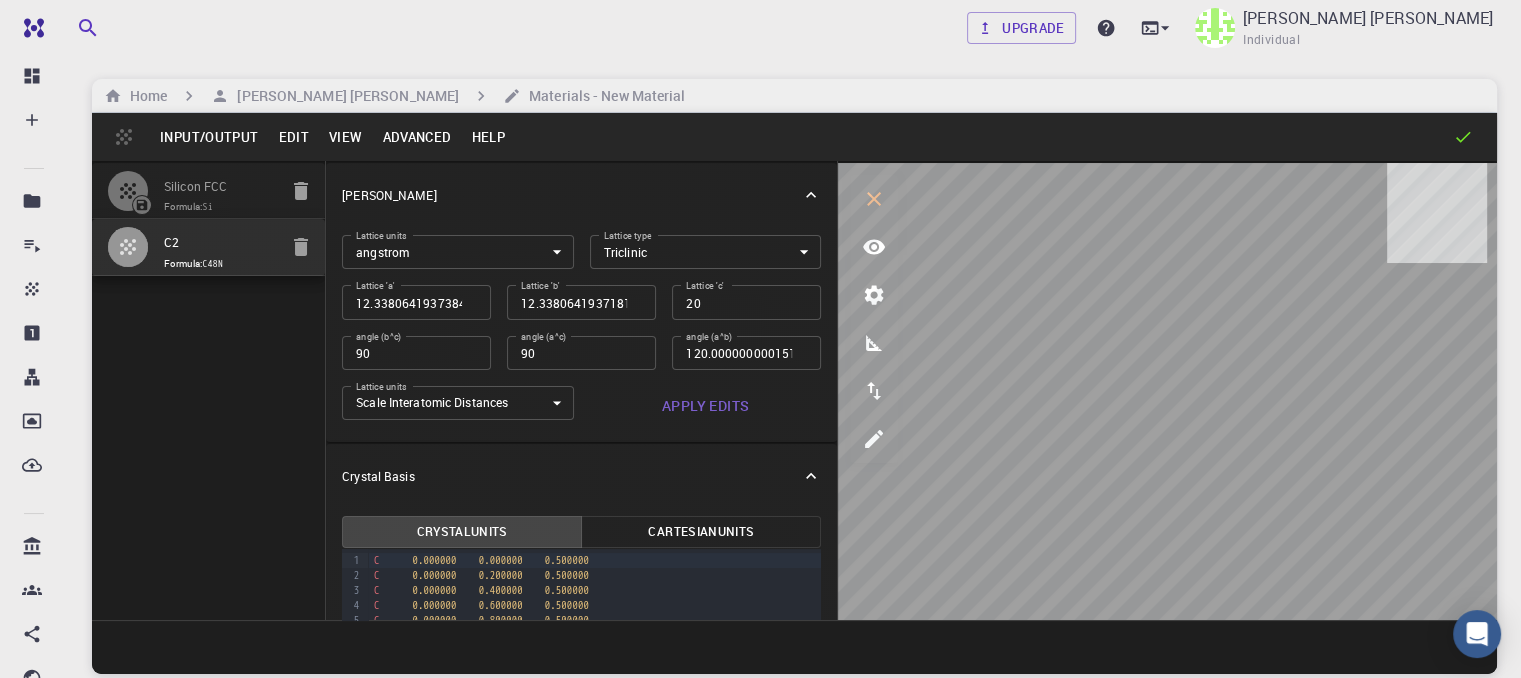 click at bounding box center (128, 247) 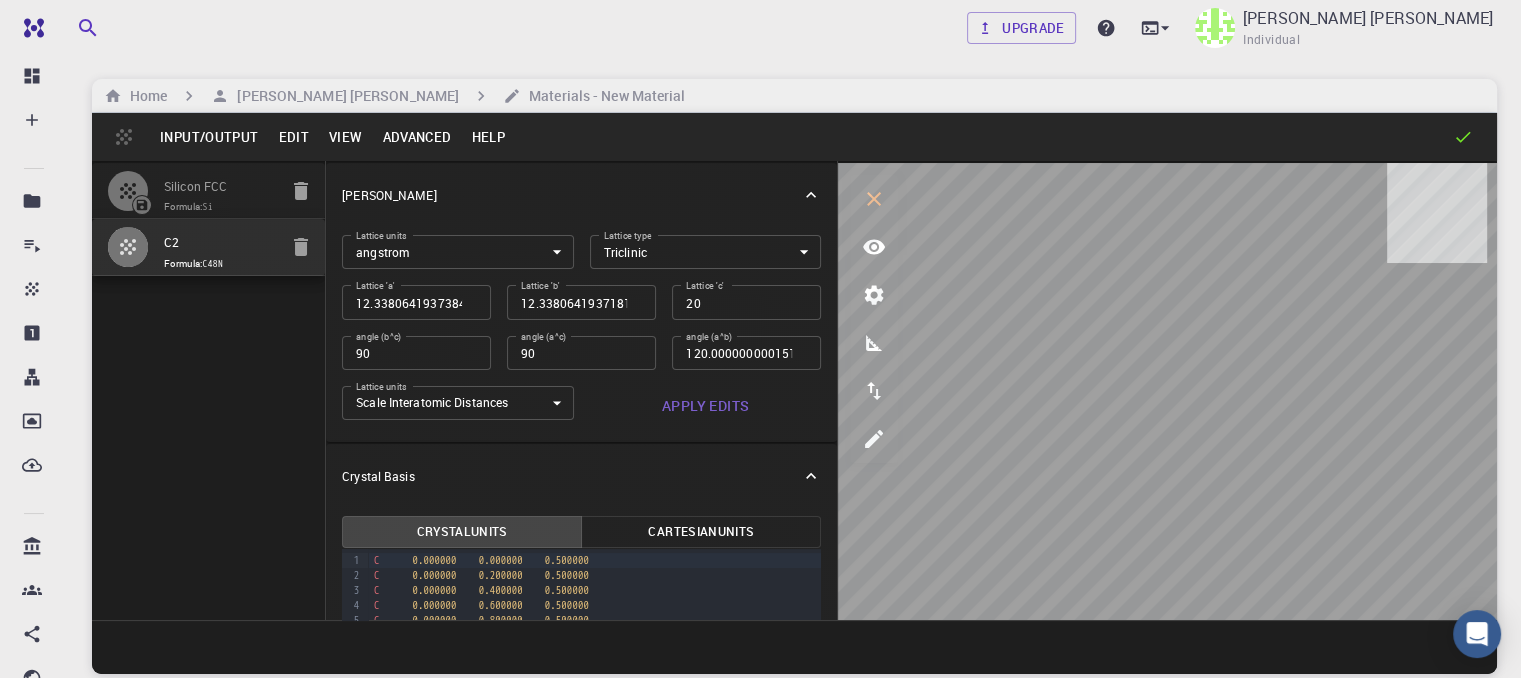 click on "Advanced" at bounding box center (416, 137) 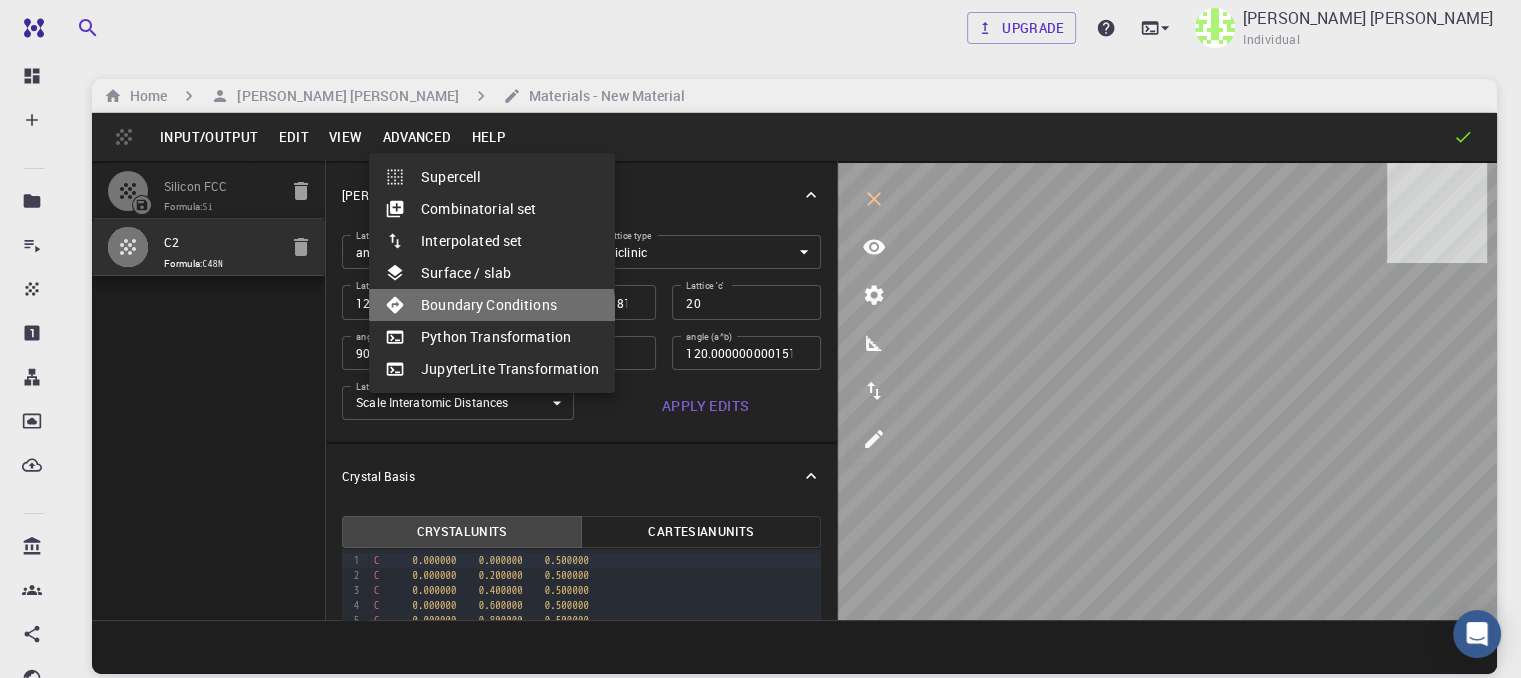click on "Boundary Conditions" at bounding box center [492, 305] 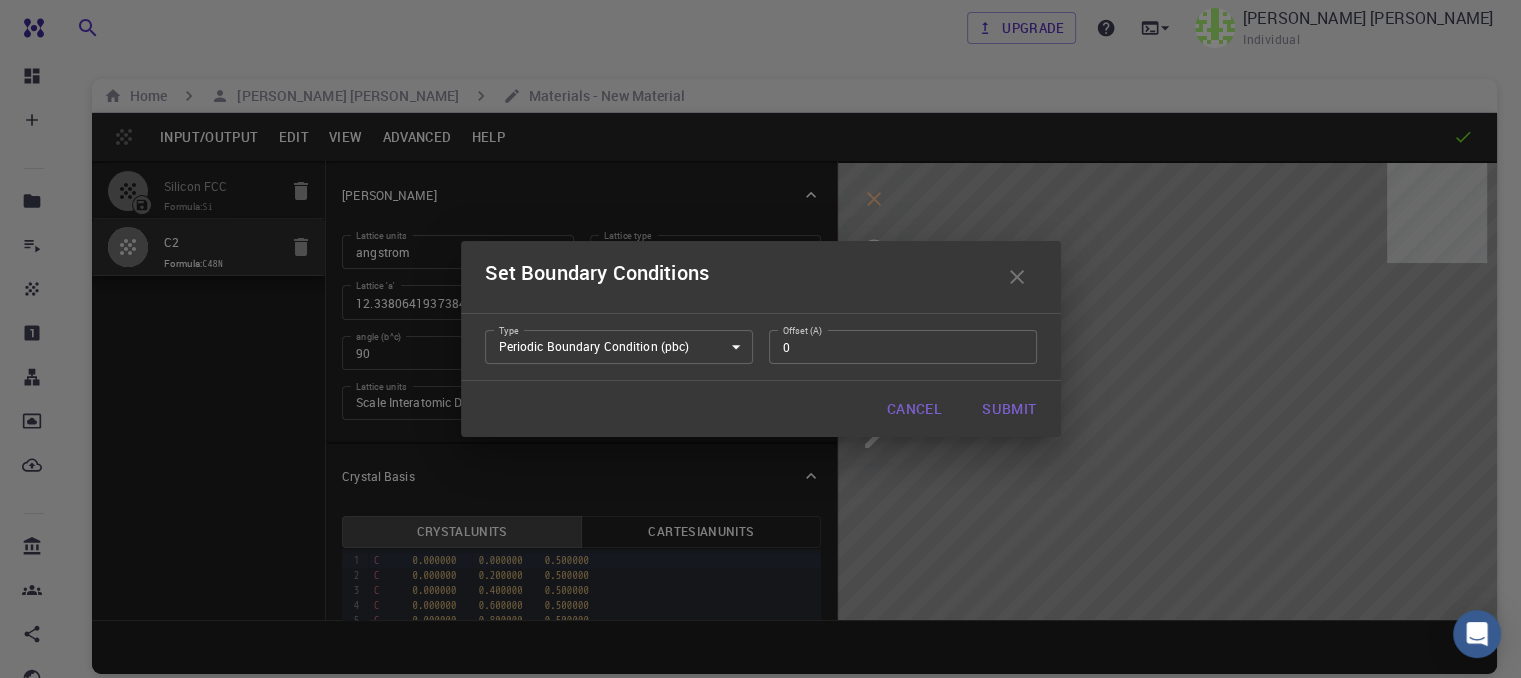 click on "0" at bounding box center [903, 347] 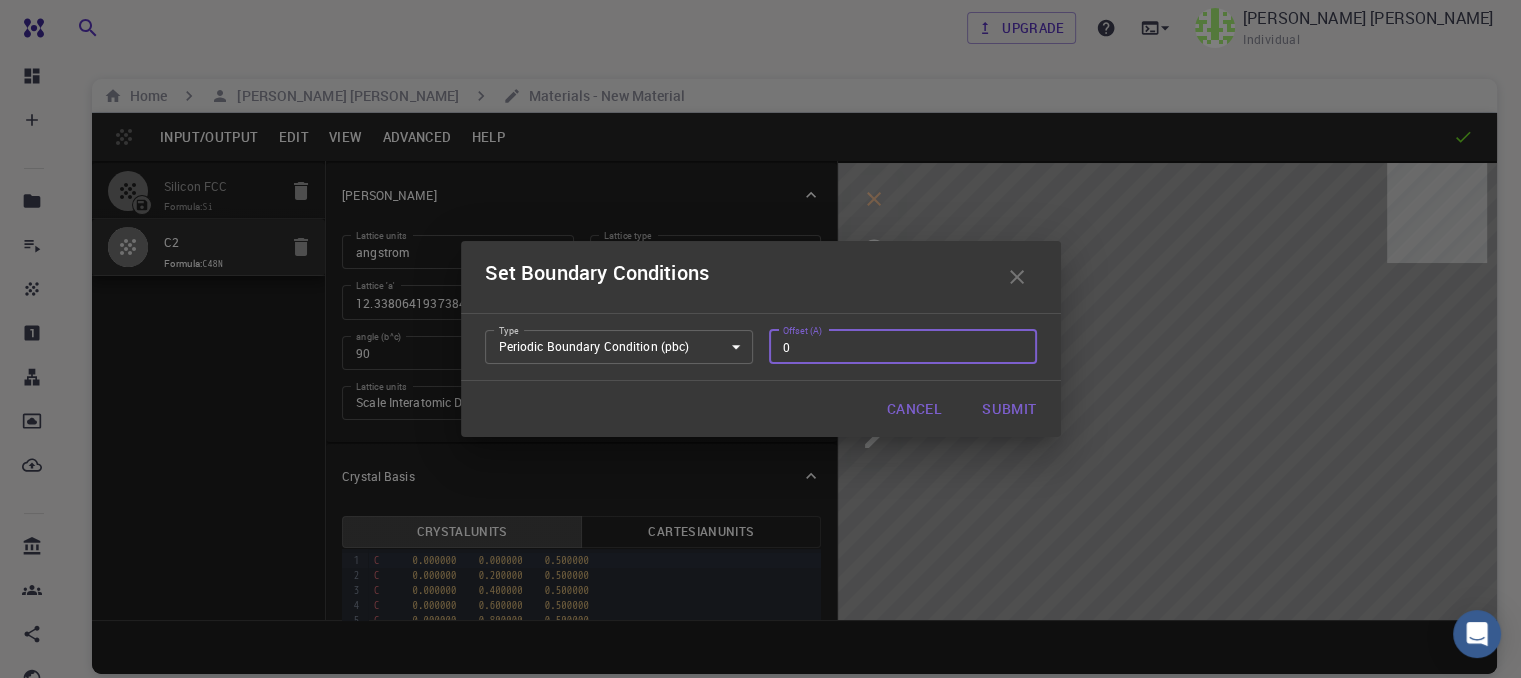 click on "Submit" at bounding box center [1009, 409] 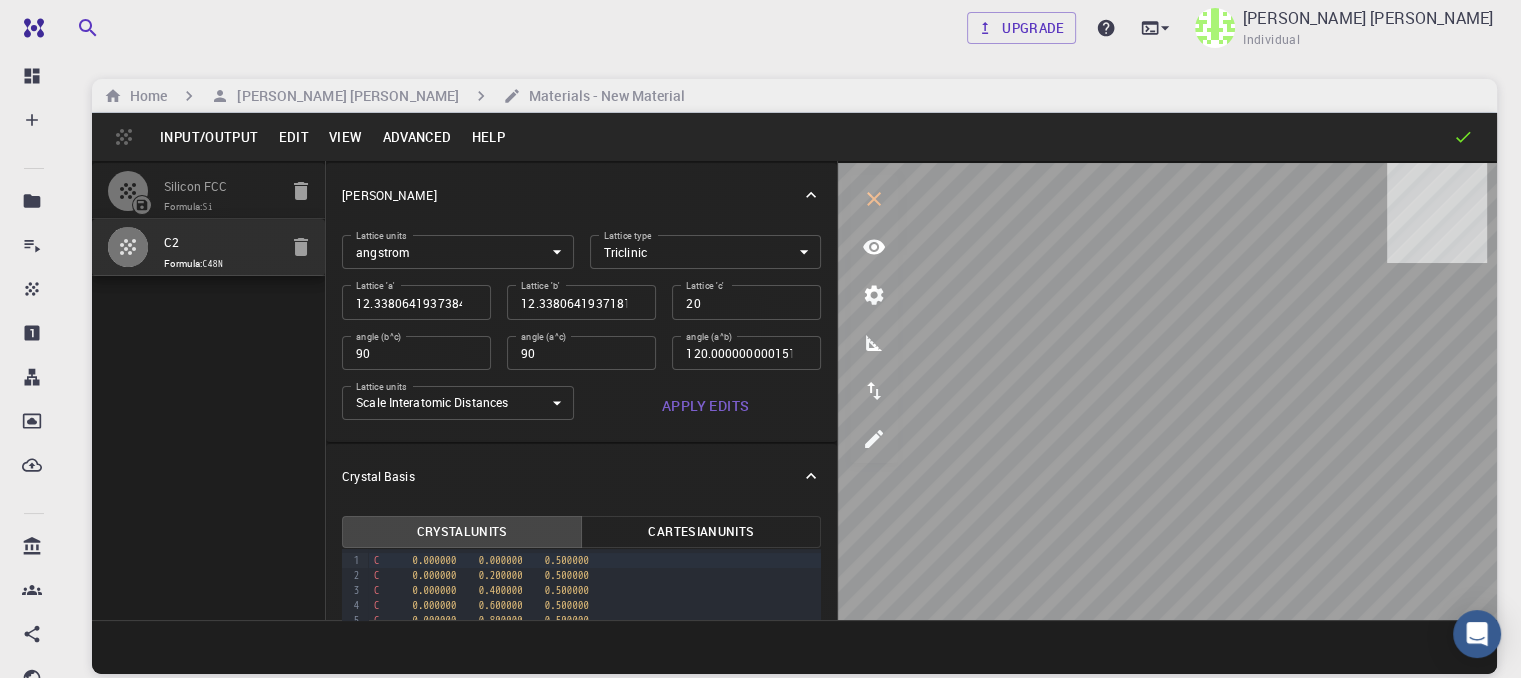 click on "Advanced" at bounding box center (416, 137) 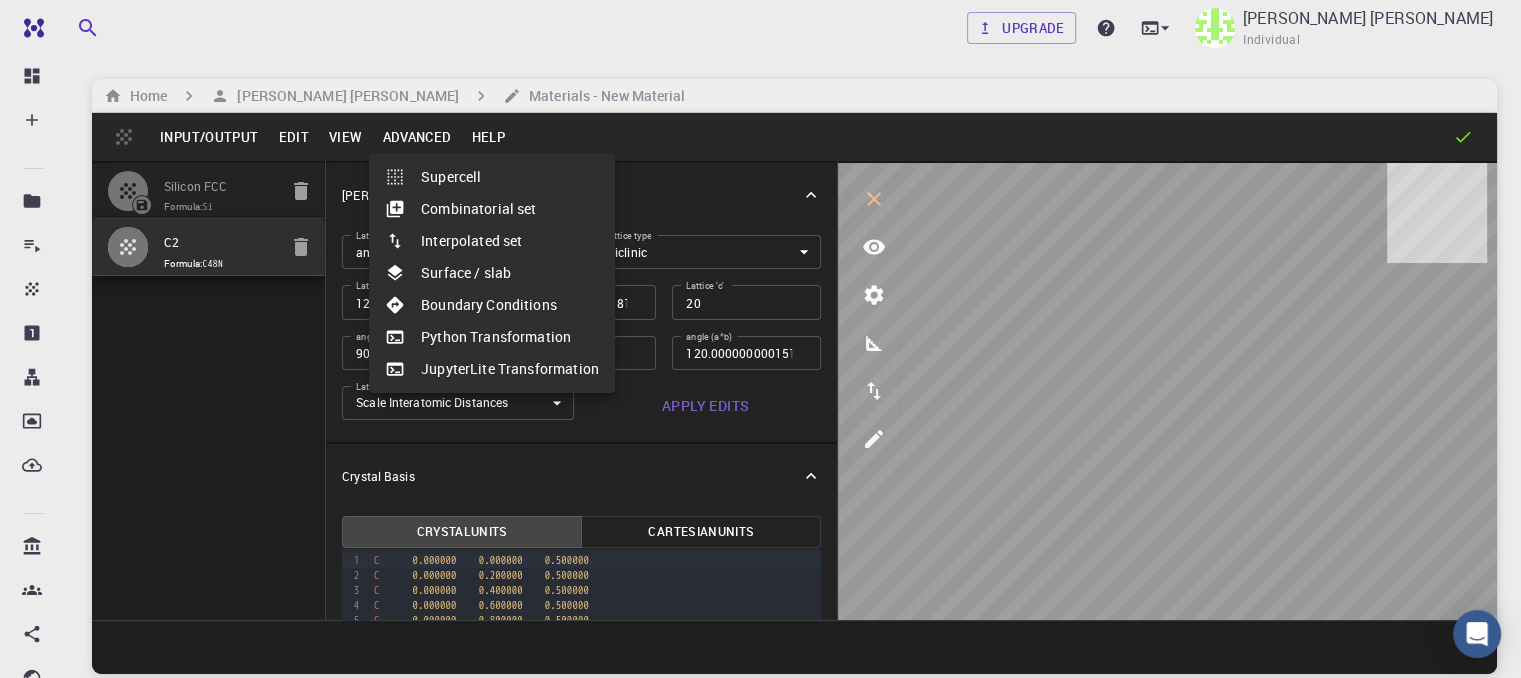 click at bounding box center [760, 339] 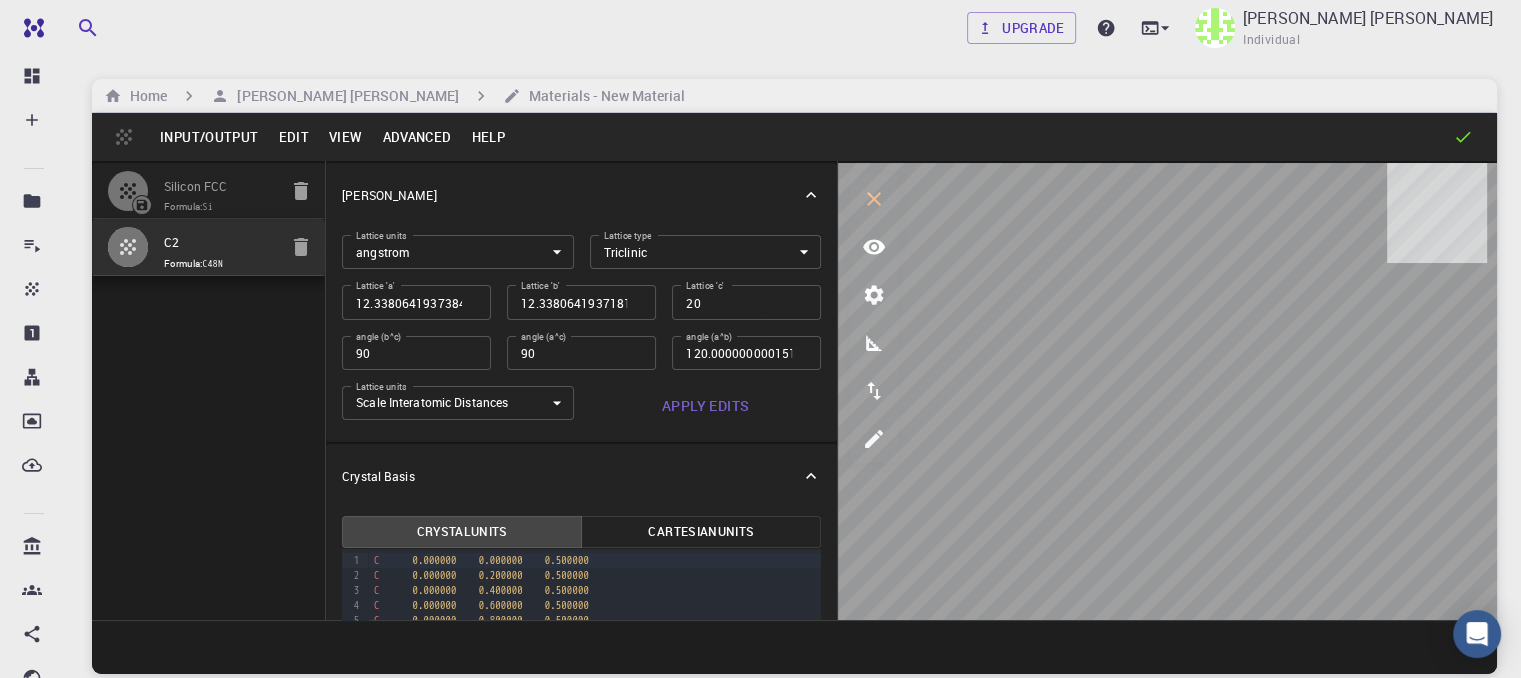 click on "Advanced" at bounding box center (416, 137) 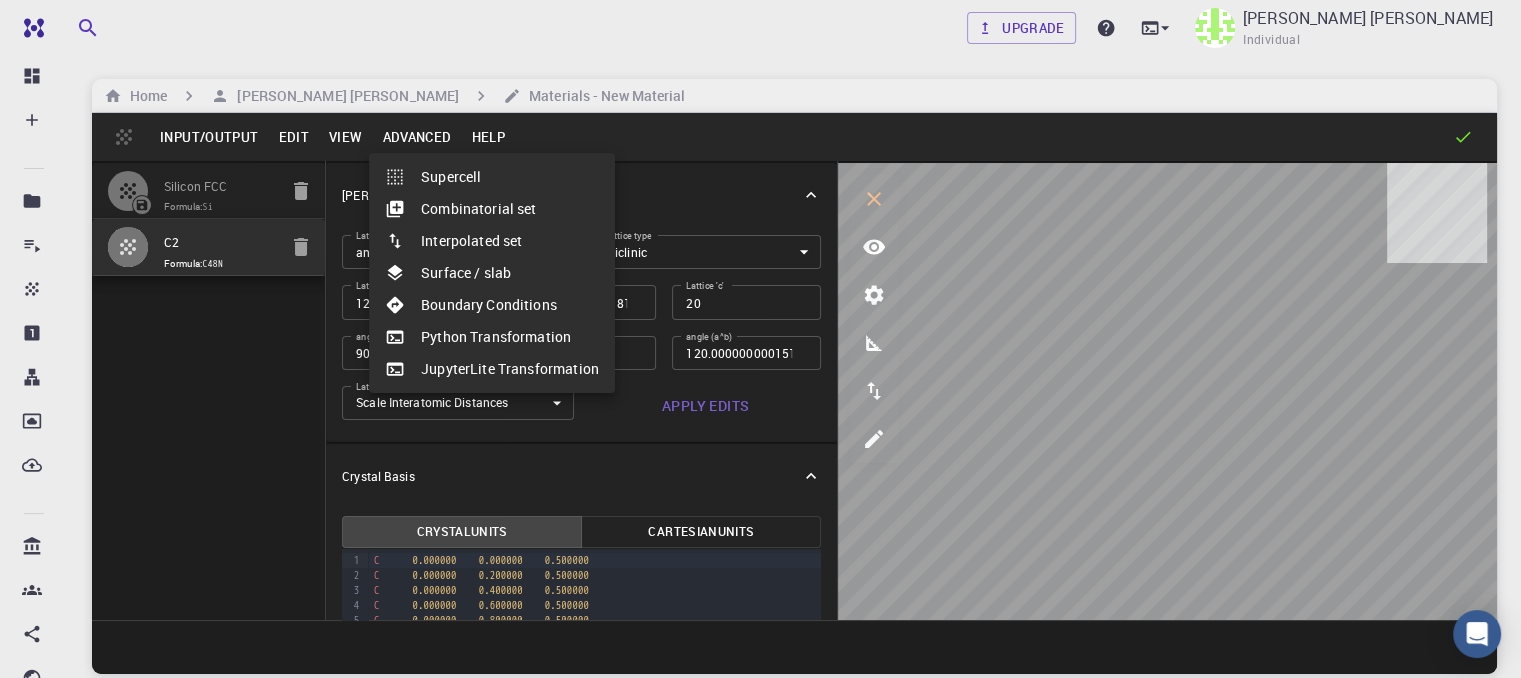 click at bounding box center (760, 339) 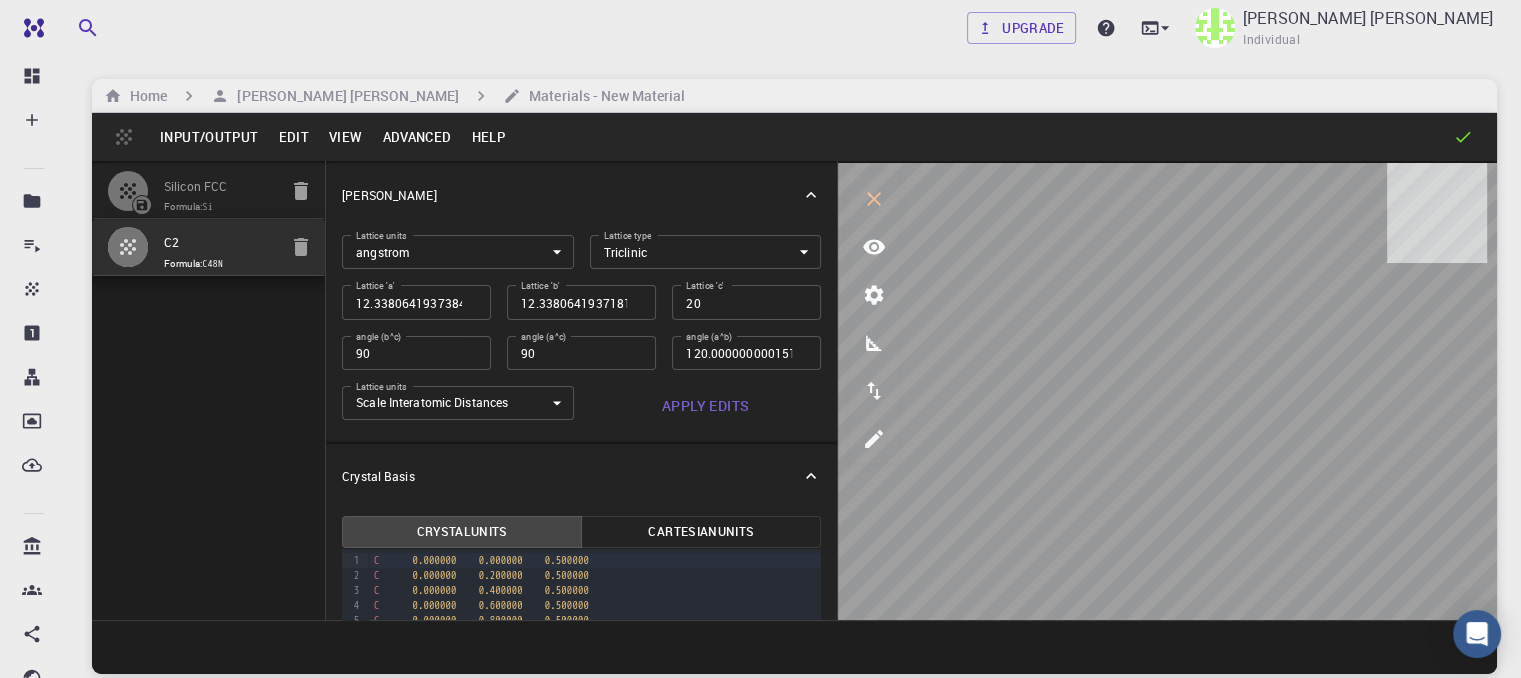 click on "View" at bounding box center (346, 137) 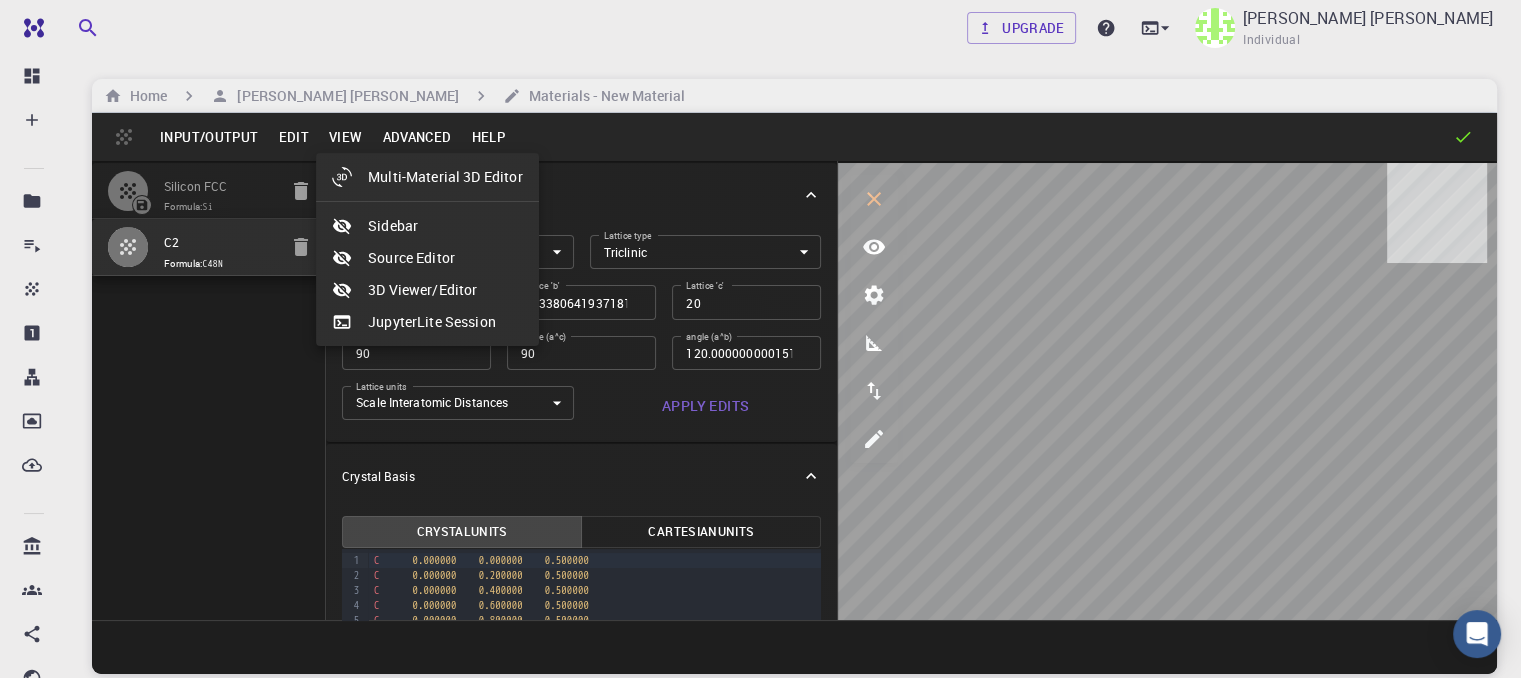 click at bounding box center (760, 339) 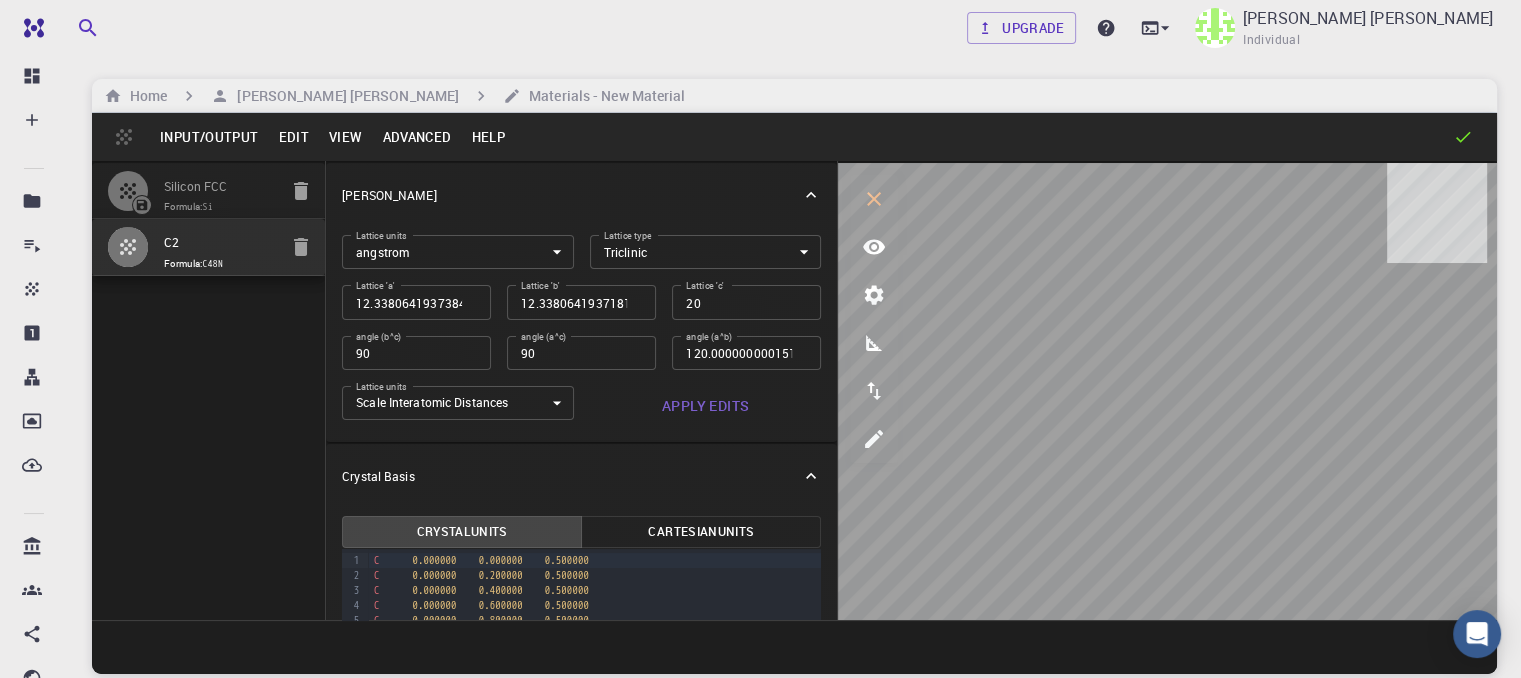 click on "Edit" at bounding box center [293, 137] 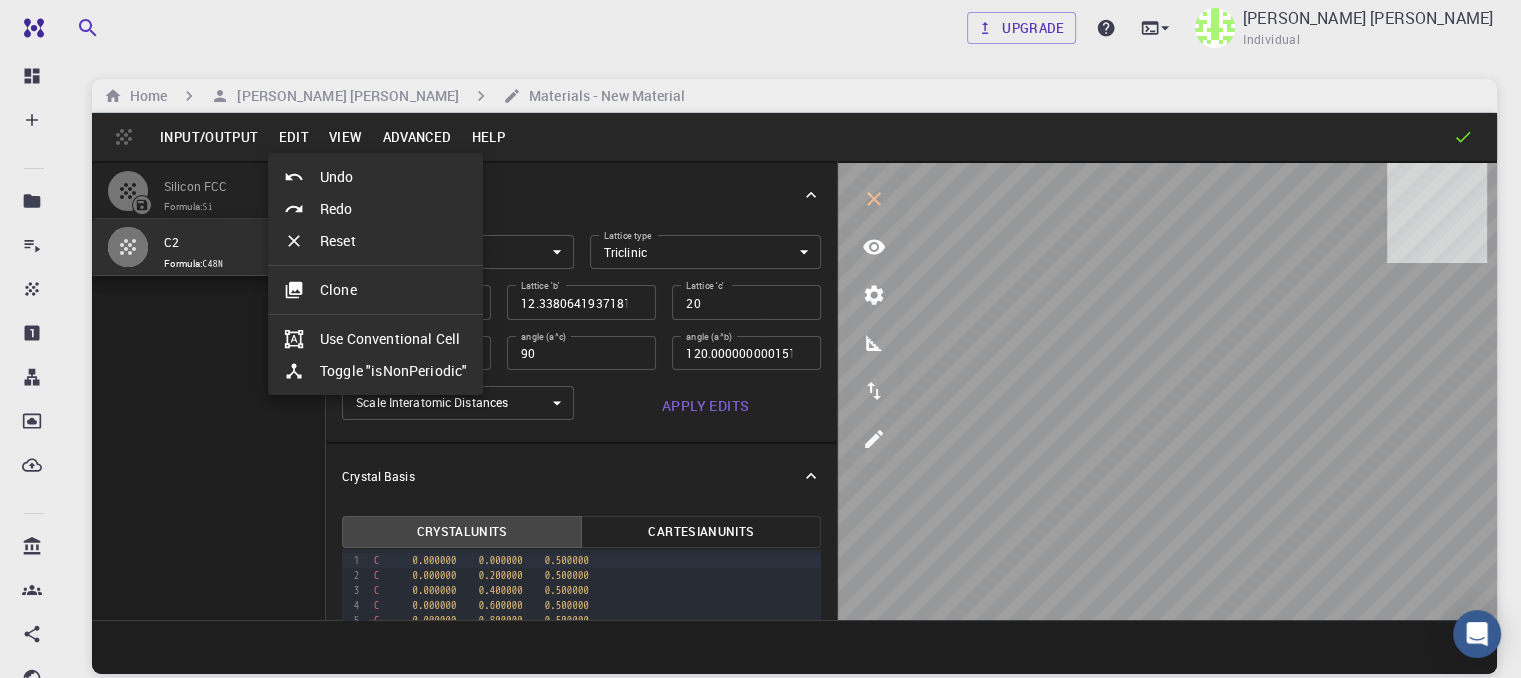 click at bounding box center [760, 339] 